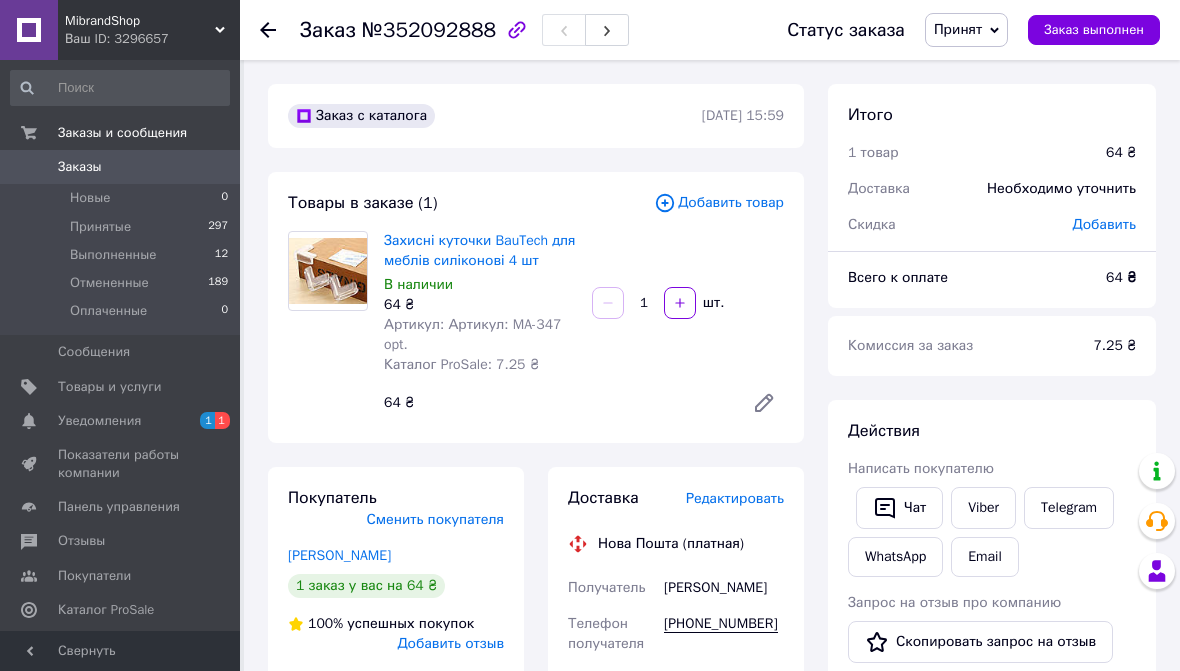 scroll, scrollTop: 0, scrollLeft: 0, axis: both 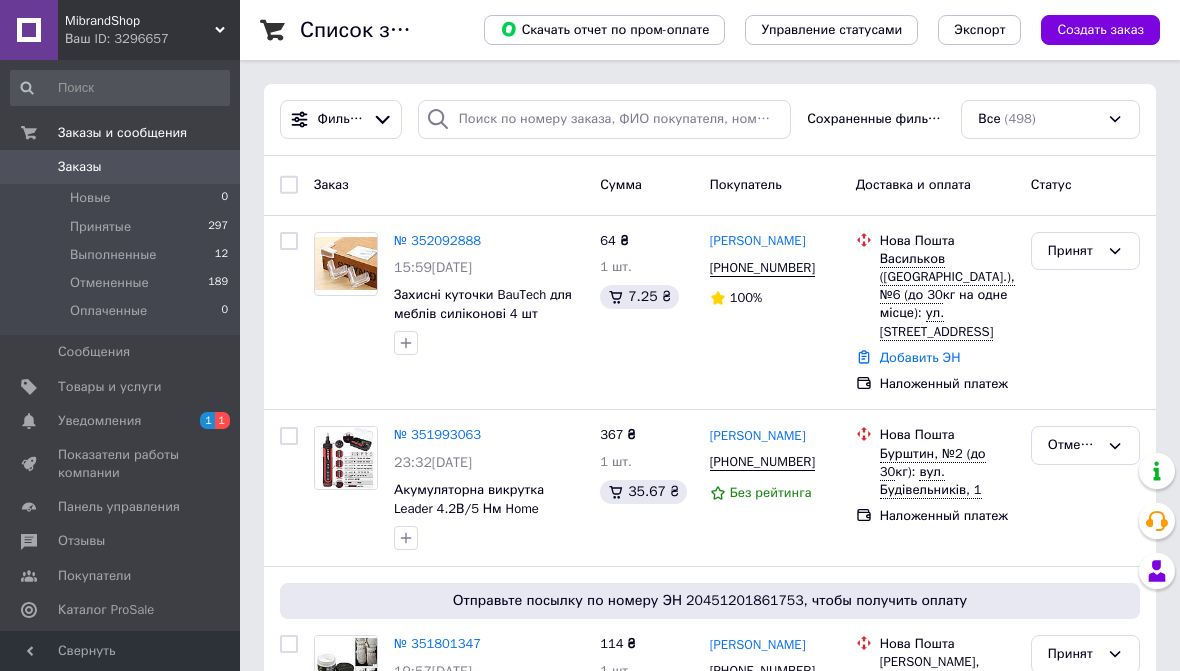 click on "№ 352092888" at bounding box center (437, 240) 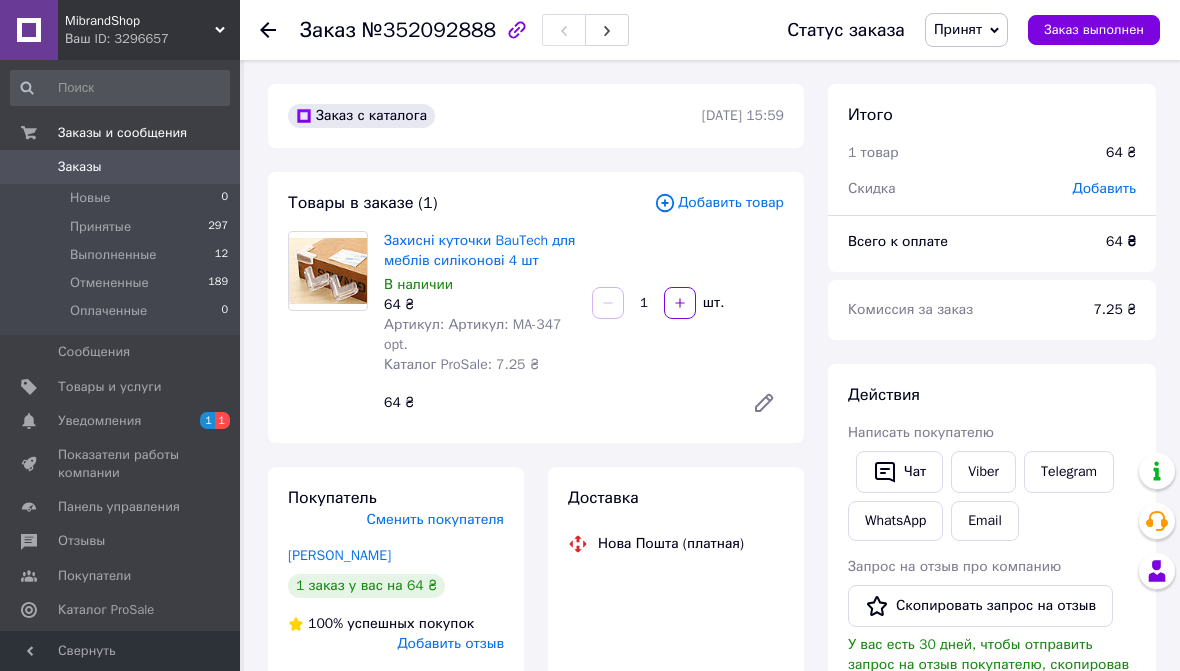 scroll, scrollTop: 284, scrollLeft: 0, axis: vertical 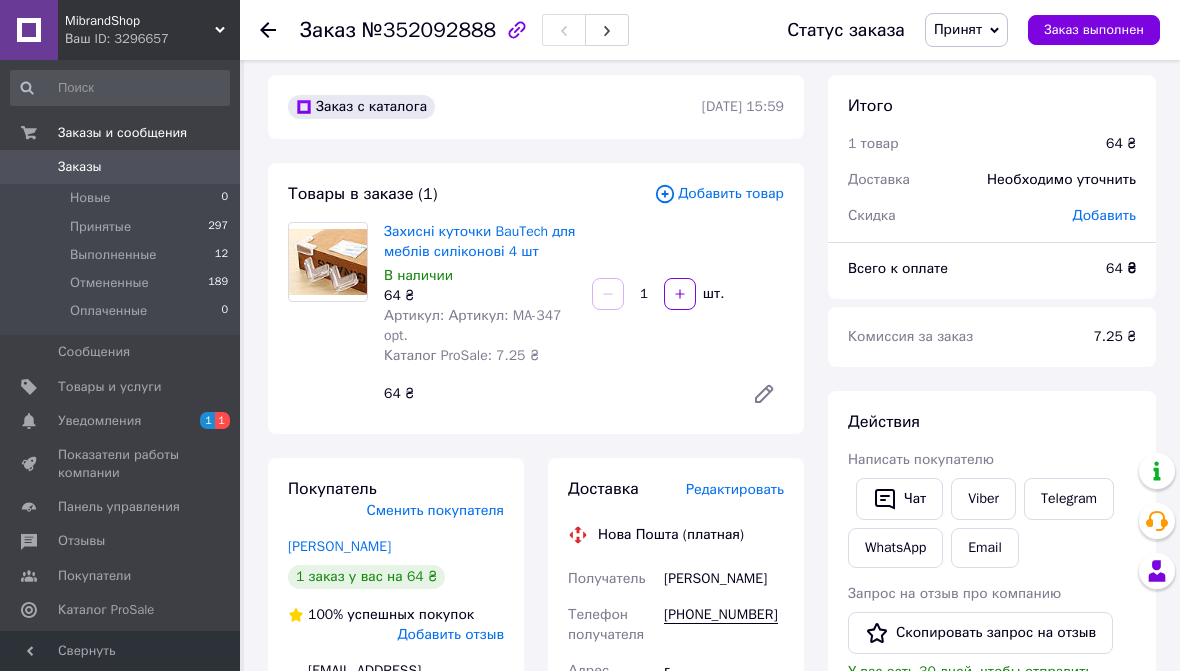 click at bounding box center (29, 167) 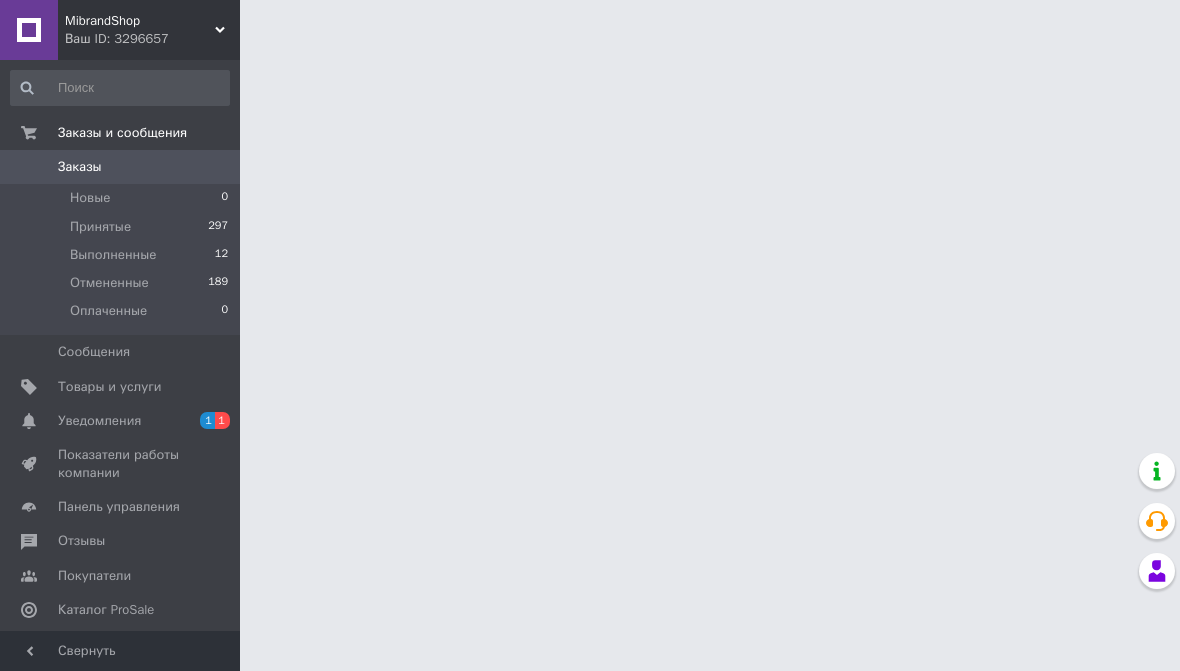 scroll, scrollTop: 0, scrollLeft: 0, axis: both 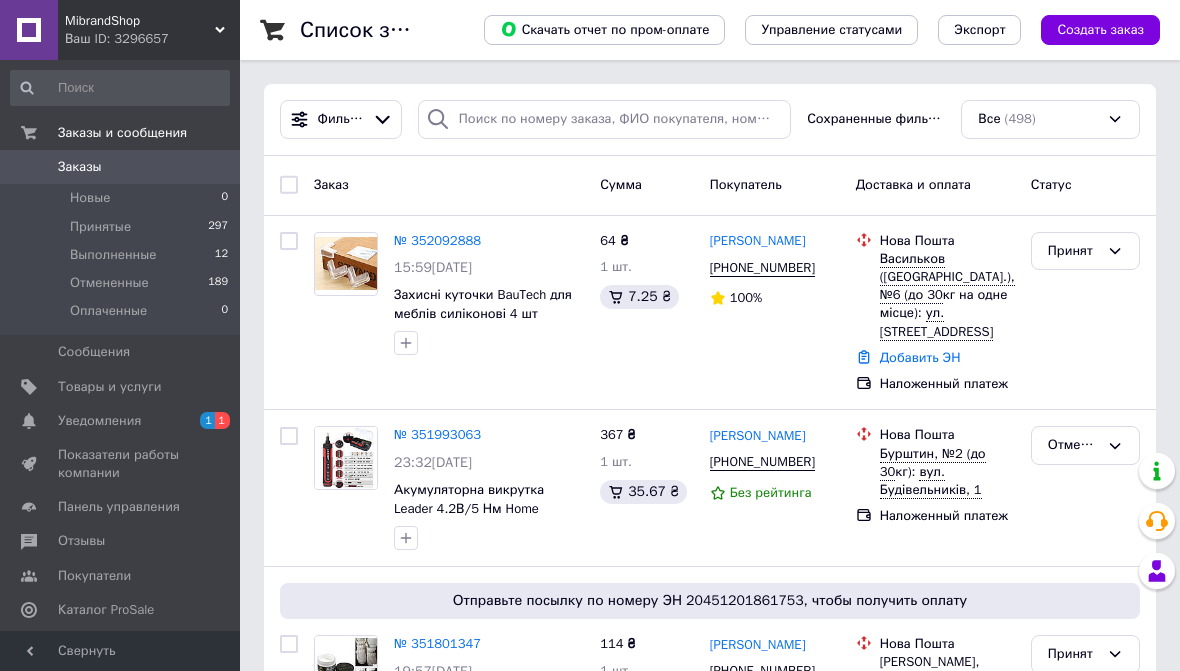 click on "№ 352092888" at bounding box center (437, 240) 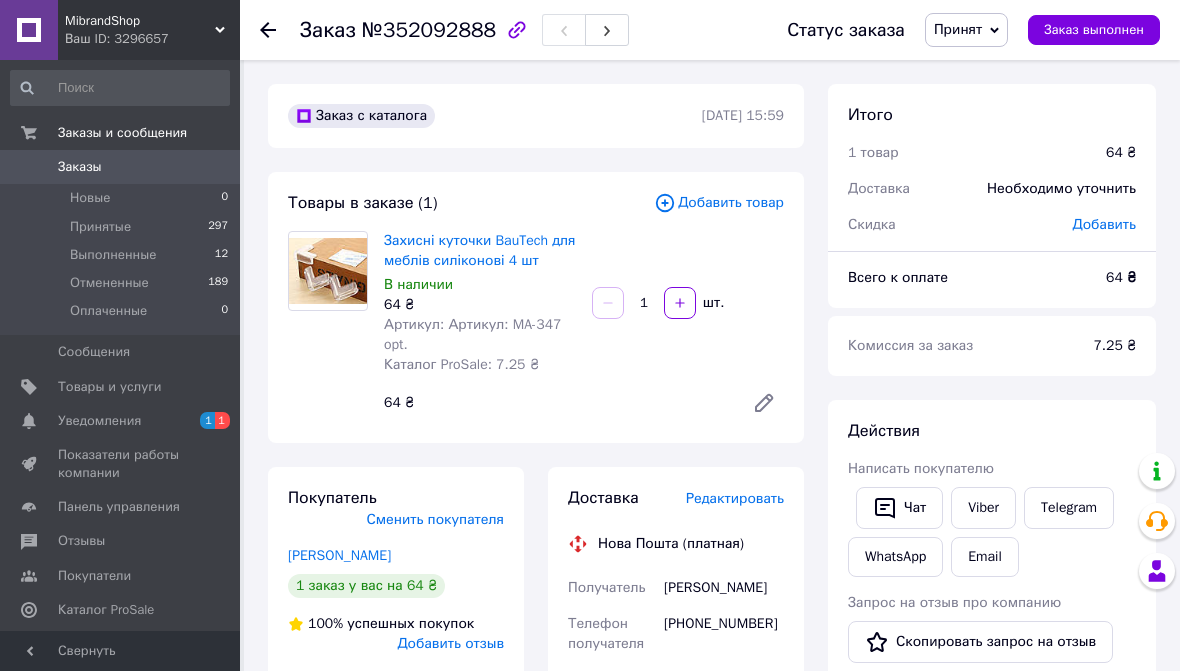 scroll, scrollTop: 284, scrollLeft: 0, axis: vertical 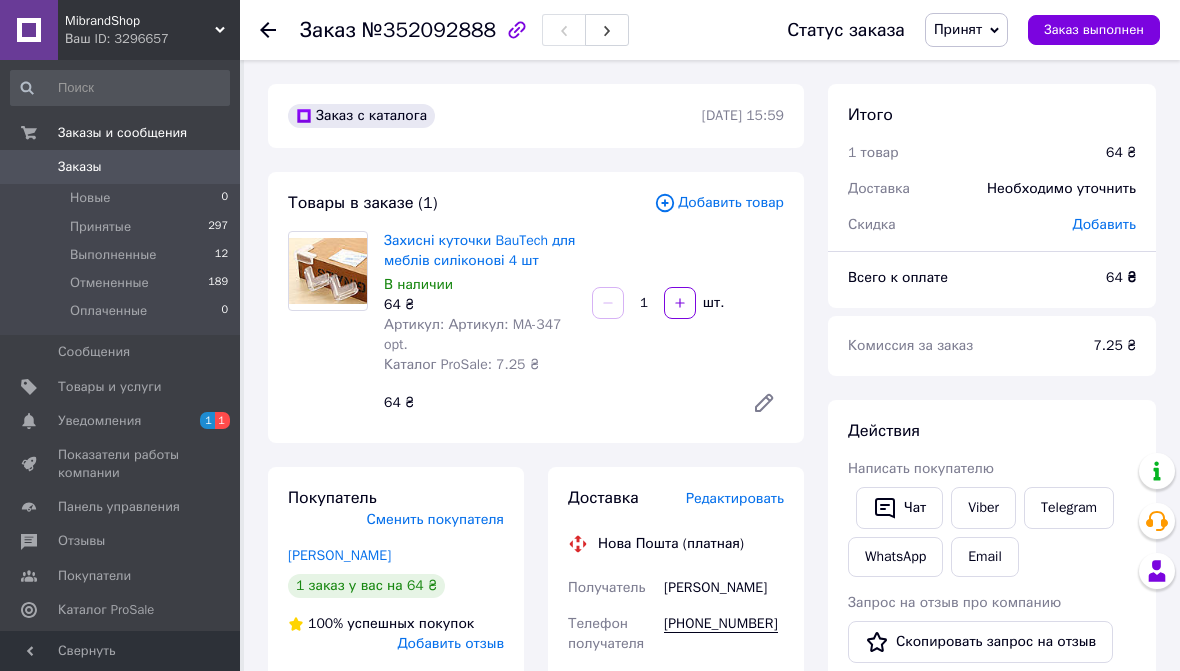 click 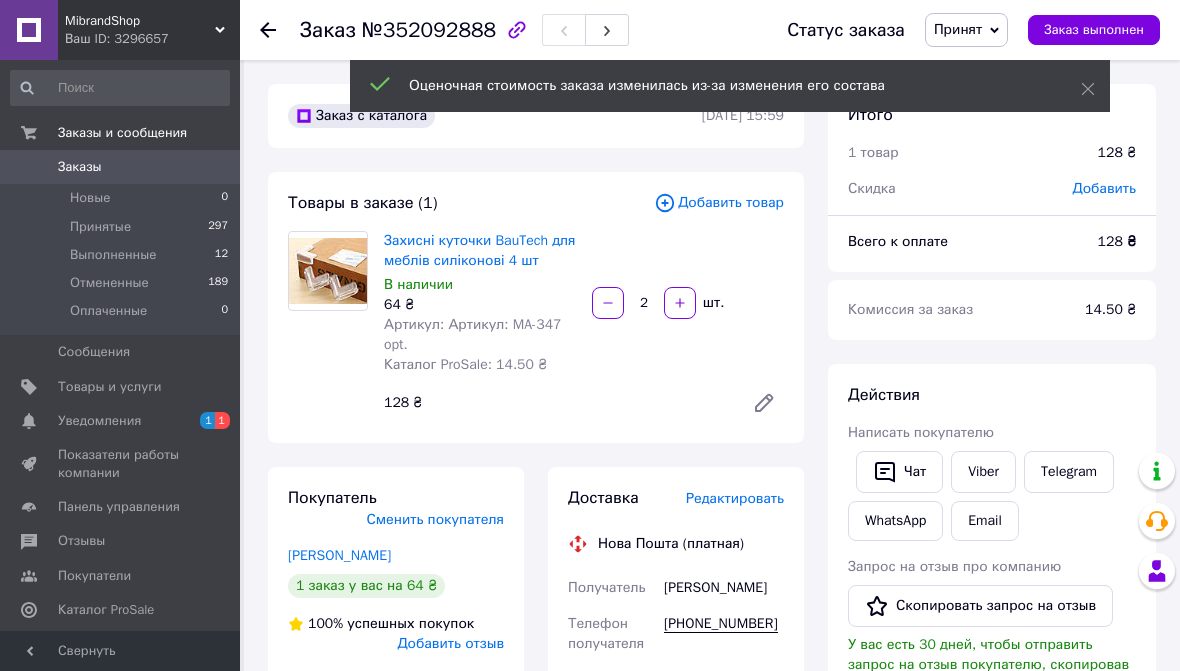 scroll, scrollTop: 420, scrollLeft: 0, axis: vertical 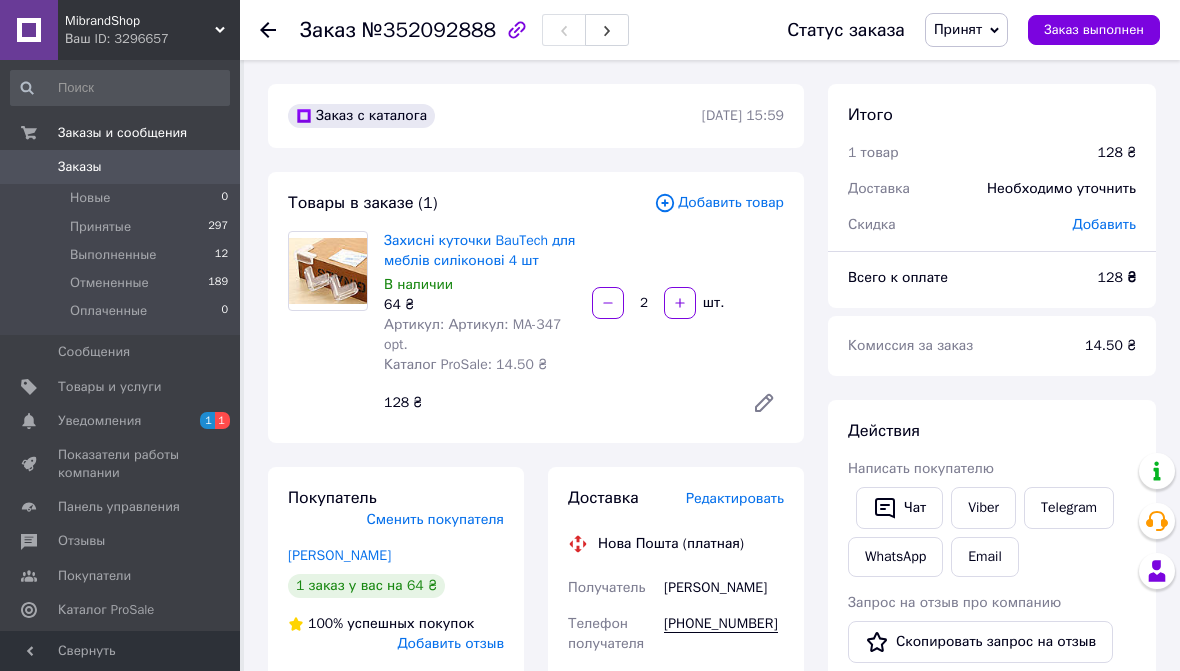 click 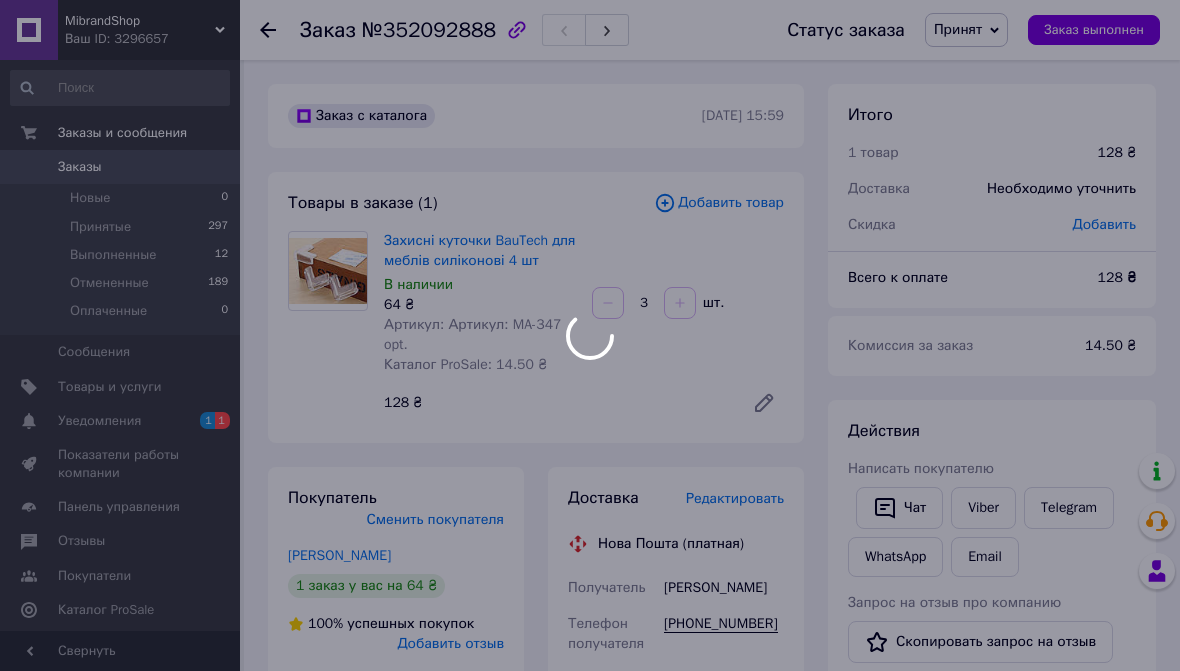 click at bounding box center (590, 335) 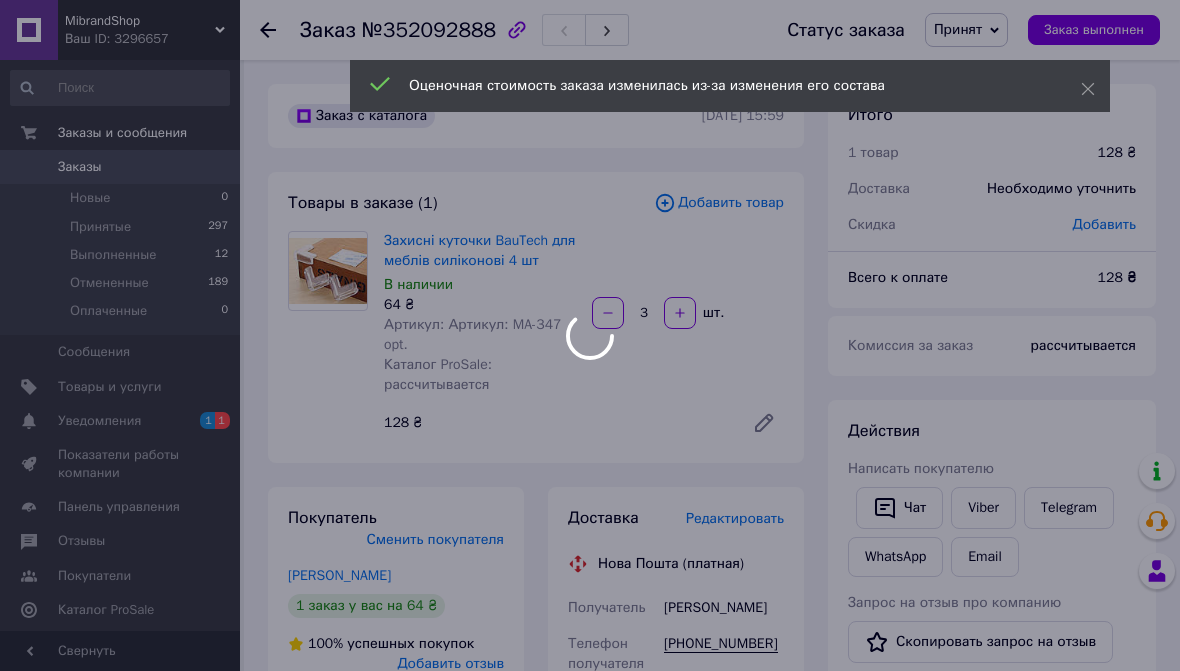 scroll, scrollTop: 556, scrollLeft: 0, axis: vertical 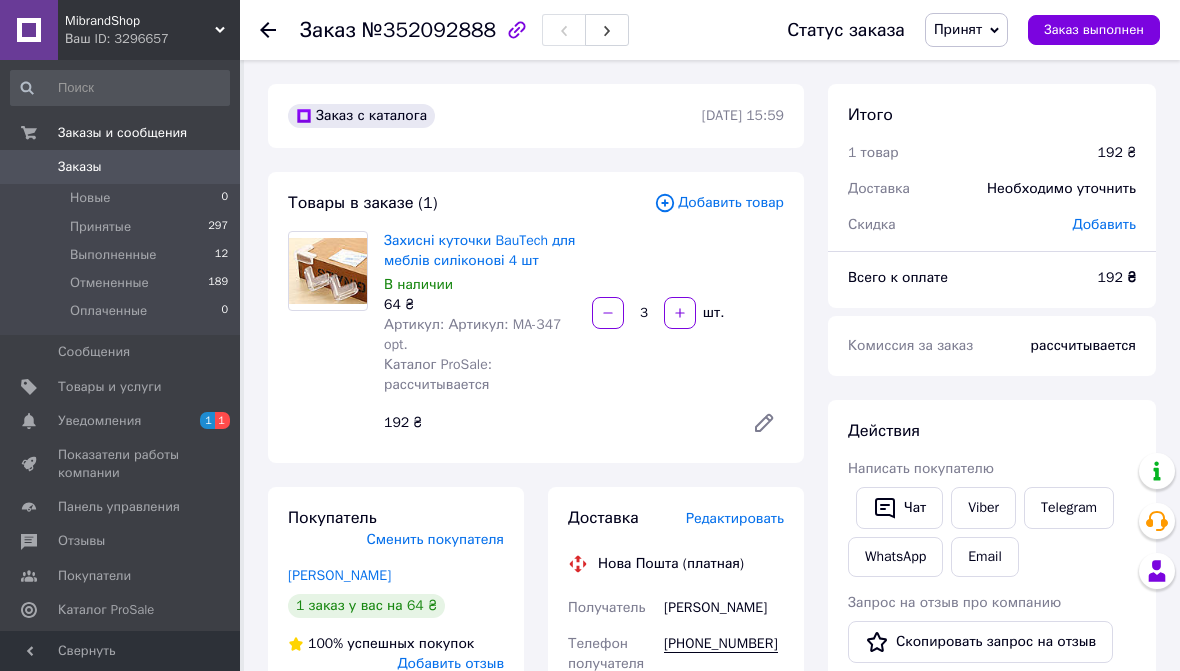 click 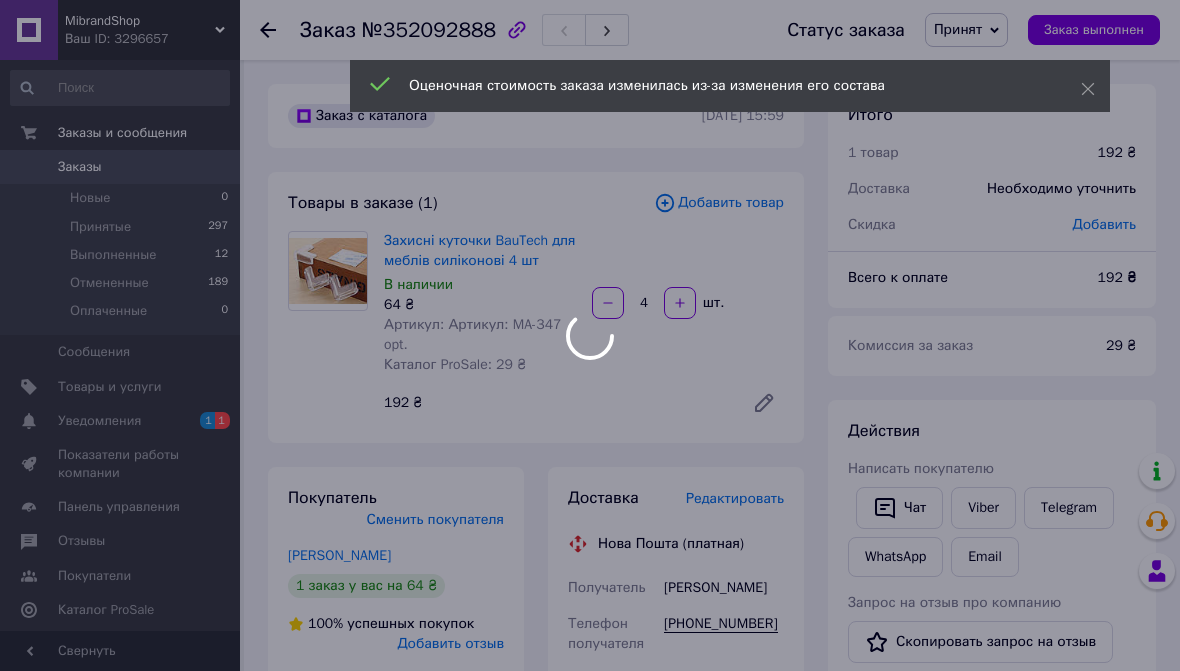 scroll, scrollTop: 692, scrollLeft: 0, axis: vertical 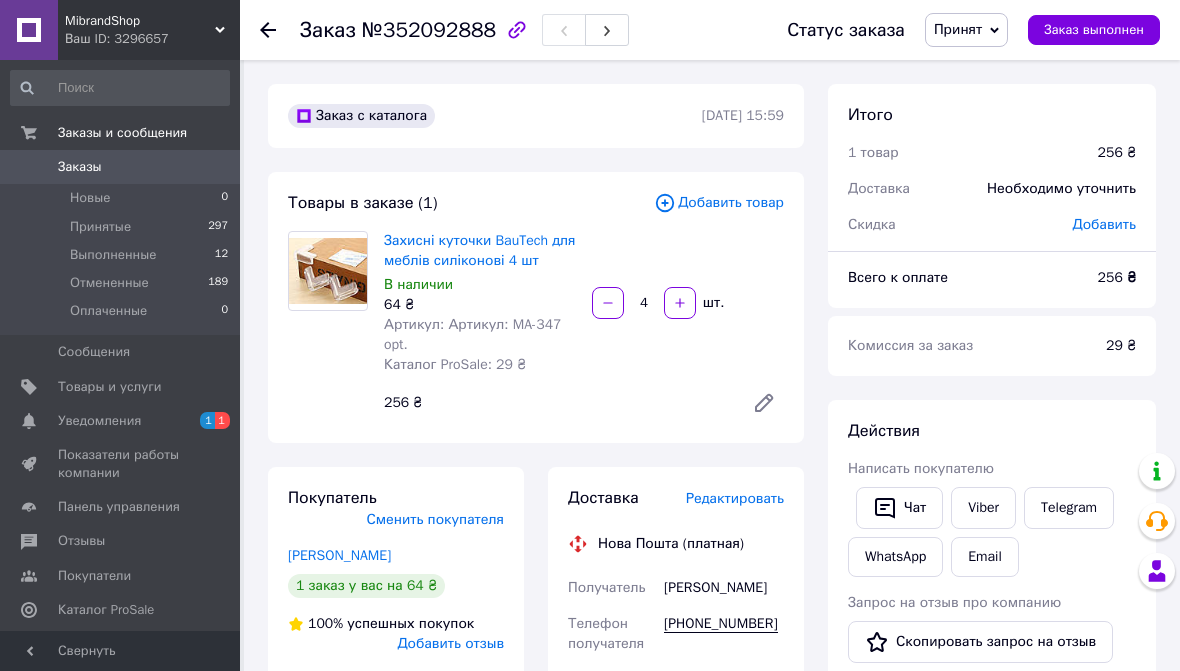 click at bounding box center (29, 167) 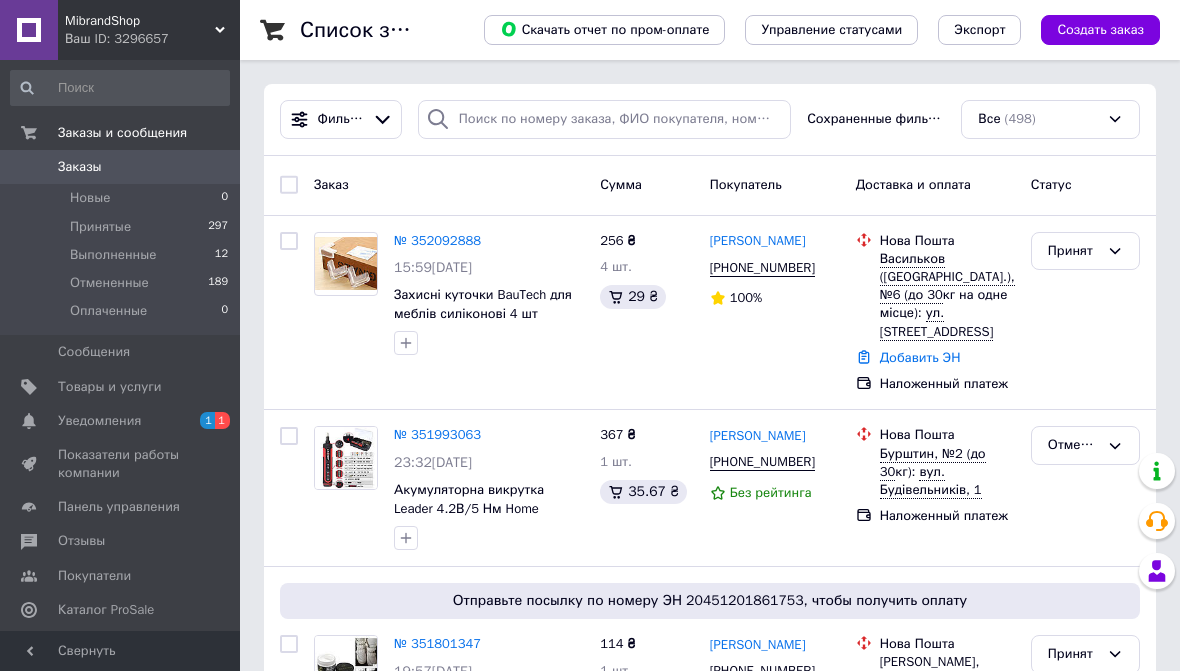click on "№ 352092888" at bounding box center (437, 240) 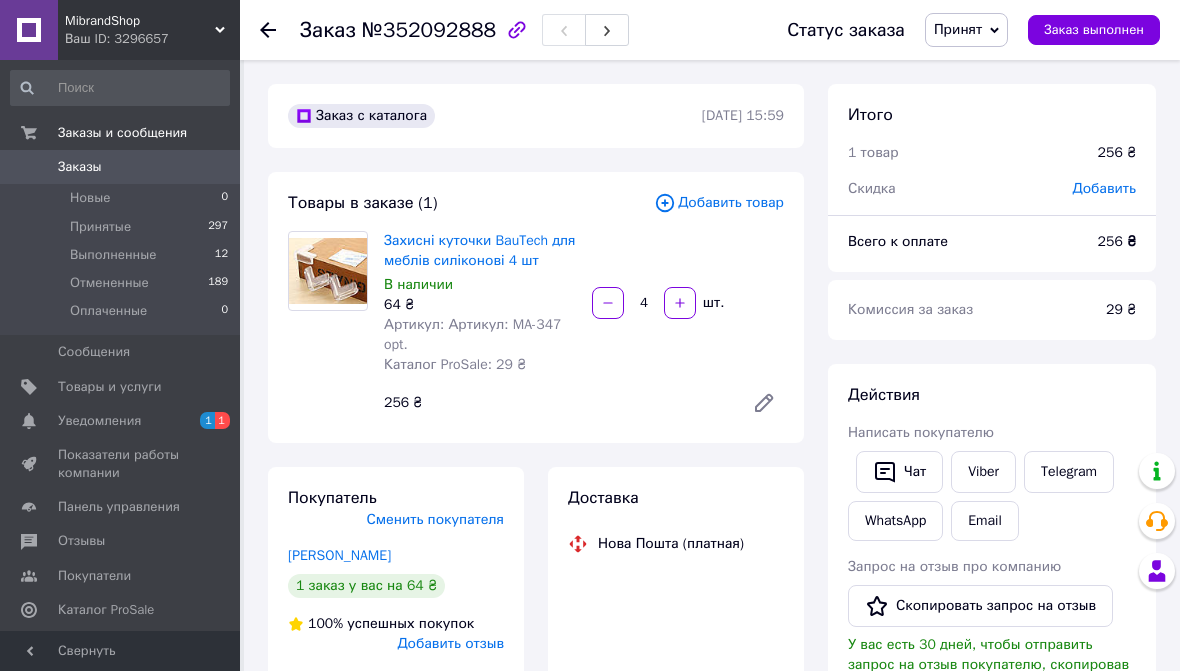 scroll, scrollTop: 692, scrollLeft: 0, axis: vertical 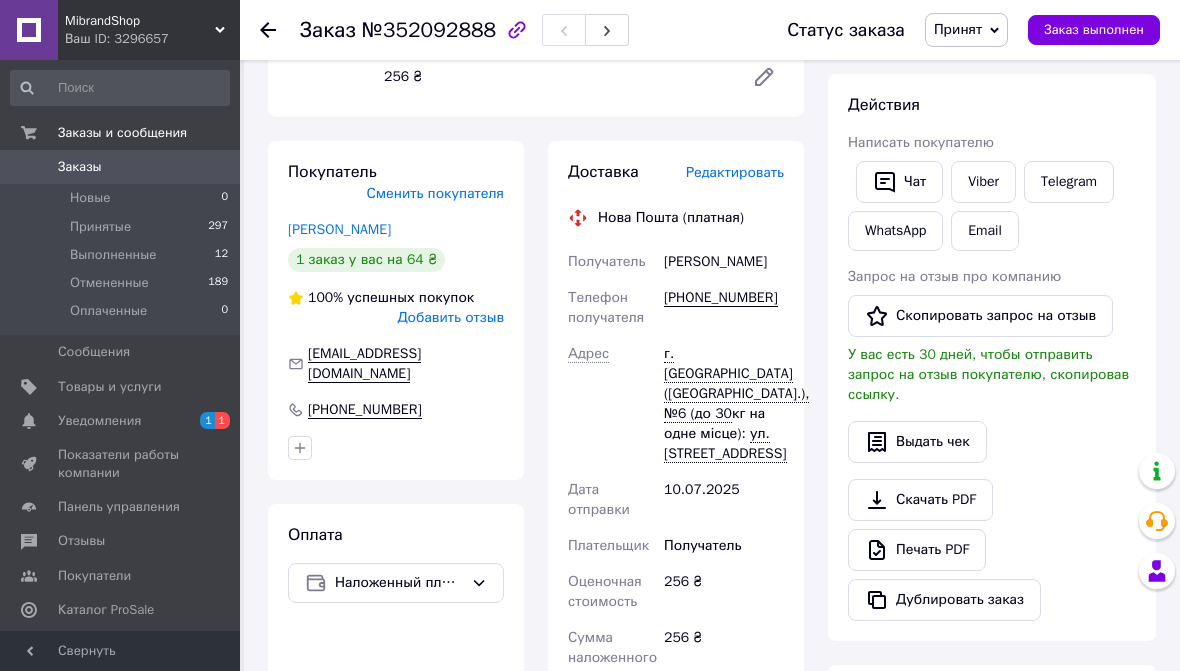 click on "Заказы" at bounding box center (80, 167) 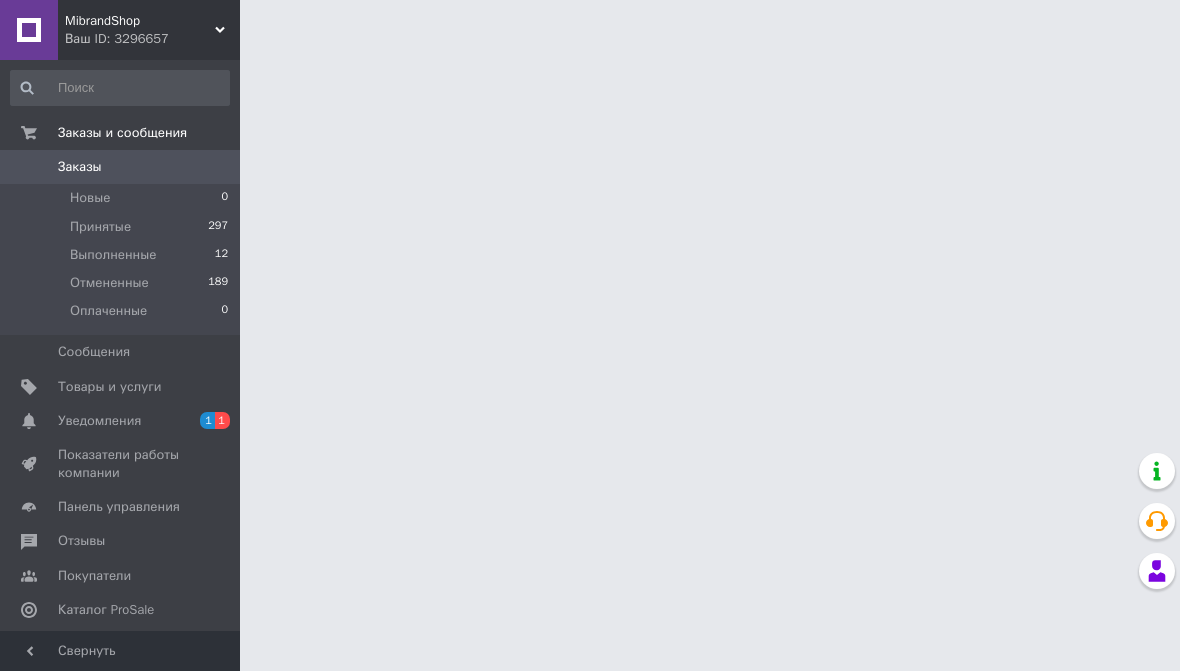 scroll, scrollTop: 0, scrollLeft: 0, axis: both 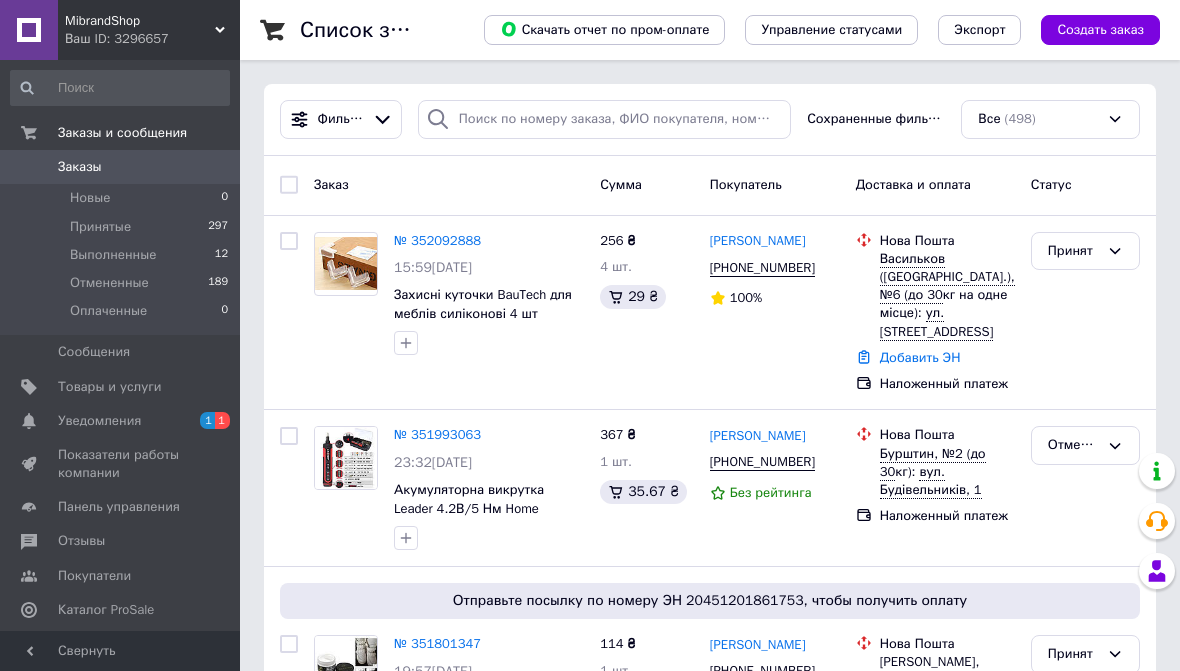 click on "№ 352092888" at bounding box center (437, 240) 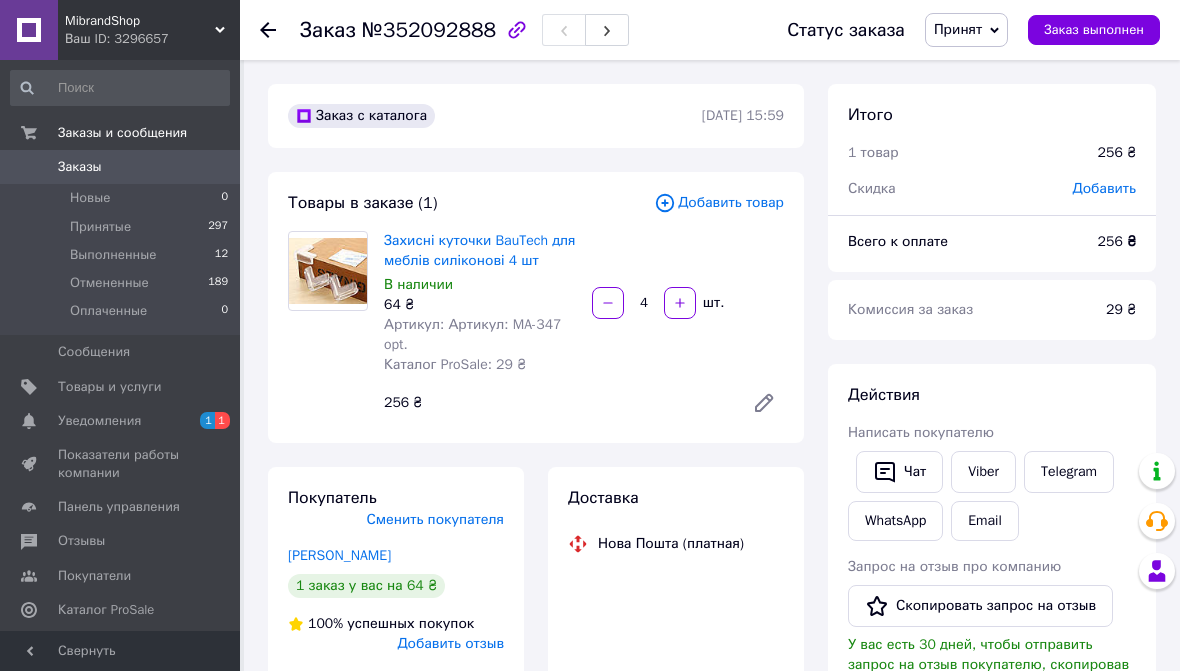 scroll, scrollTop: 692, scrollLeft: 0, axis: vertical 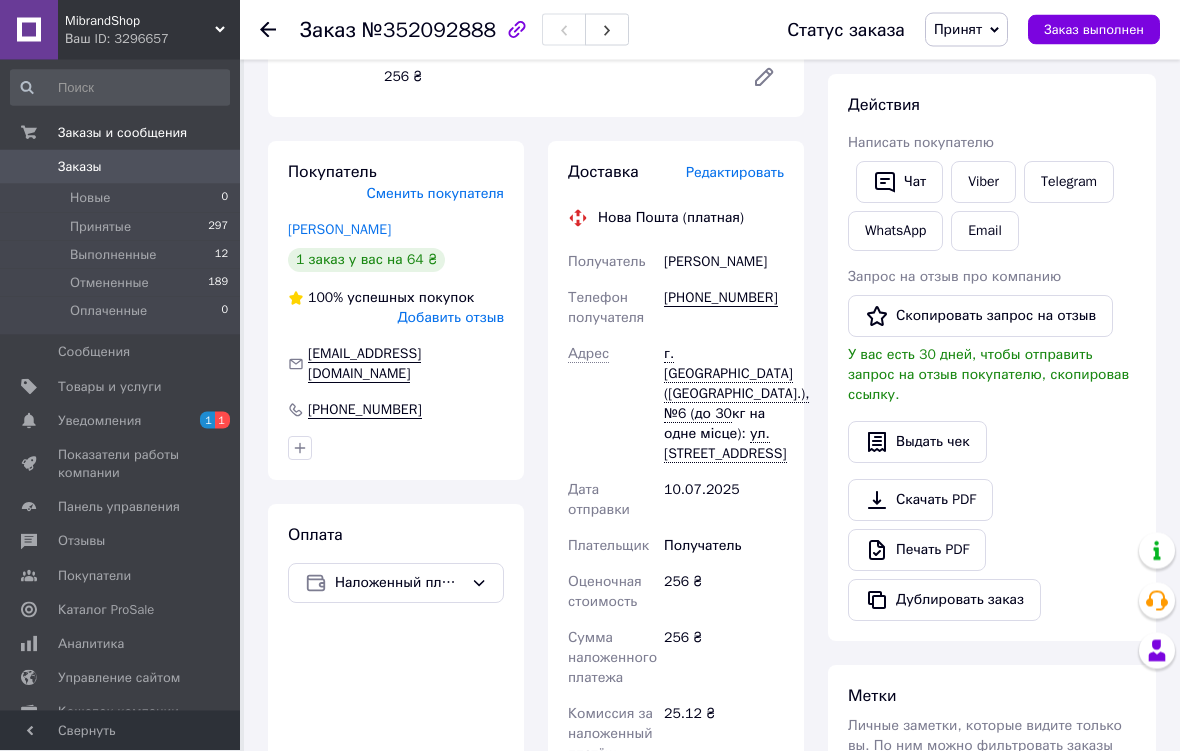 click on "1 заказ у вас на 64 ₴" at bounding box center [366, 261] 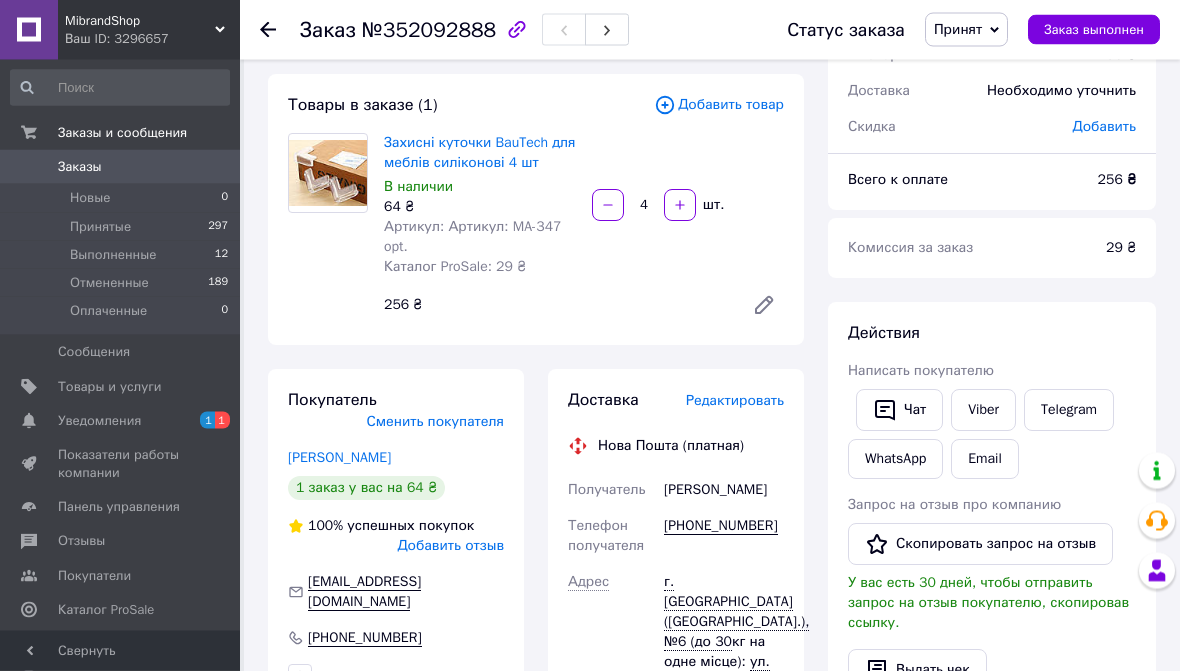 scroll, scrollTop: 0, scrollLeft: 0, axis: both 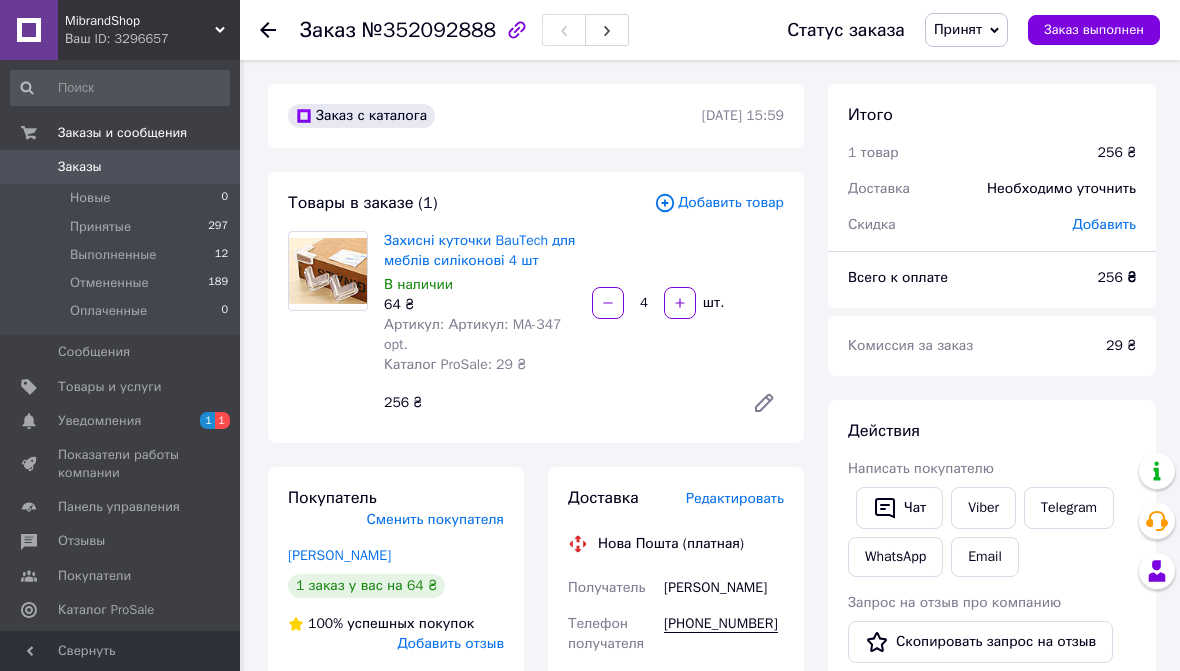 click on "Чат" at bounding box center [899, 508] 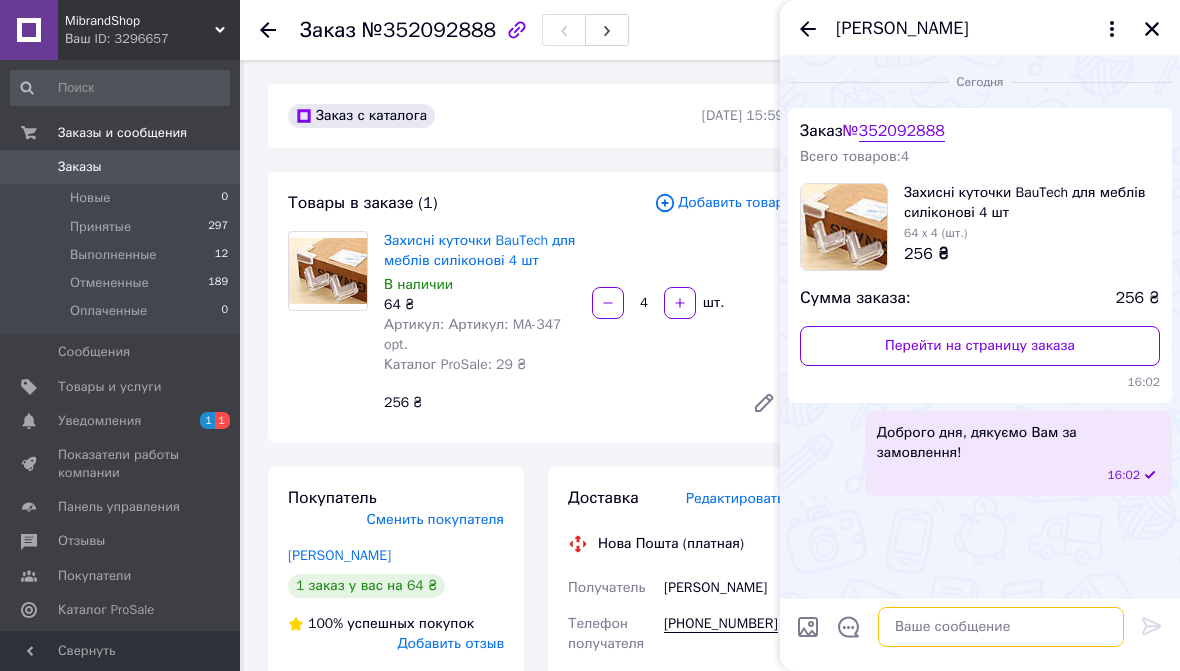 click at bounding box center [1001, 627] 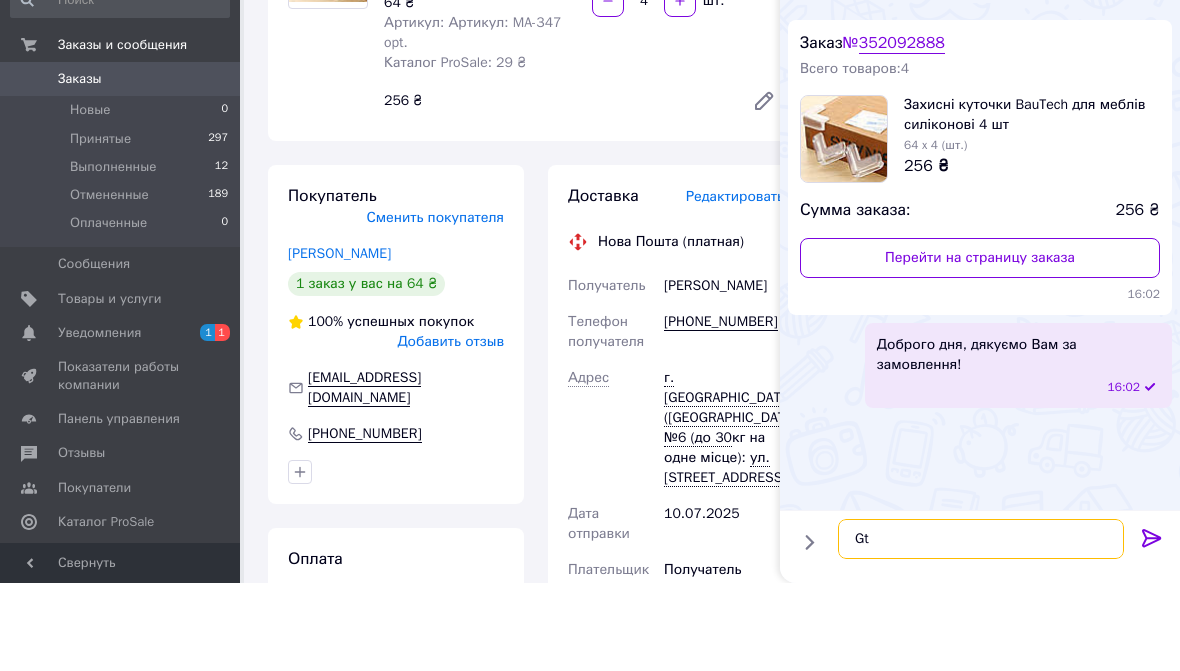 type on "G" 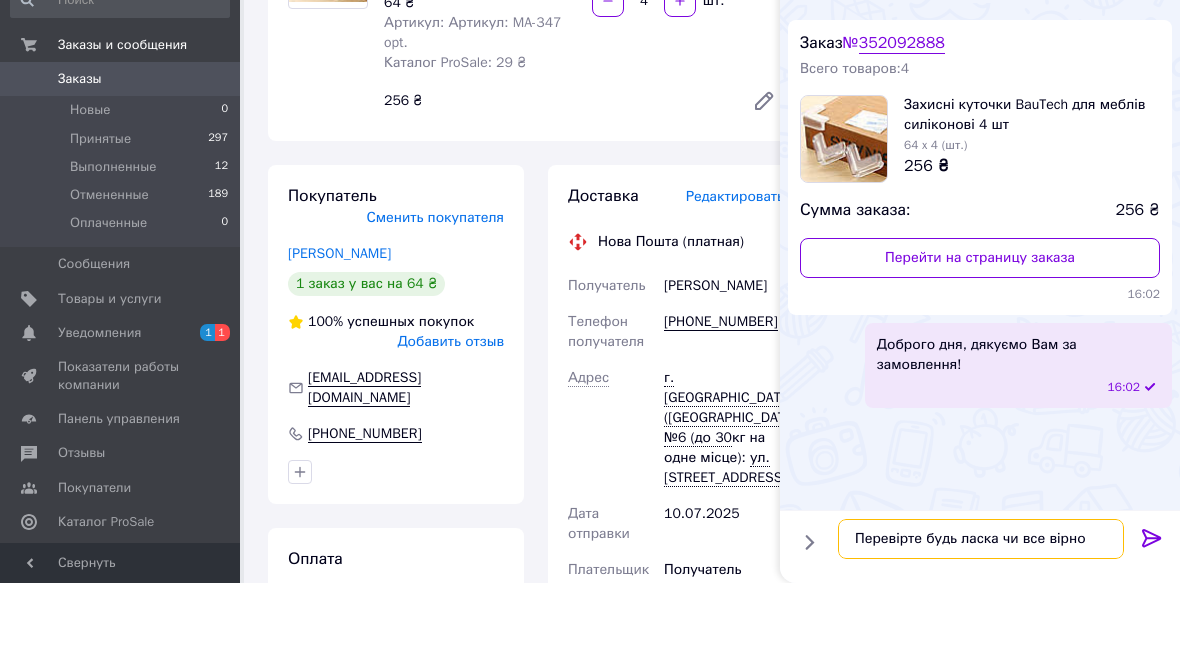 type on "Перевірте будь ласка чи все вірно?" 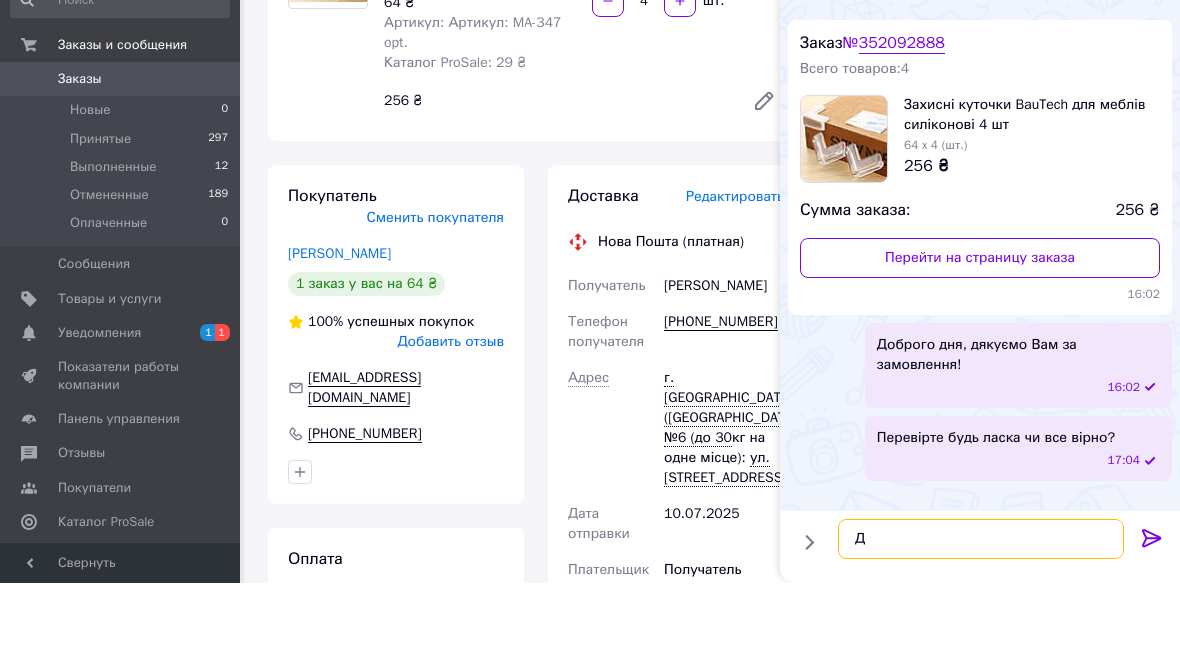 type on "Д" 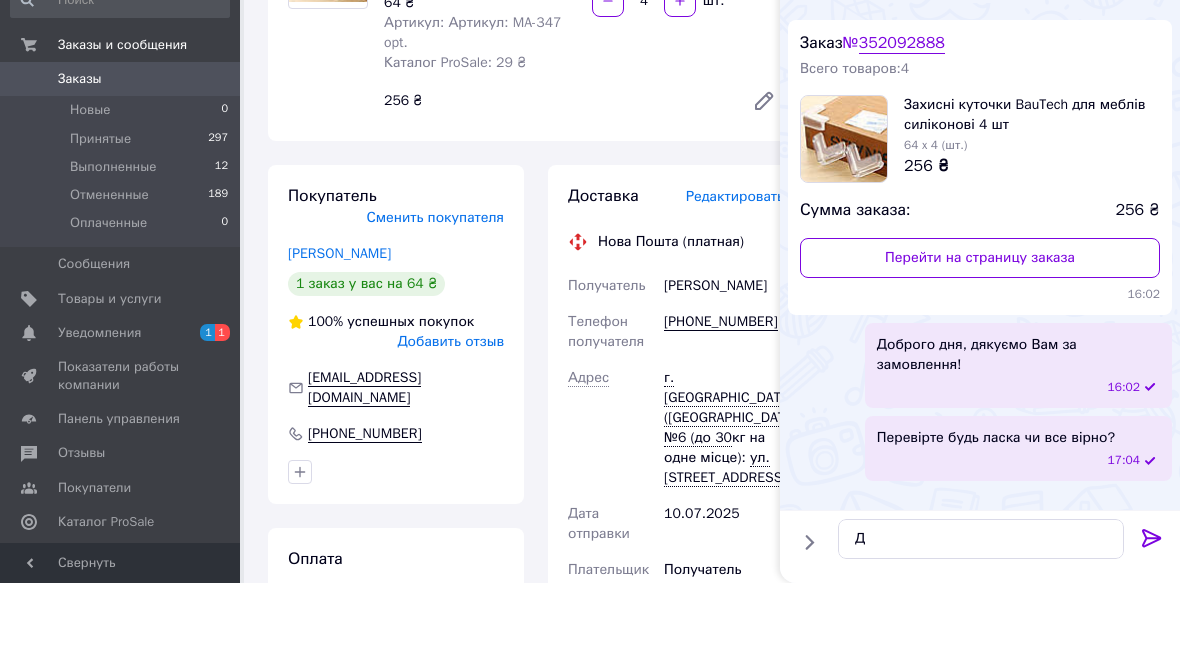 click 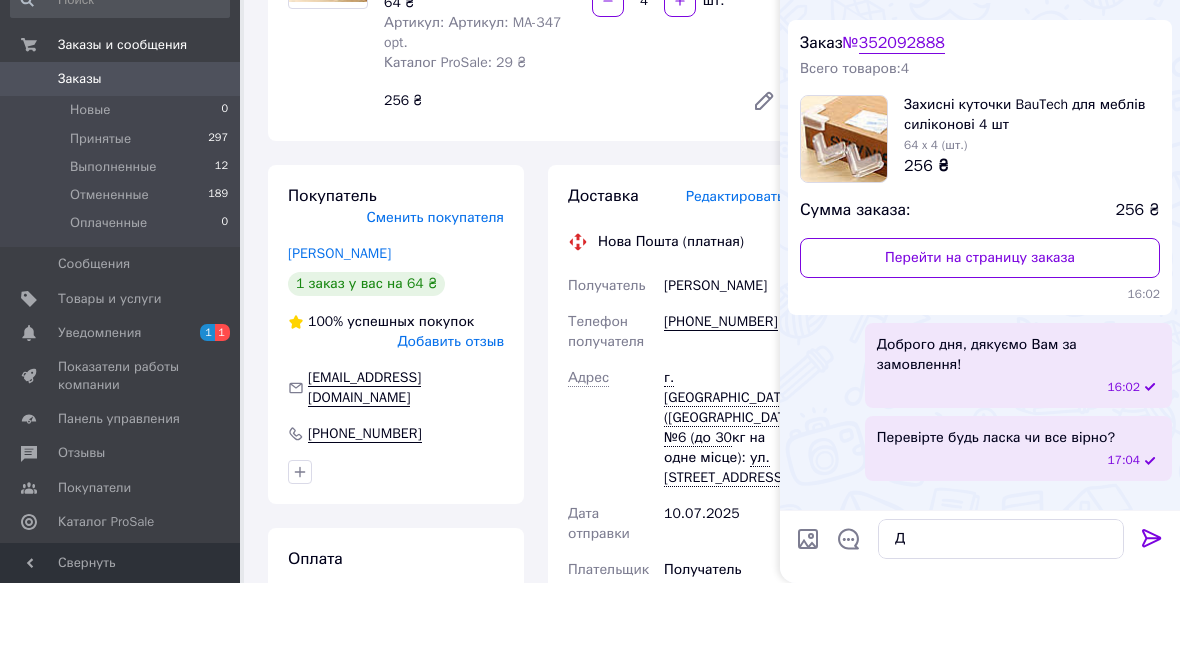scroll, scrollTop: 303, scrollLeft: 0, axis: vertical 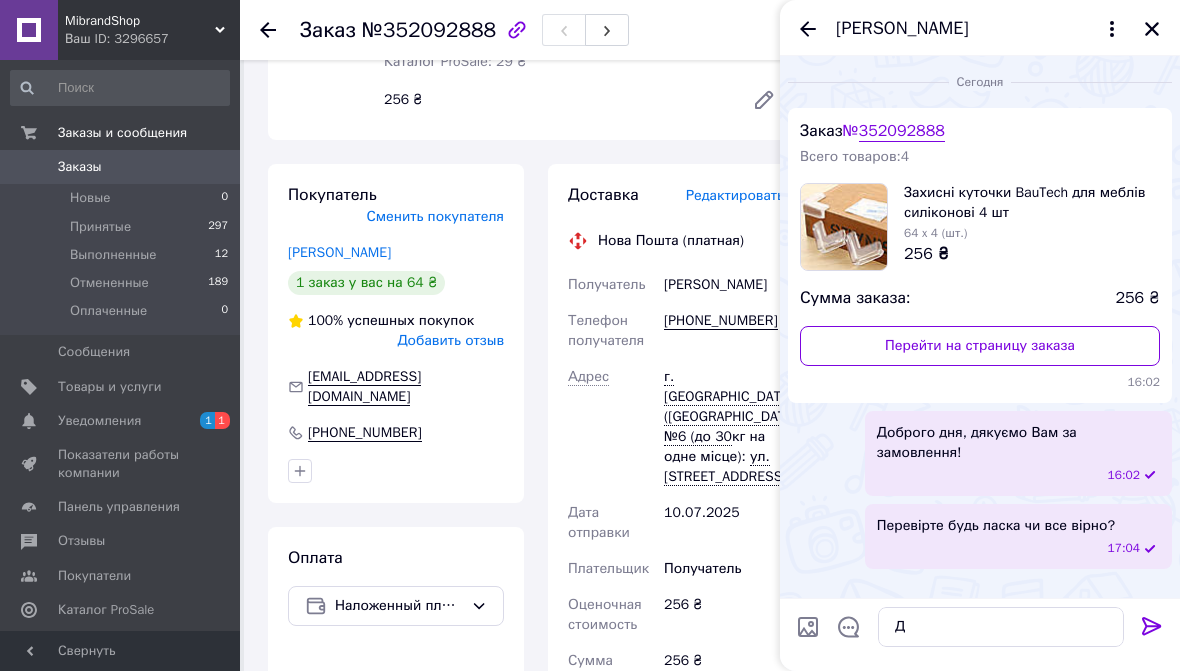 click on "17:04" at bounding box center [1022, 548] 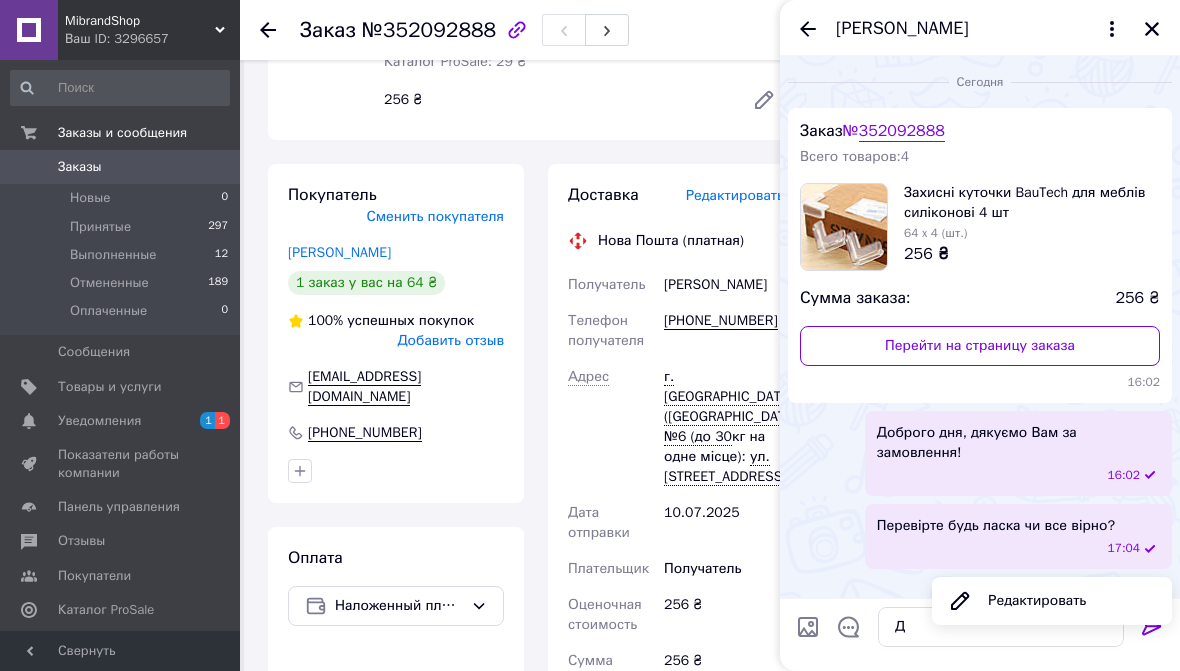 click on "Сегодня Заказ  № 352092888 Всего товаров:  4 Захисні куточки BauTech для меблів силіконові 4 шт 64 x 4 (шт.) 256 ₴ Сумма заказа: 256 ₴ Перейти на страницу заказа 16:02 Доброго дня, дякуємо Вам за замовлення! 16:02 Перевірте будь ласка чи все вірно? 17:04 Редактировать" at bounding box center (980, 327) 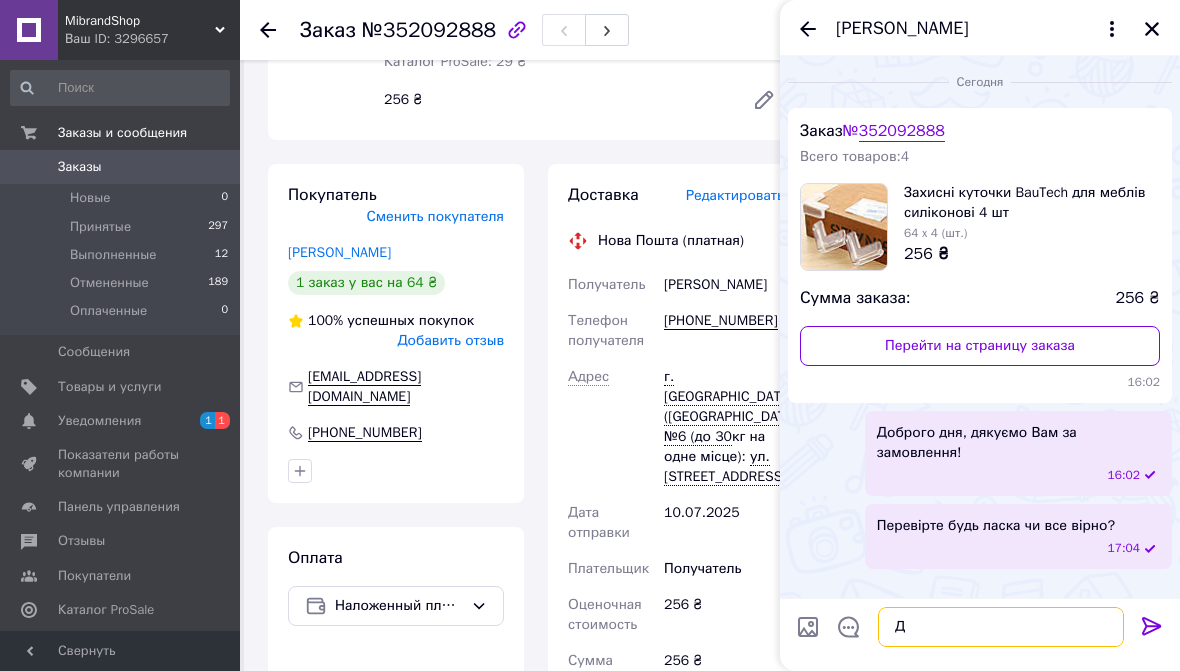 click on "Д" at bounding box center [1001, 627] 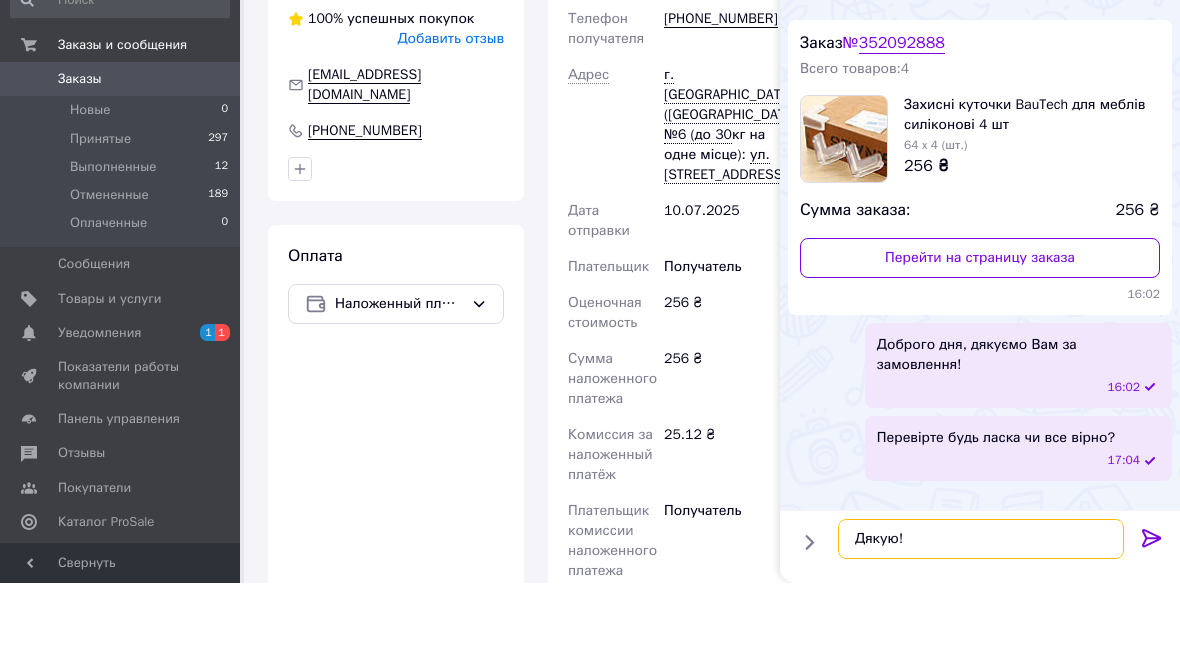 type on "Дякую!" 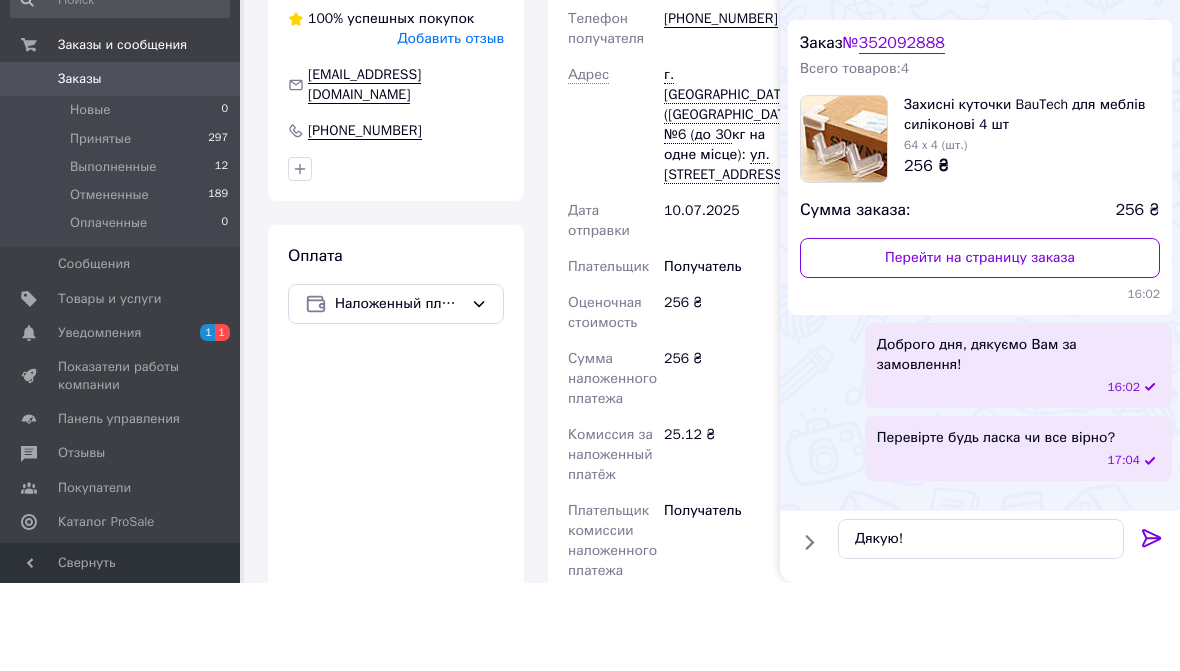 click 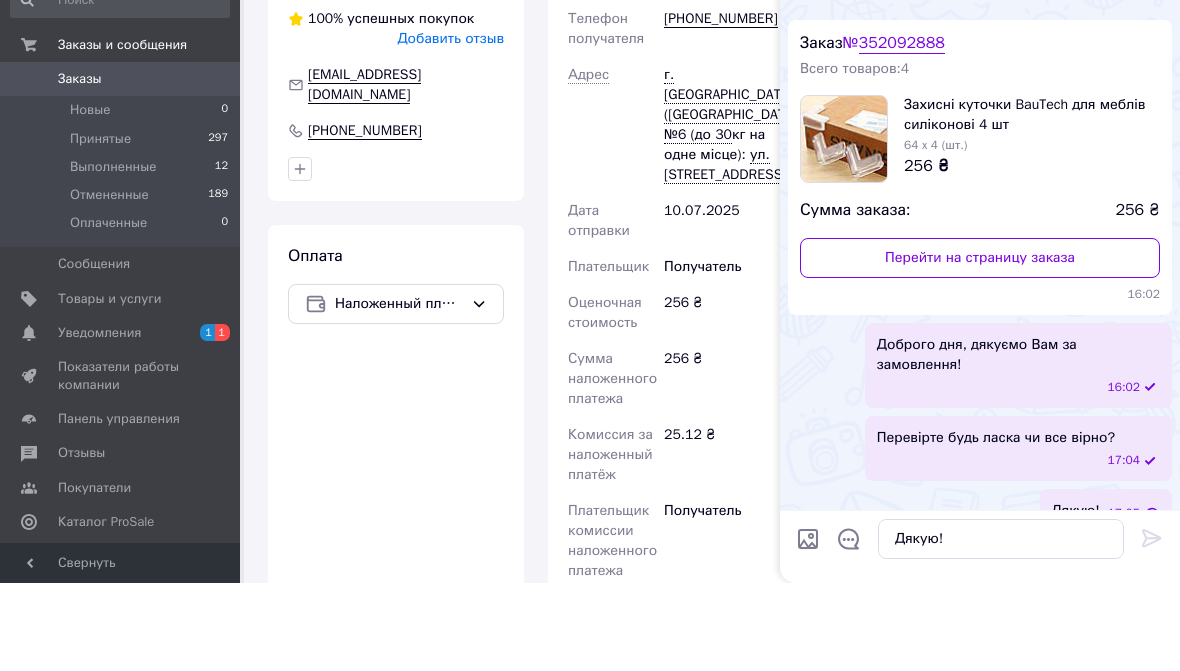 type 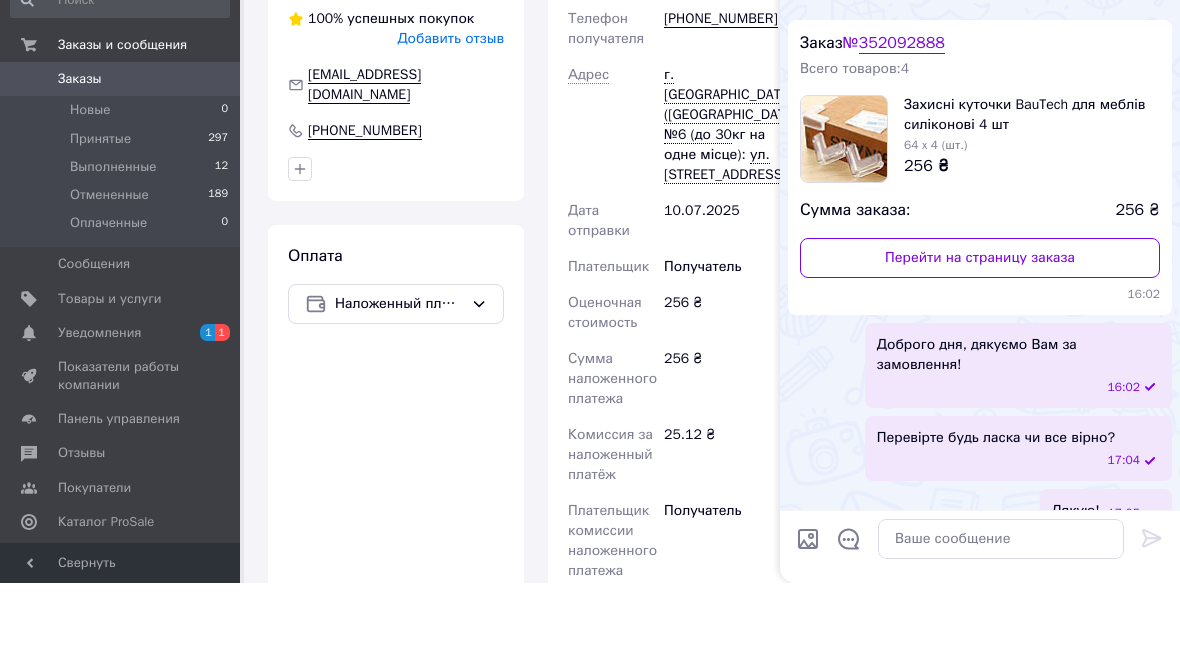 scroll, scrollTop: 606, scrollLeft: 0, axis: vertical 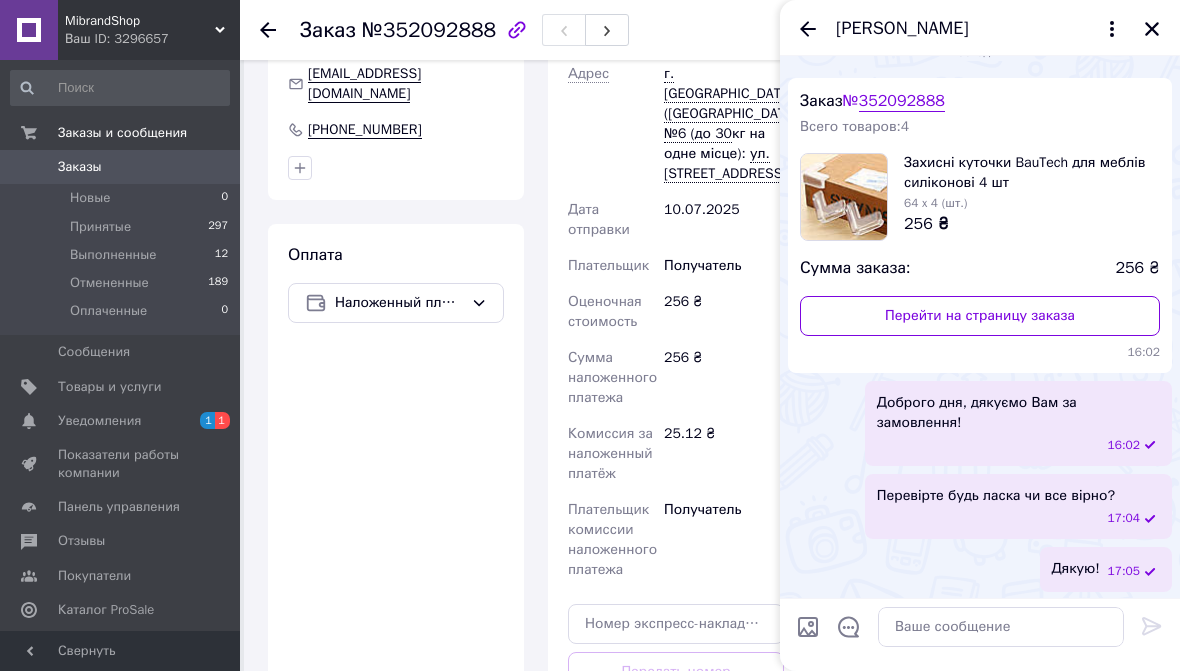 click on "Перейти на страницу заказа" at bounding box center (980, 316) 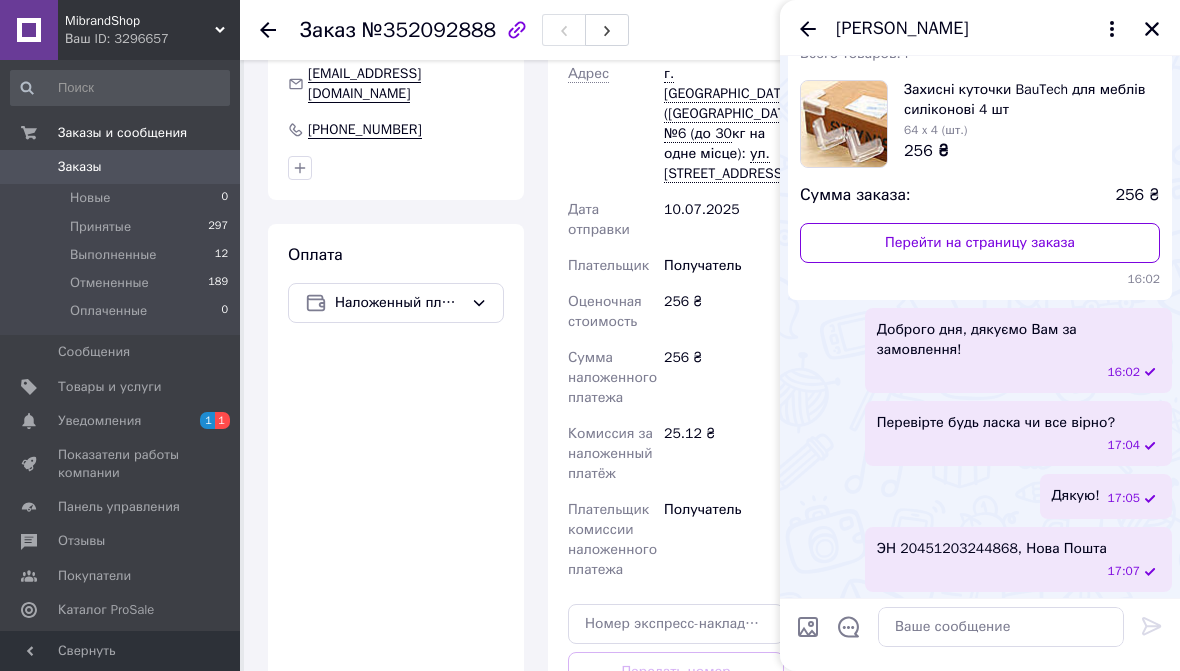 click on "Товары и услуги" at bounding box center [110, 387] 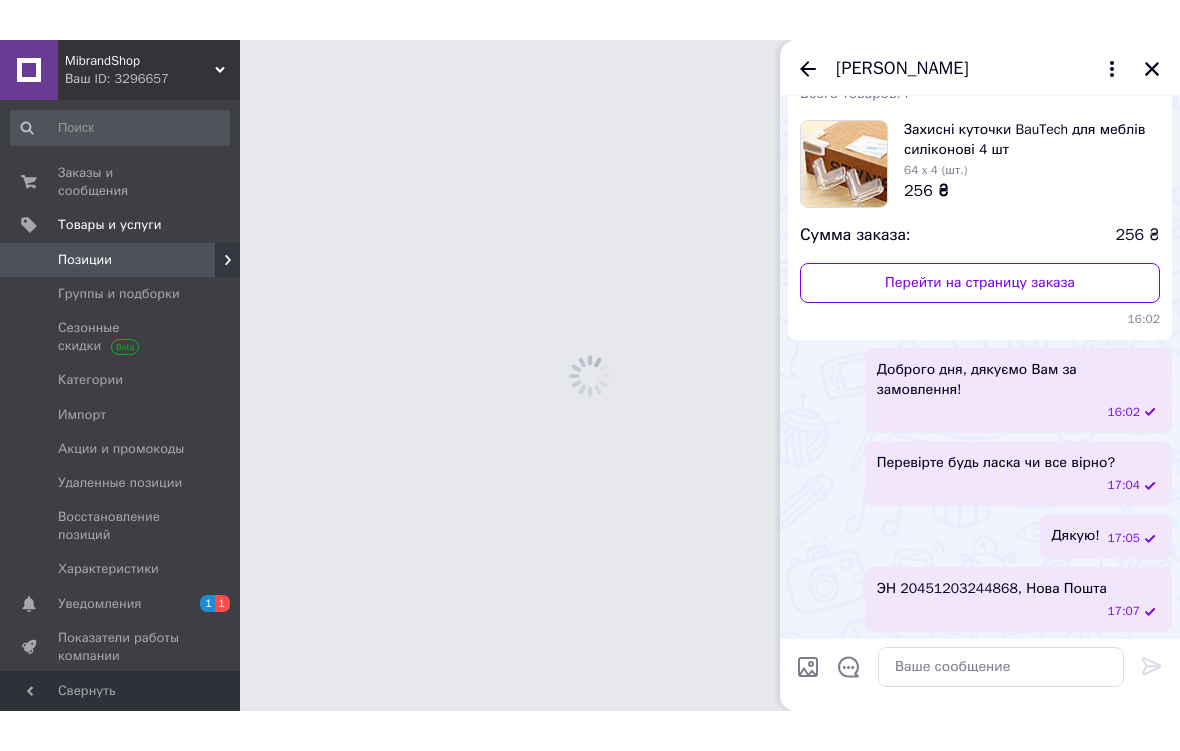 scroll, scrollTop: 0, scrollLeft: 0, axis: both 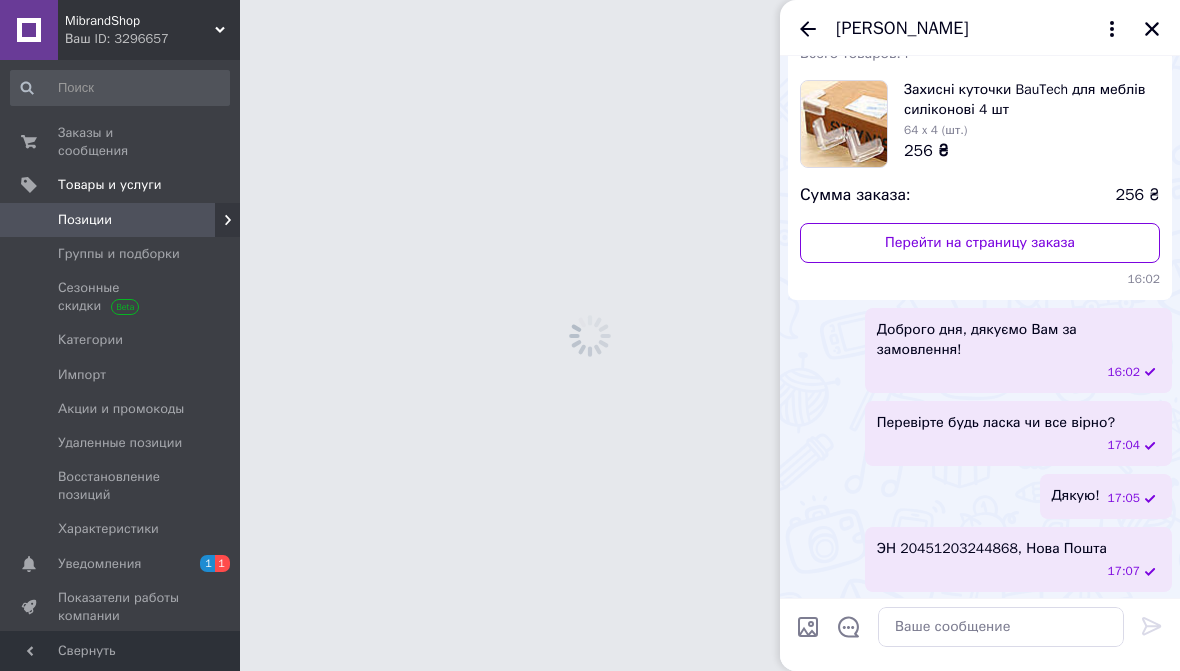 click on "Позиции" at bounding box center (120, 220) 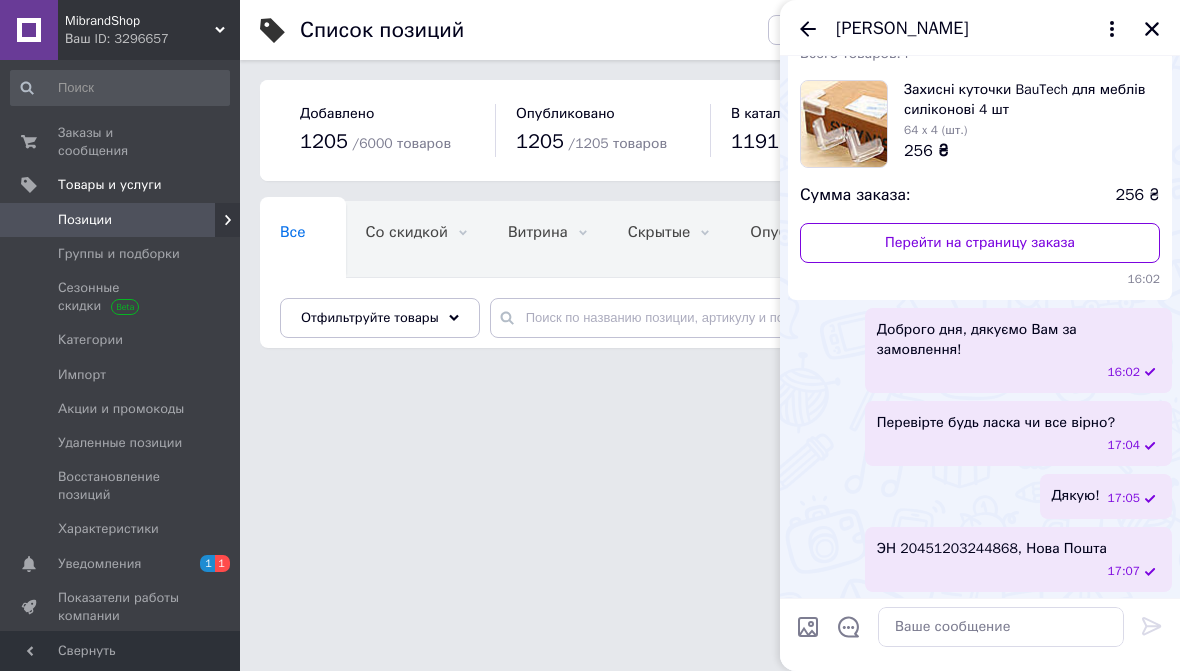 click on "[PERSON_NAME]" at bounding box center [980, 28] 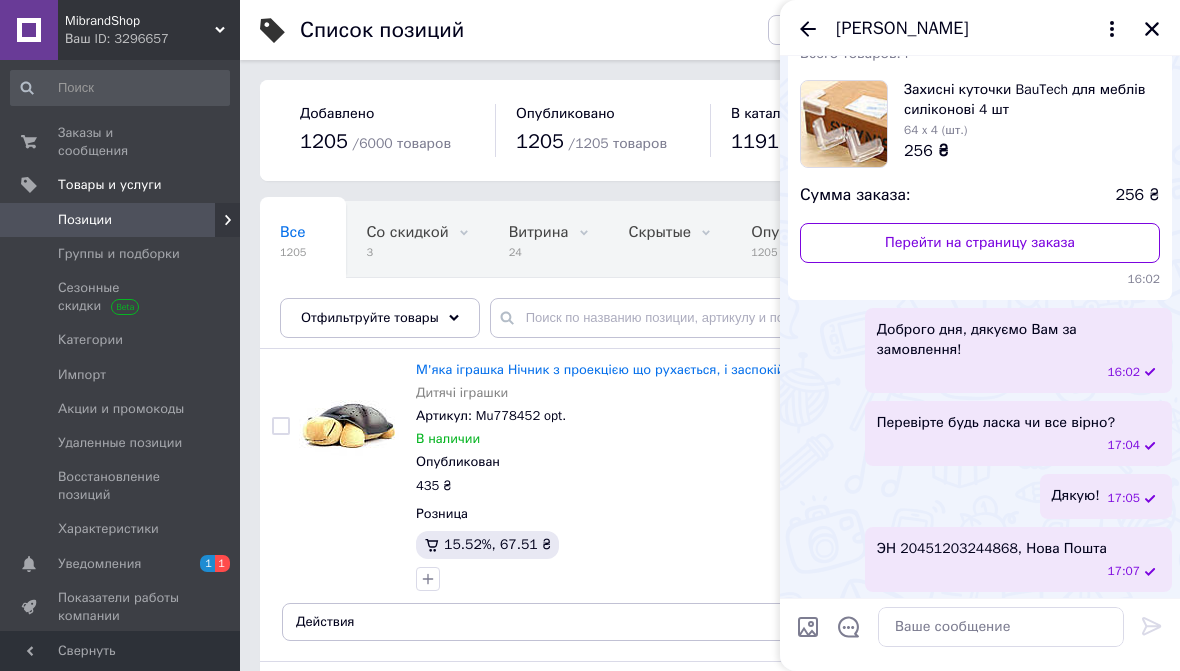 click 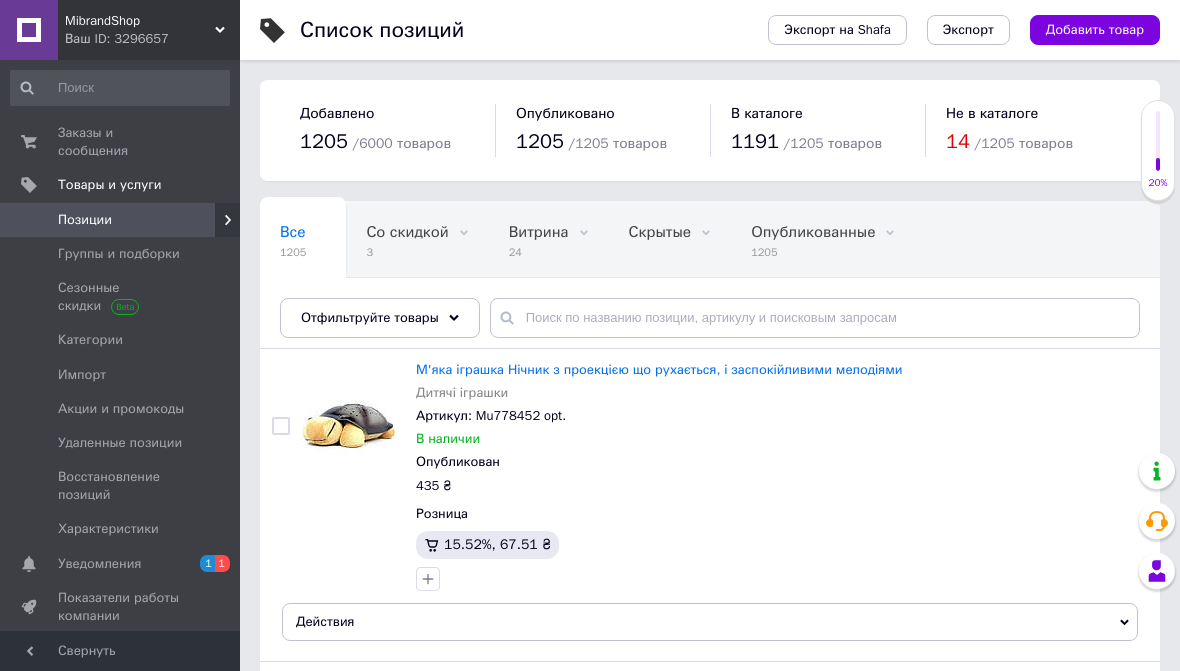 click on "Со скидкой 3" at bounding box center (417, 240) 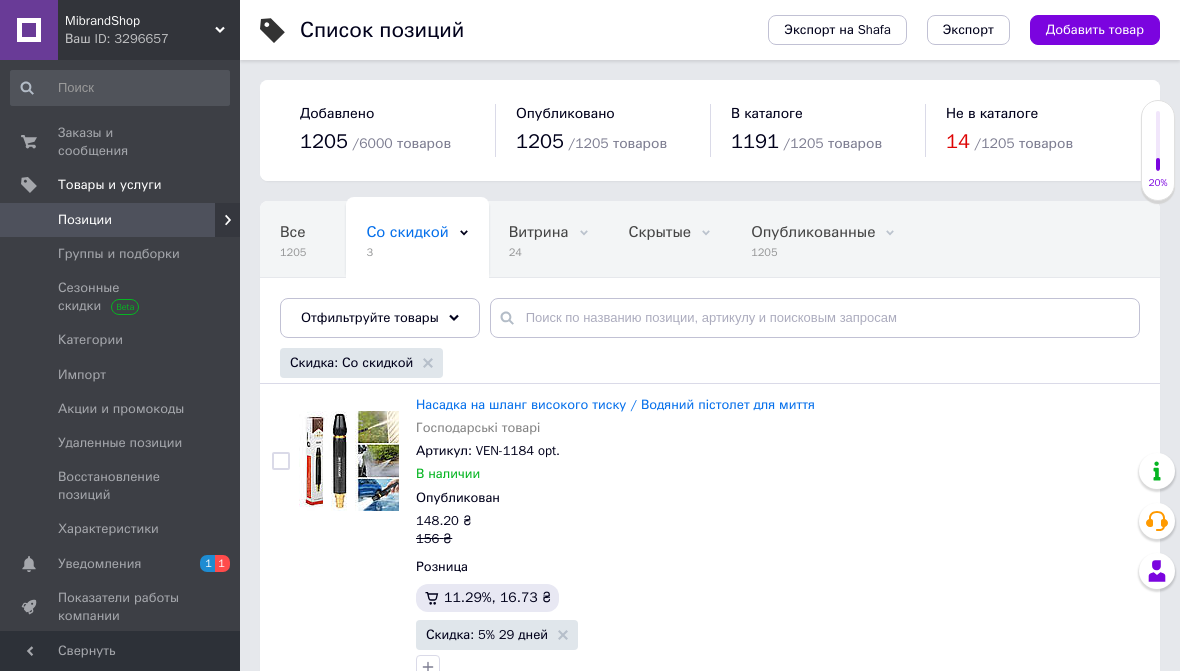 click on "Все" at bounding box center [293, 232] 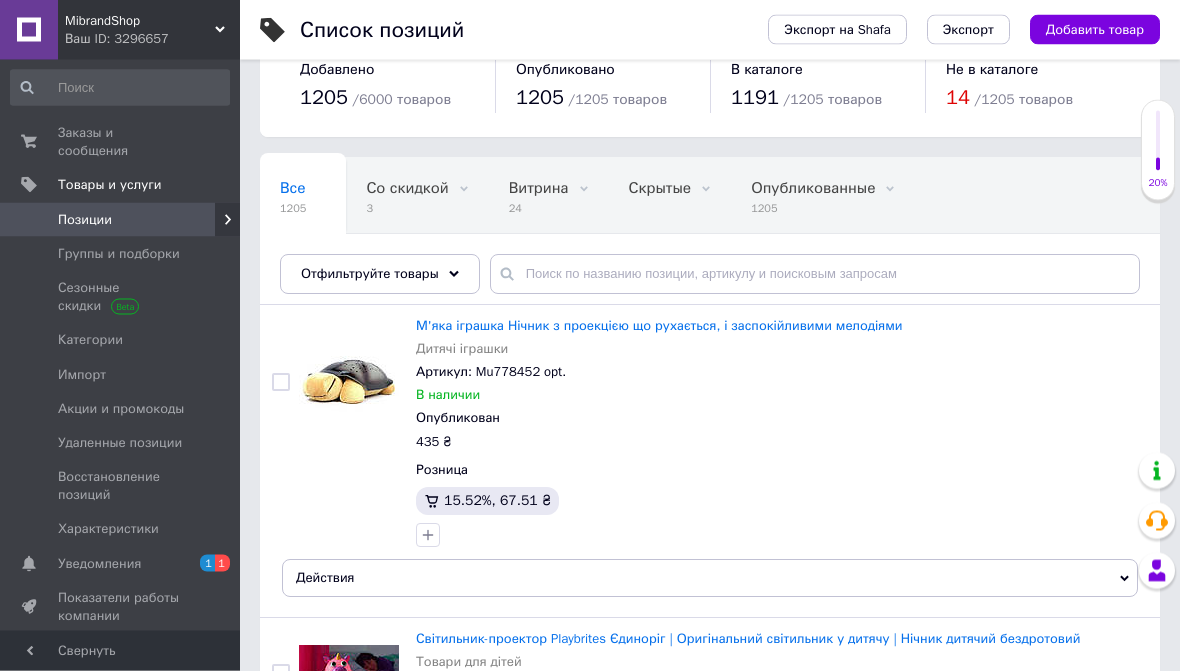 scroll, scrollTop: 0, scrollLeft: 0, axis: both 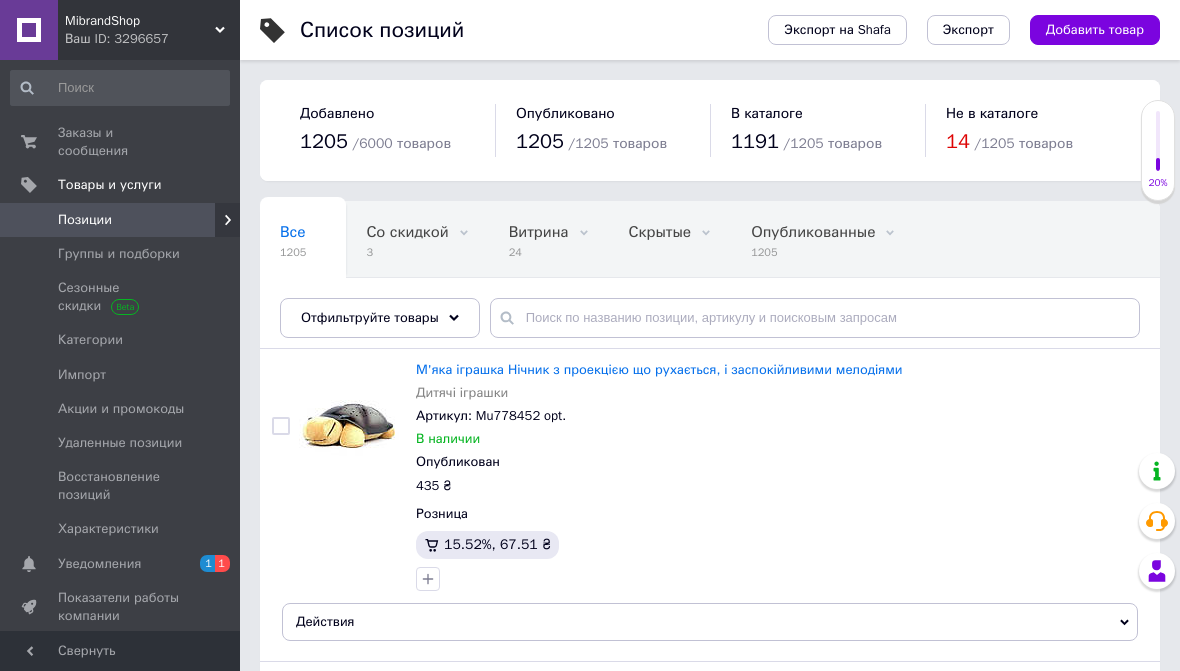 click on "Позиции" at bounding box center (85, 220) 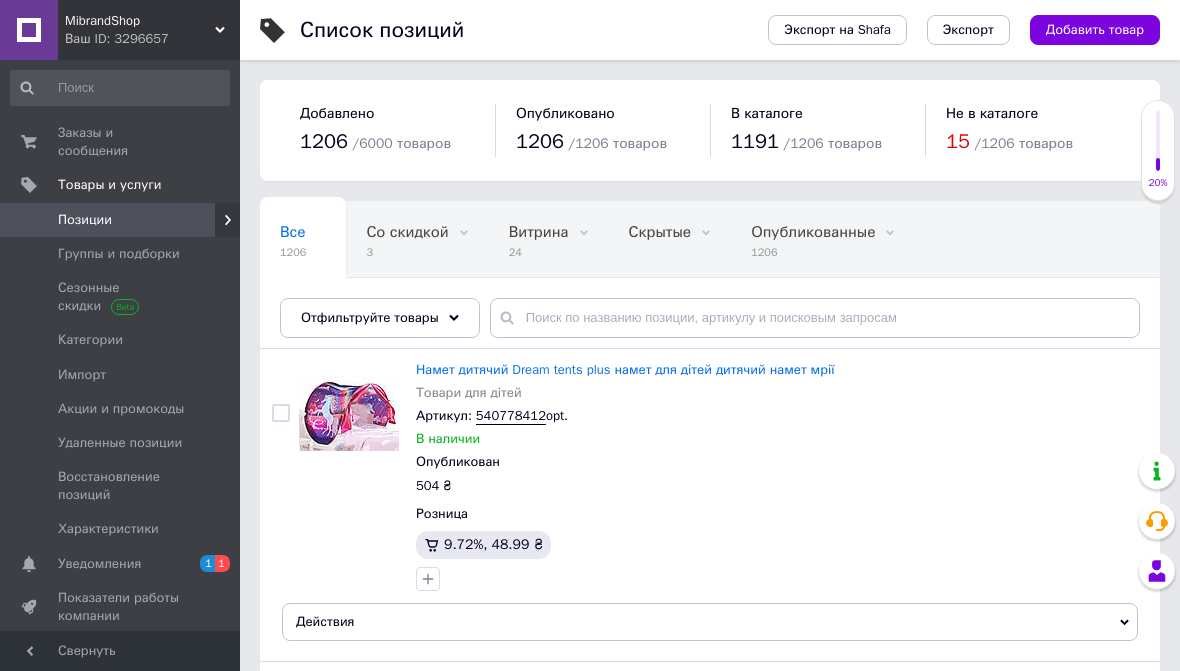 click on "Заказы и сообщения" at bounding box center (121, 142) 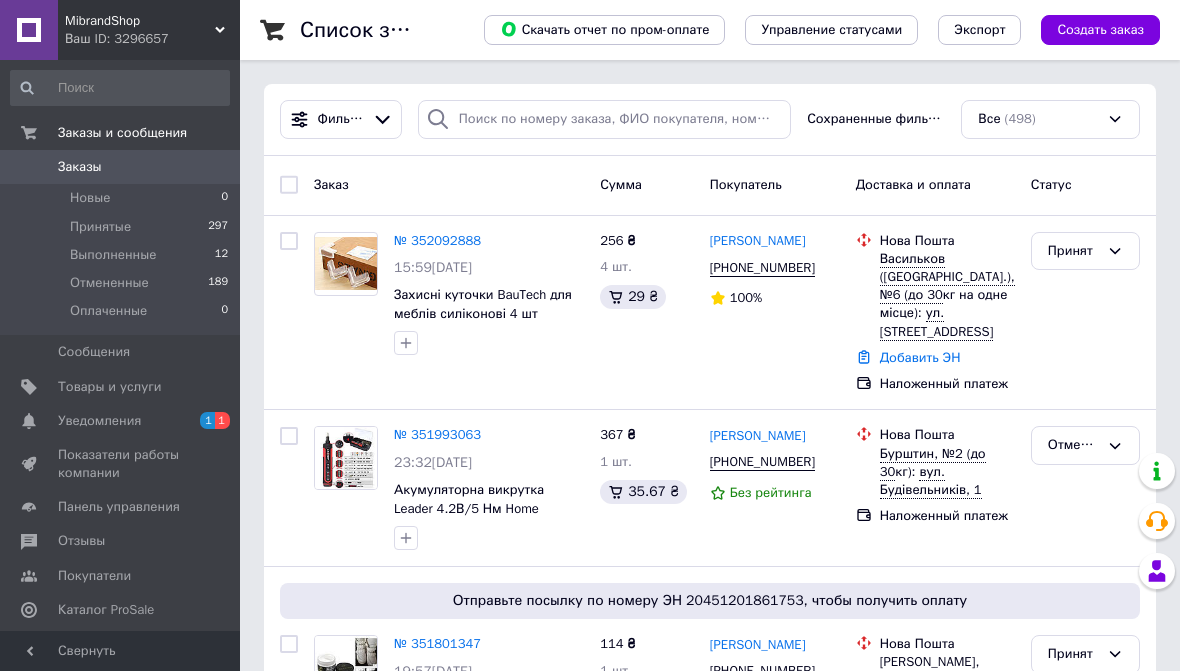 click on "№ 352092888" at bounding box center (437, 240) 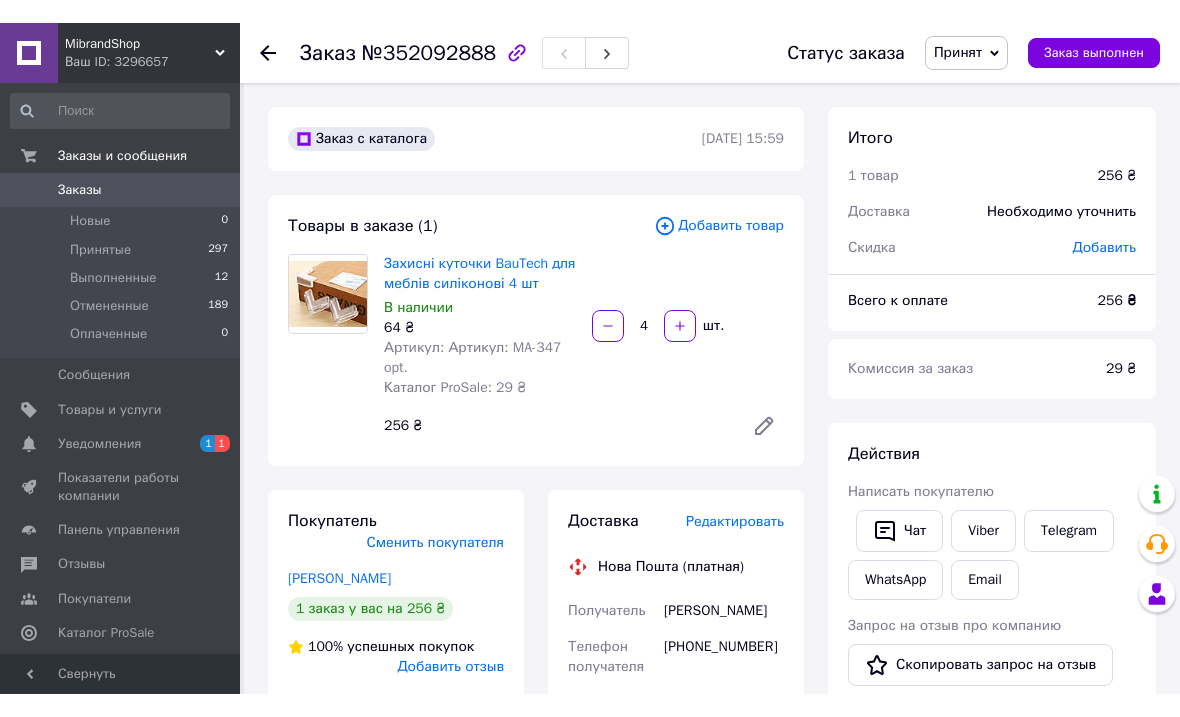 scroll, scrollTop: 692, scrollLeft: 0, axis: vertical 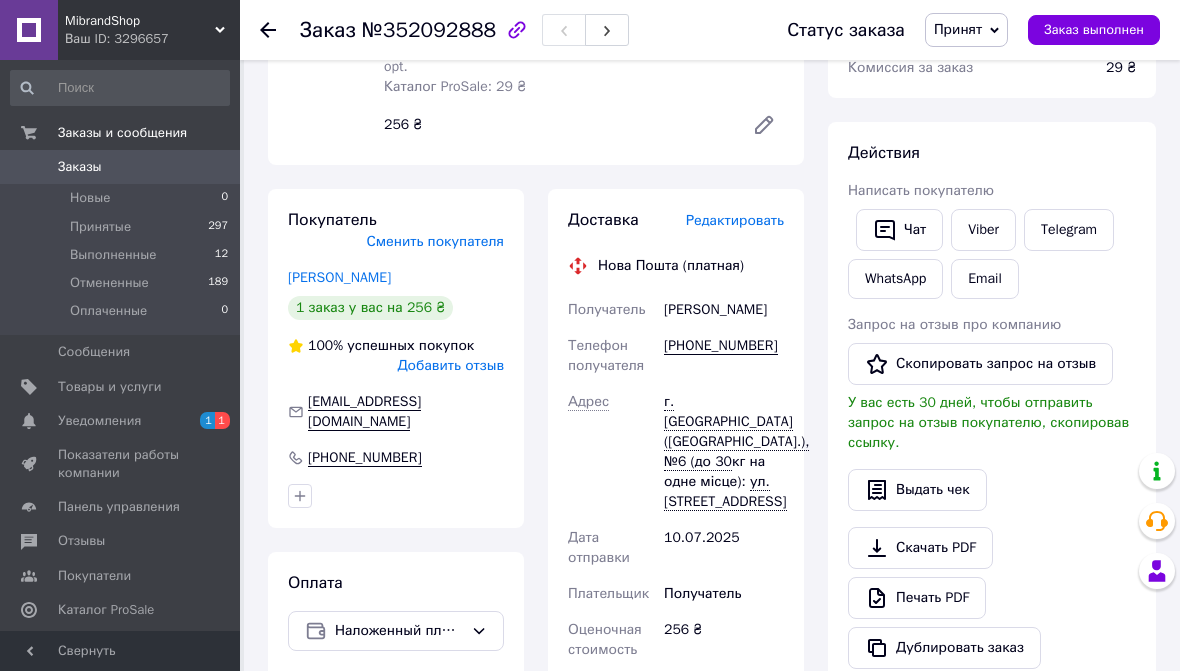 click on "Редактировать" at bounding box center [735, 220] 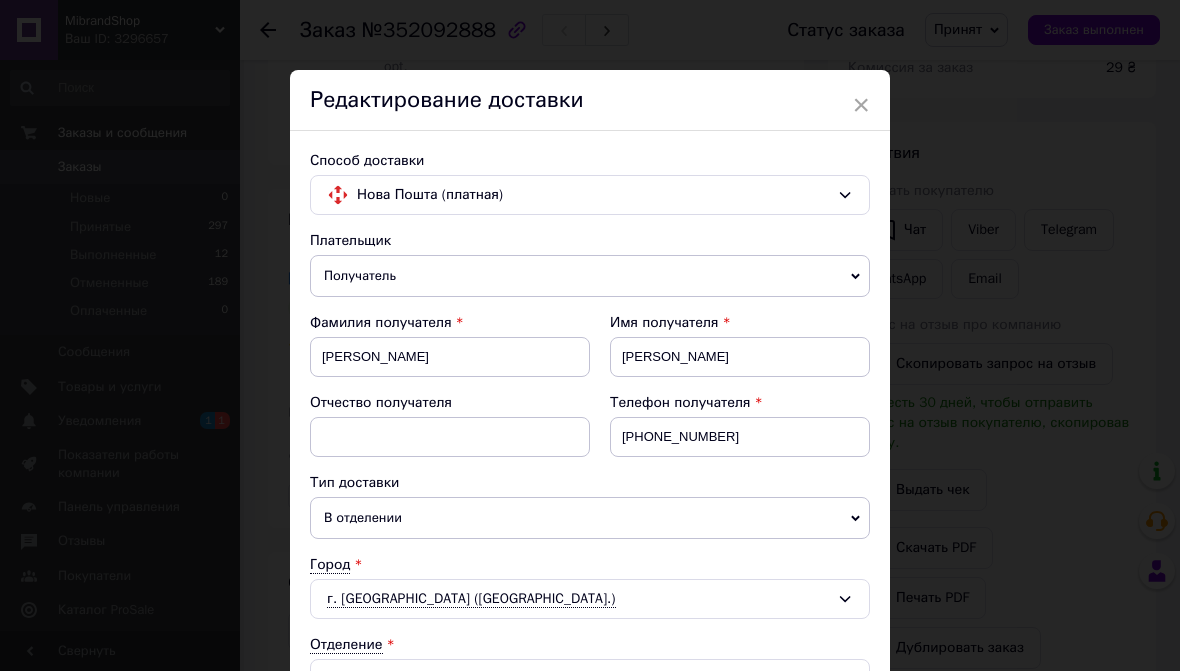 click on "×" at bounding box center (861, 105) 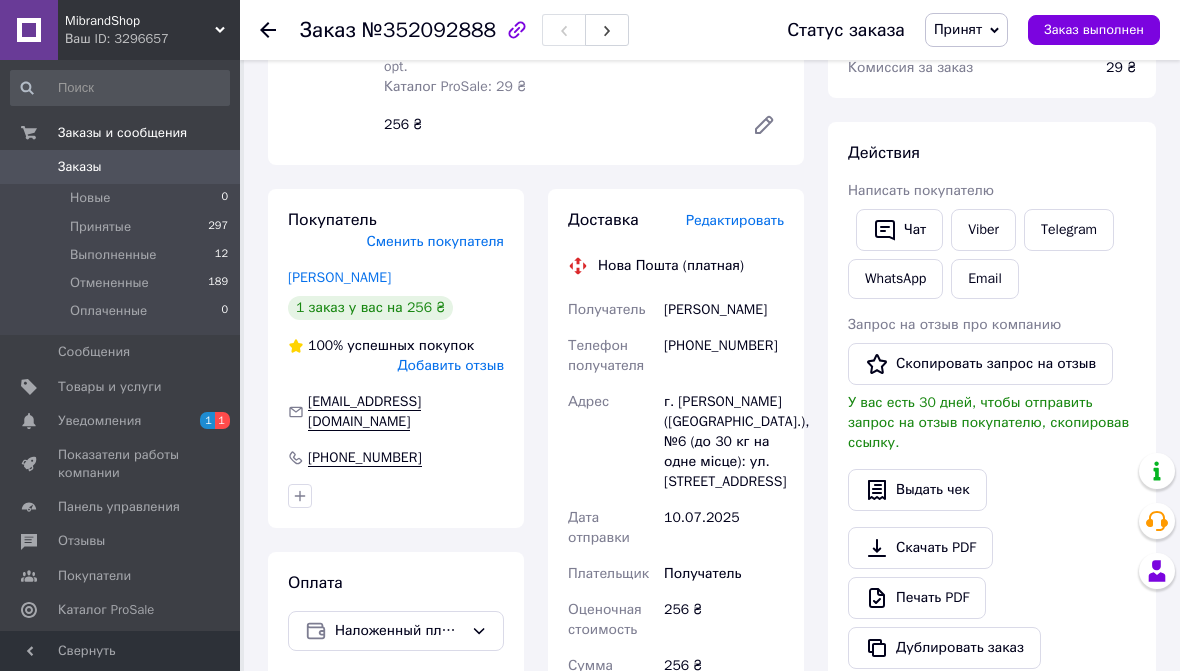 click on "Итого 1 товар 256 ₴ Доставка Необходимо уточнить Скидка Добавить Всего к оплате 256 ₴ Комиссия за заказ 29 ₴ Действия Написать покупателю   Чат Viber Telegram WhatsApp Email Запрос на отзыв про компанию   Скопировать запрос на отзыв У вас есть 30 дней, чтобы отправить запрос на отзыв покупателю, скопировав ссылку.   Выдать чек   Скачать PDF   Печать PDF   Дублировать заказ Метки Личные заметки, которые видите только вы. По ним можно фильтровать заказы Примечания Осталось 300 символов Очистить Сохранить" at bounding box center [992, 479] 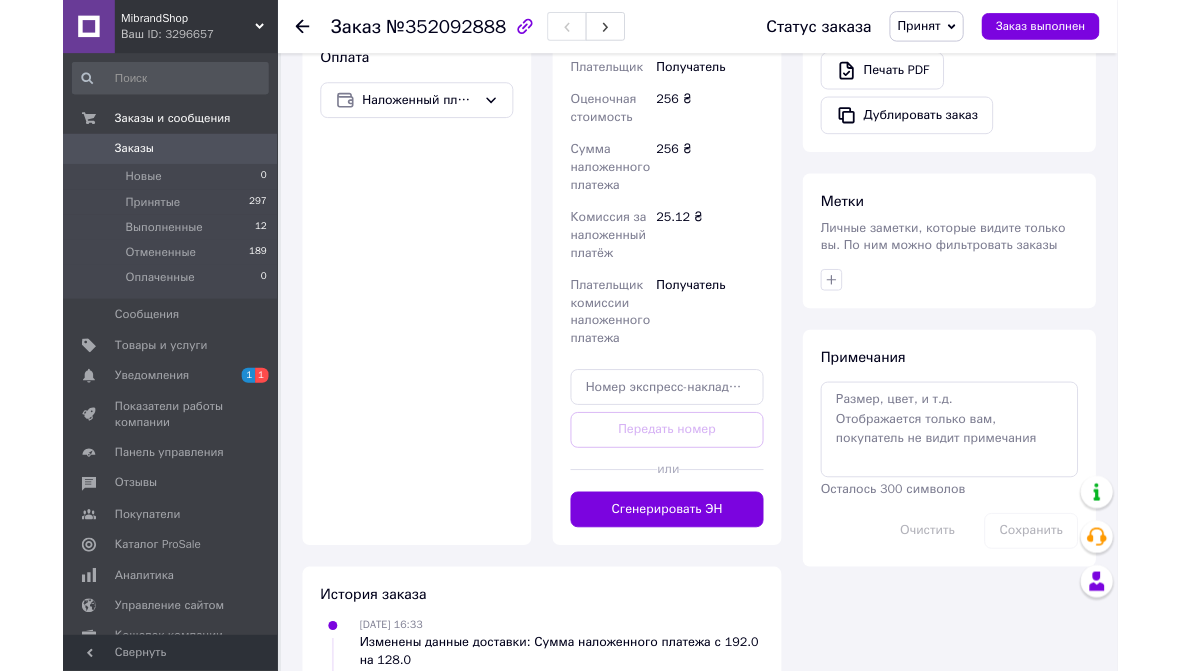 scroll, scrollTop: 877, scrollLeft: 0, axis: vertical 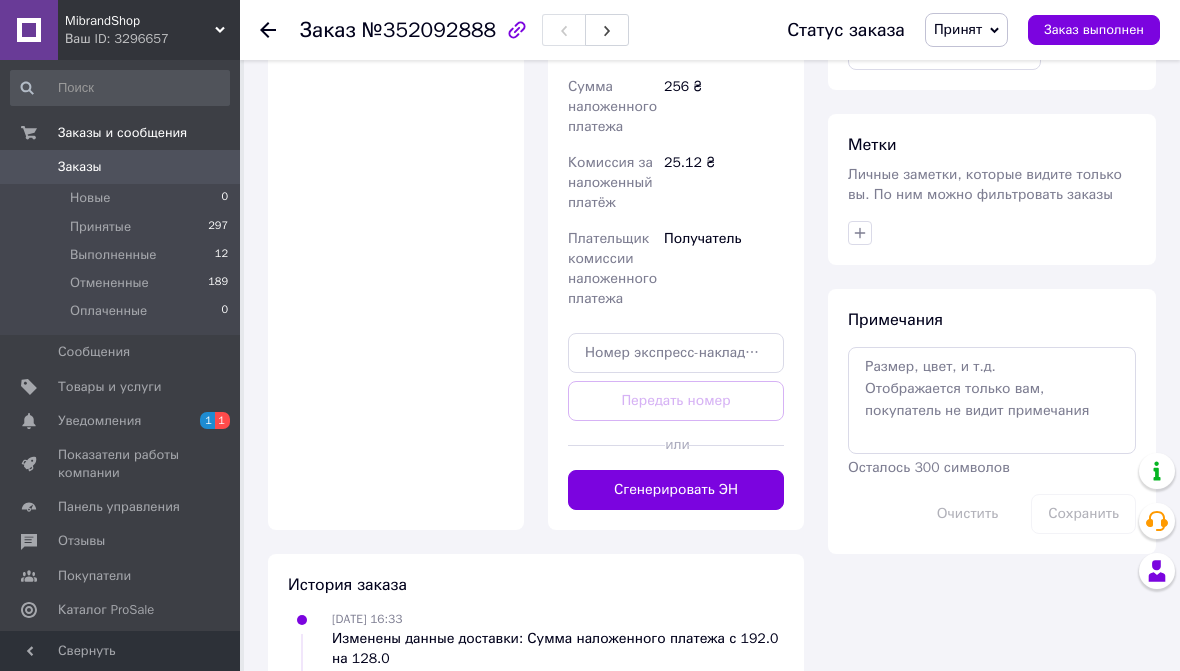click on "Доставка Редактировать Нова Пошта (платная) Получатель [PERSON_NAME] Телефон получателя [PHONE_NUMBER] Адрес г. [PERSON_NAME] ([GEOGRAPHIC_DATA].), №6 (до 30  кг на одне місце):   ул. Счастливая, 12 Дата отправки [DATE] Плательщик Получатель Оценочная стоимость 256 ₴ Сумма наложенного платежа 256 ₴ Комиссия за наложенный платёж 25.12 ₴ Плательщик комиссии наложенного платежа Получатель Передать номер или Сгенерировать ЭН" at bounding box center [676, 60] 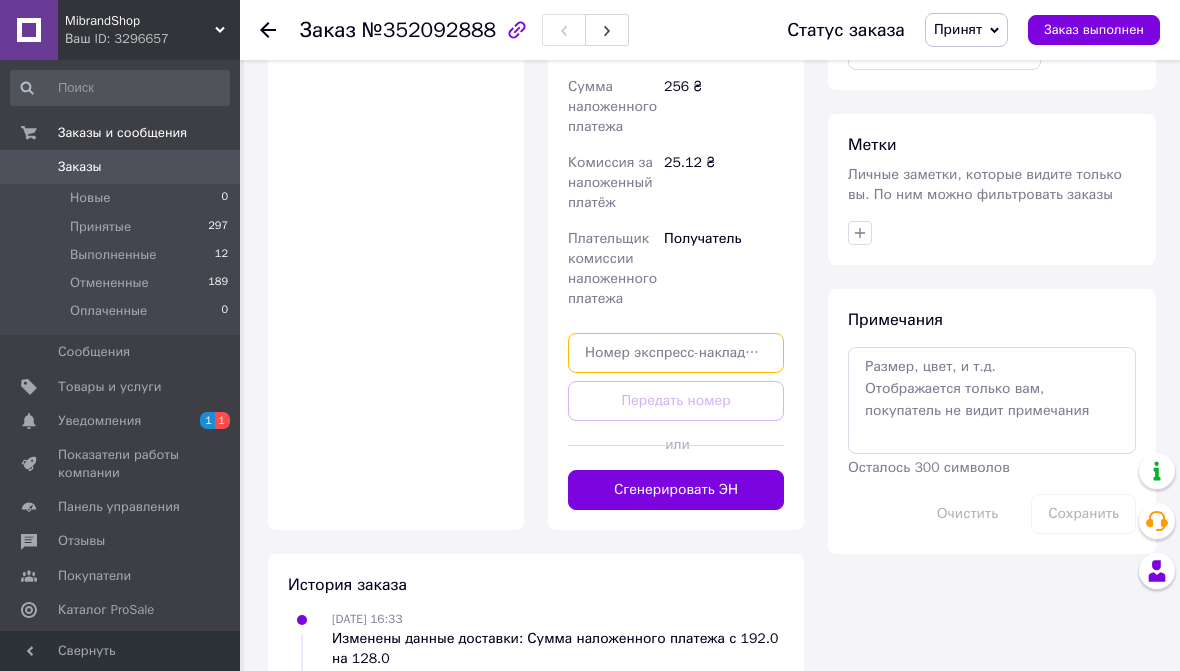click at bounding box center (676, 353) 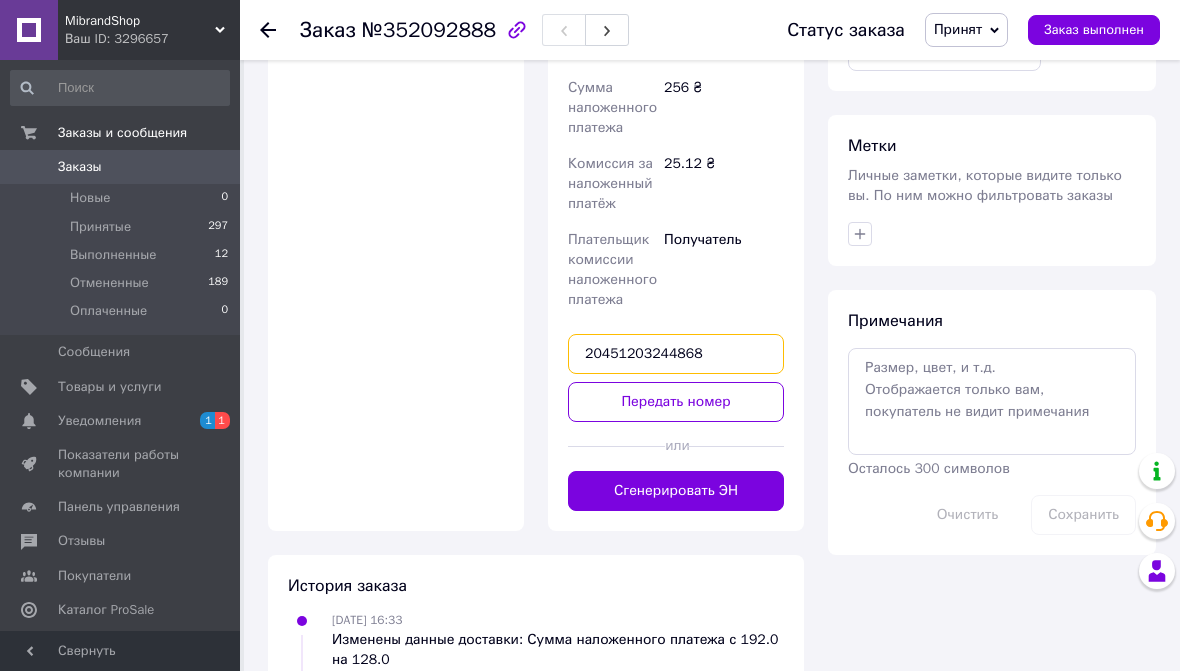 type on "20451203244868" 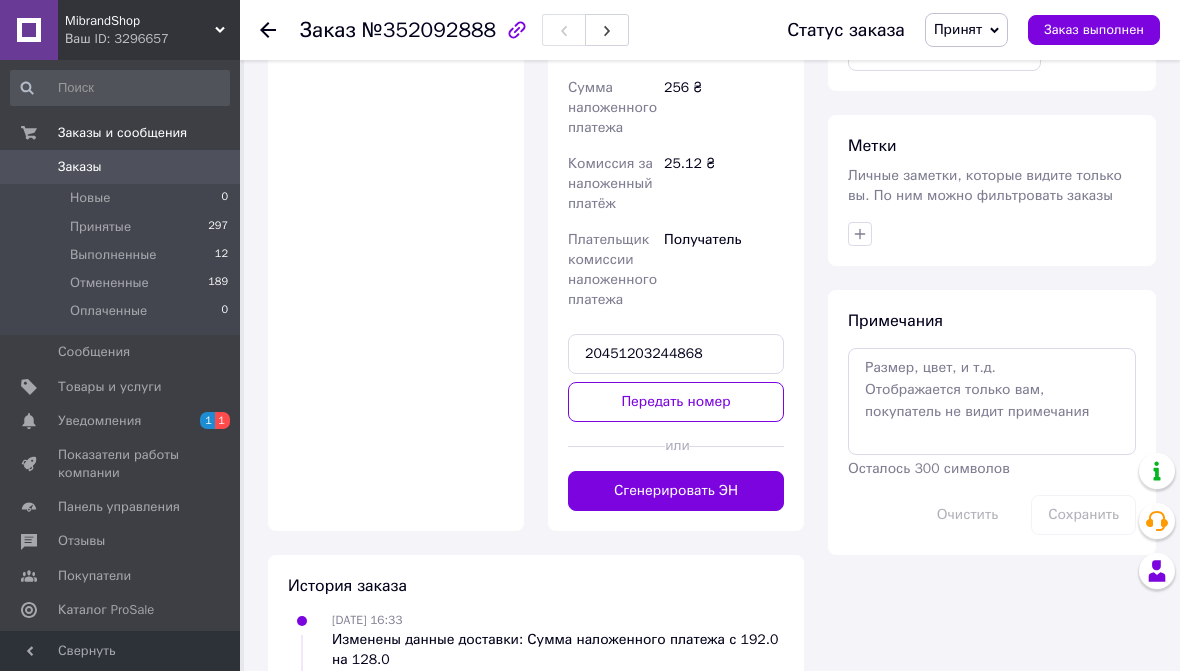 click on "Передать номер" at bounding box center (676, 402) 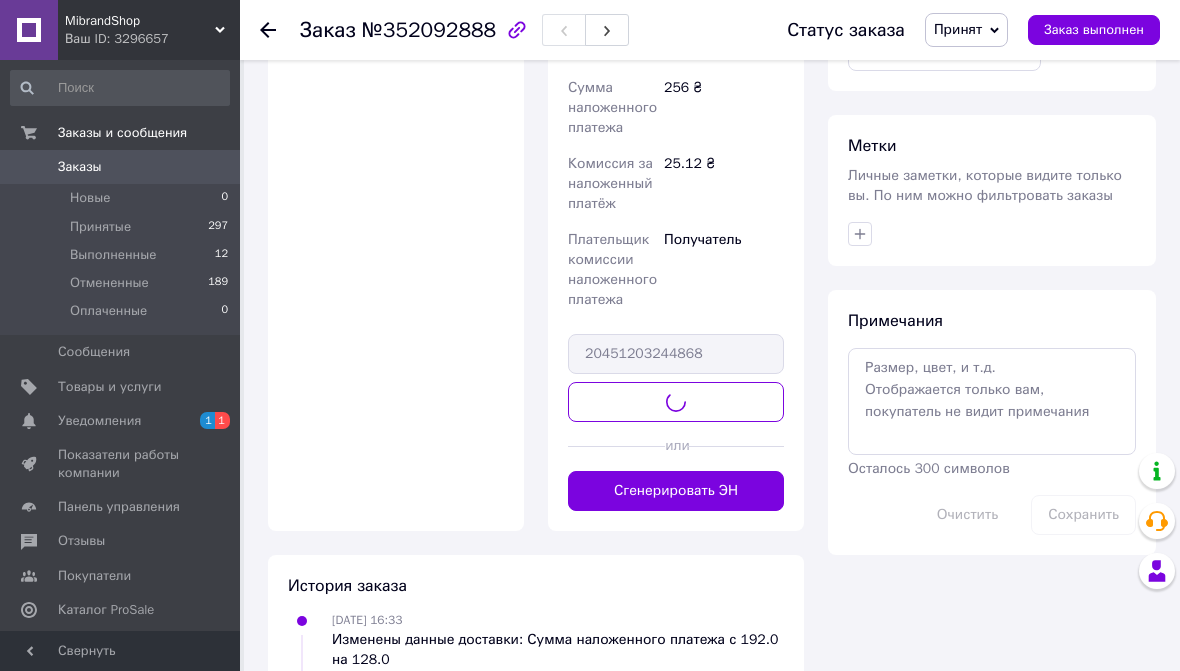 scroll, scrollTop: 877, scrollLeft: 0, axis: vertical 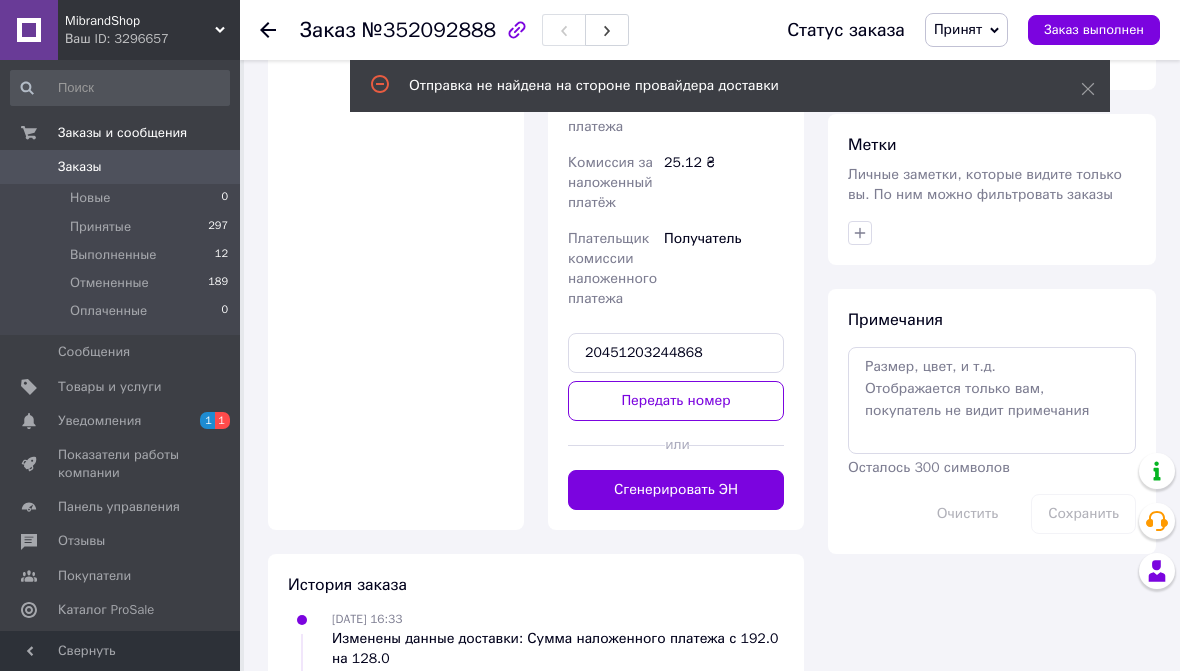click on "Передать номер" at bounding box center [676, 401] 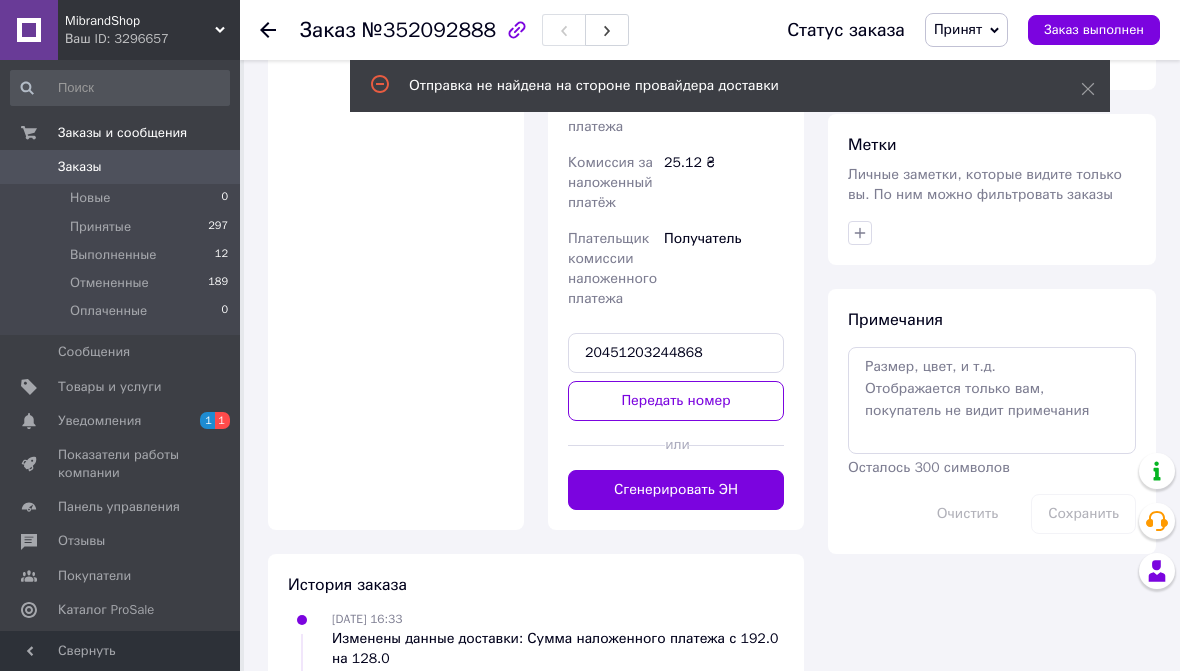 click on "Сгенерировать ЭН" at bounding box center [676, 490] 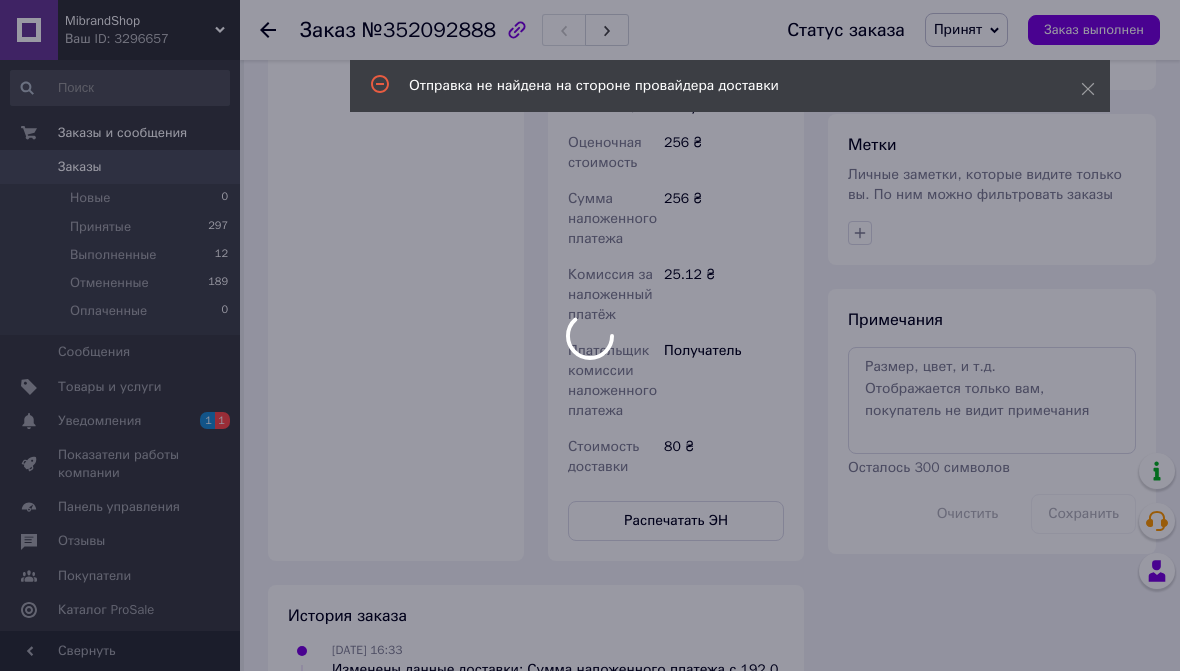 scroll, scrollTop: 740, scrollLeft: 0, axis: vertical 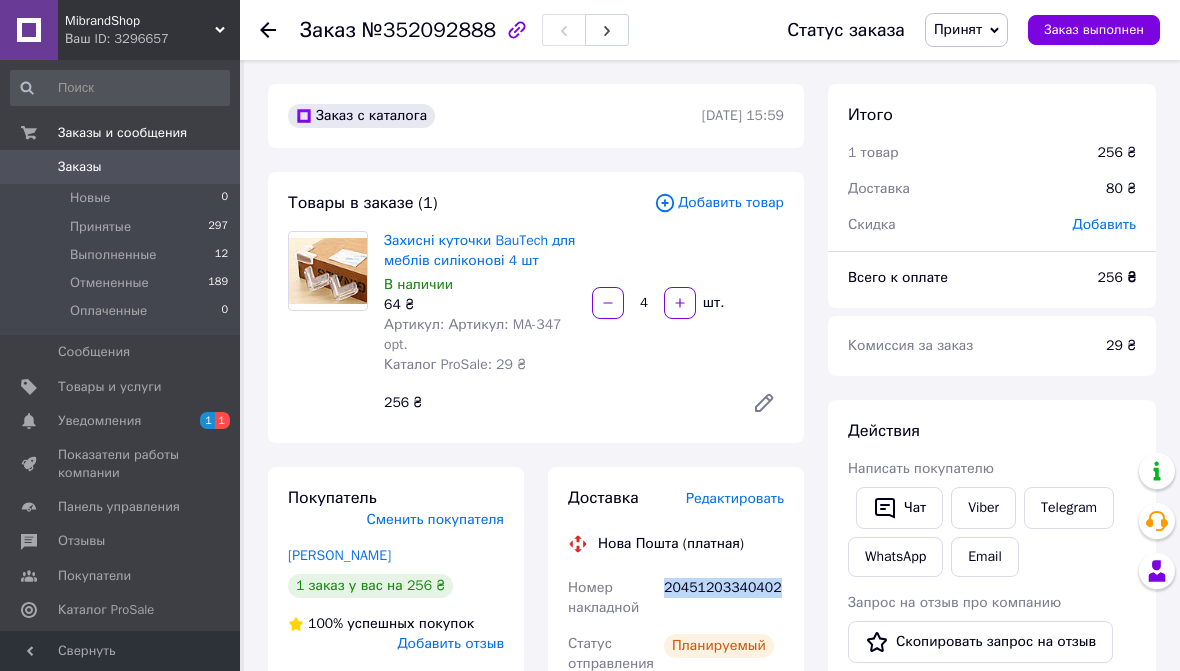 click on "Чат" at bounding box center [899, 508] 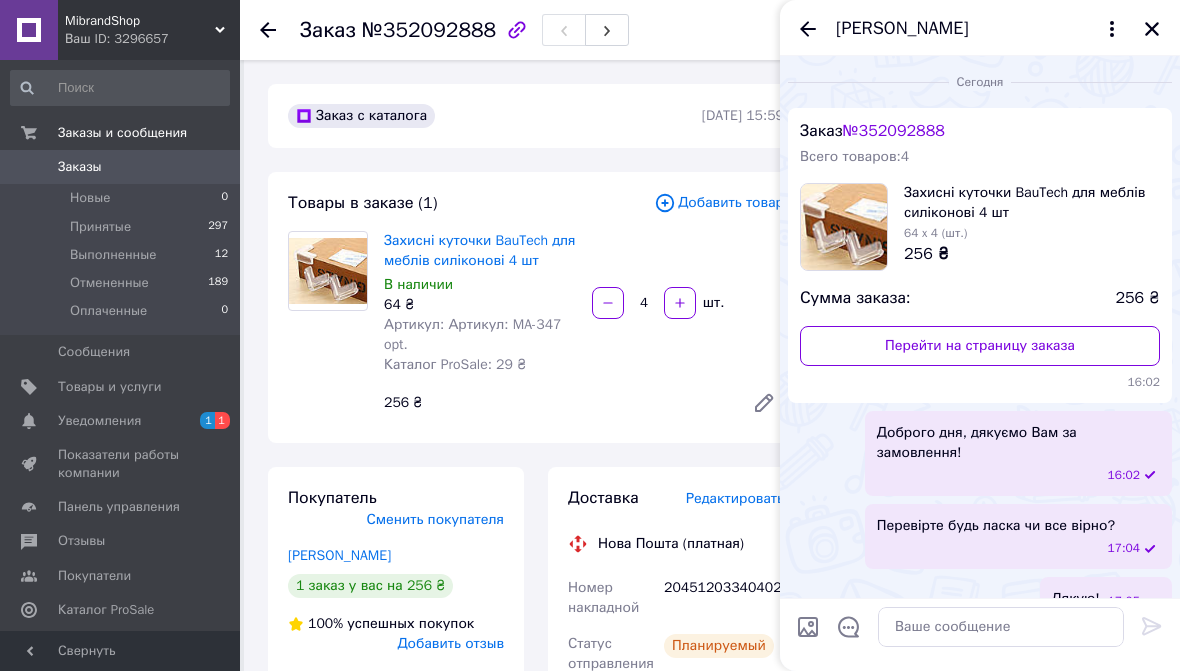 scroll, scrollTop: 103, scrollLeft: 0, axis: vertical 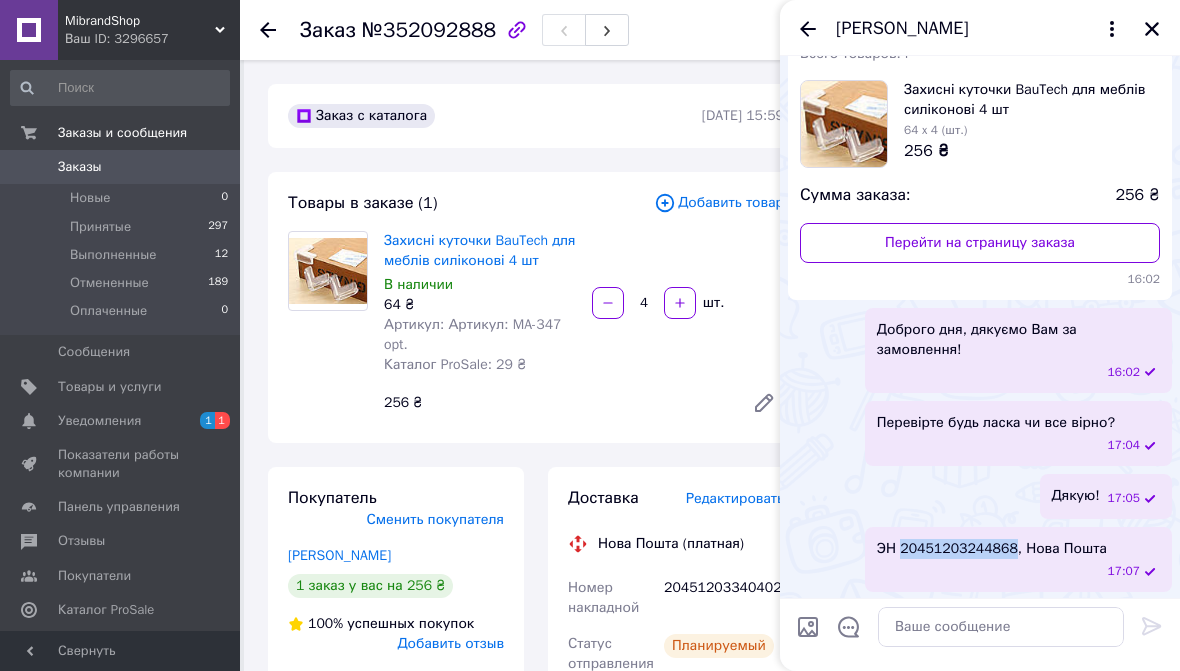 click on "17:07" at bounding box center [1022, 571] 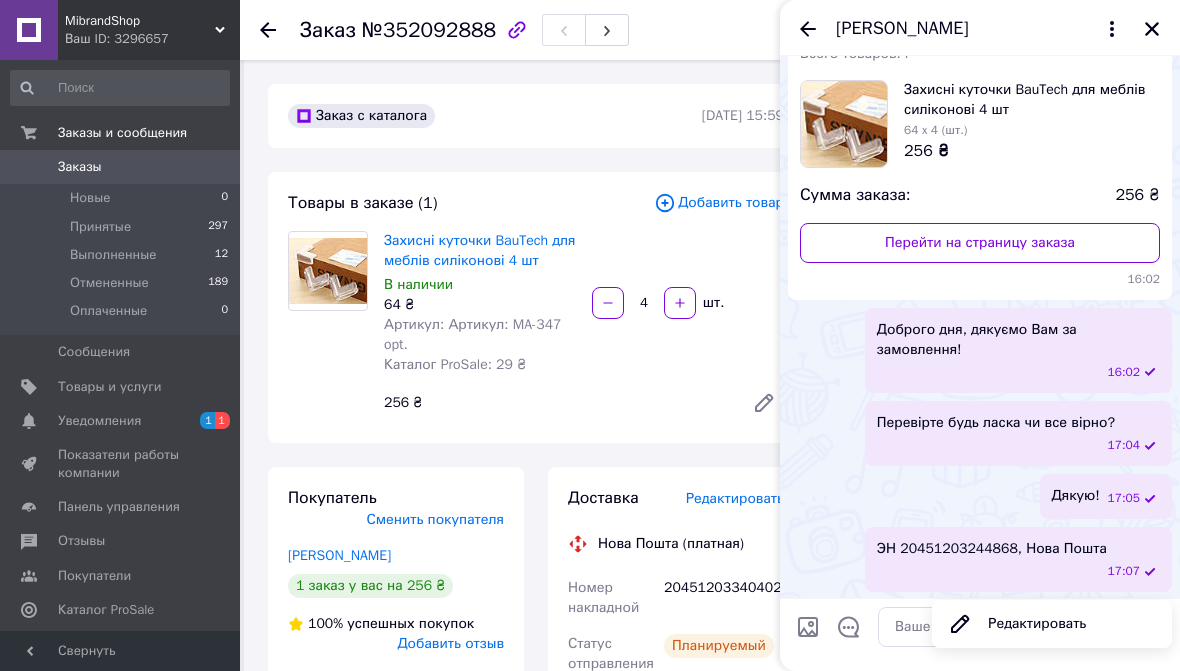 click on "ЭН 20451203244868, Нова Пошта 17:07" at bounding box center [1018, 559] 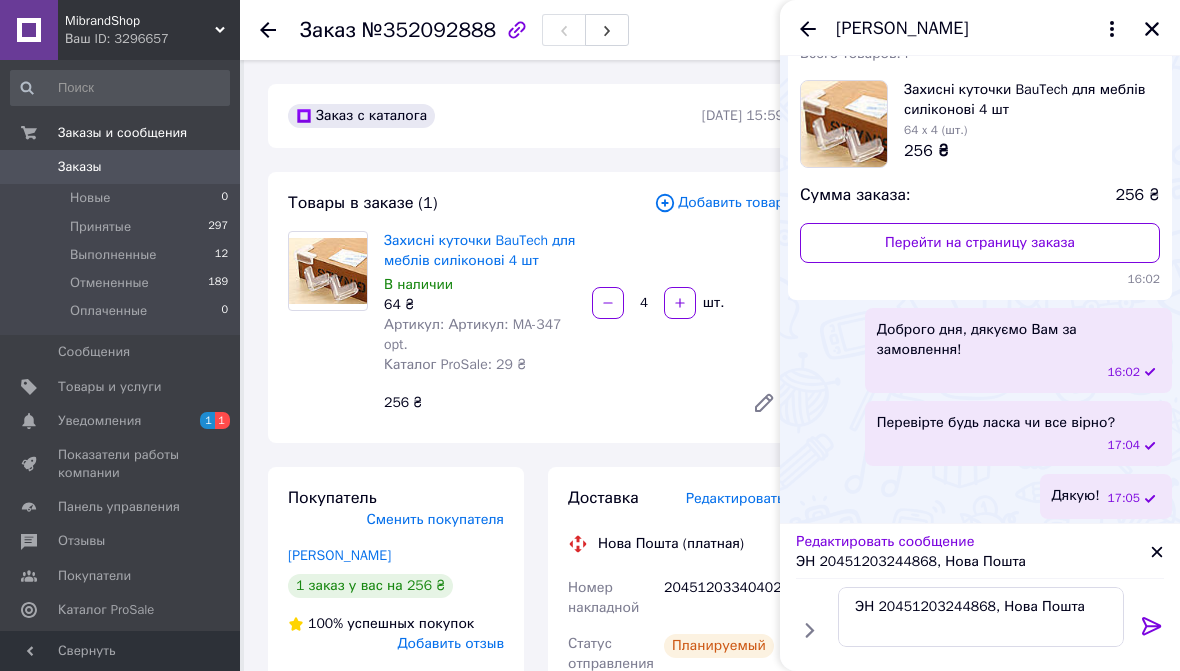click on "ЭН 20451203244868, Нова Пошта" at bounding box center [973, 562] 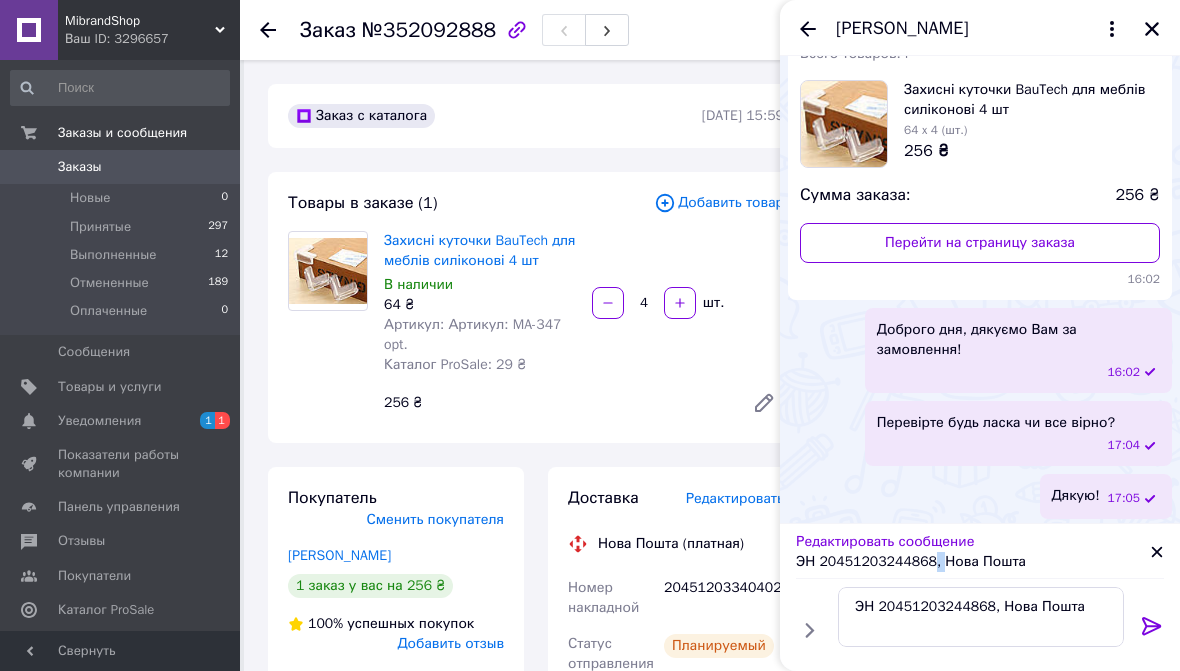click on "ЭН 20451203244868, Нова Пошта" at bounding box center [973, 562] 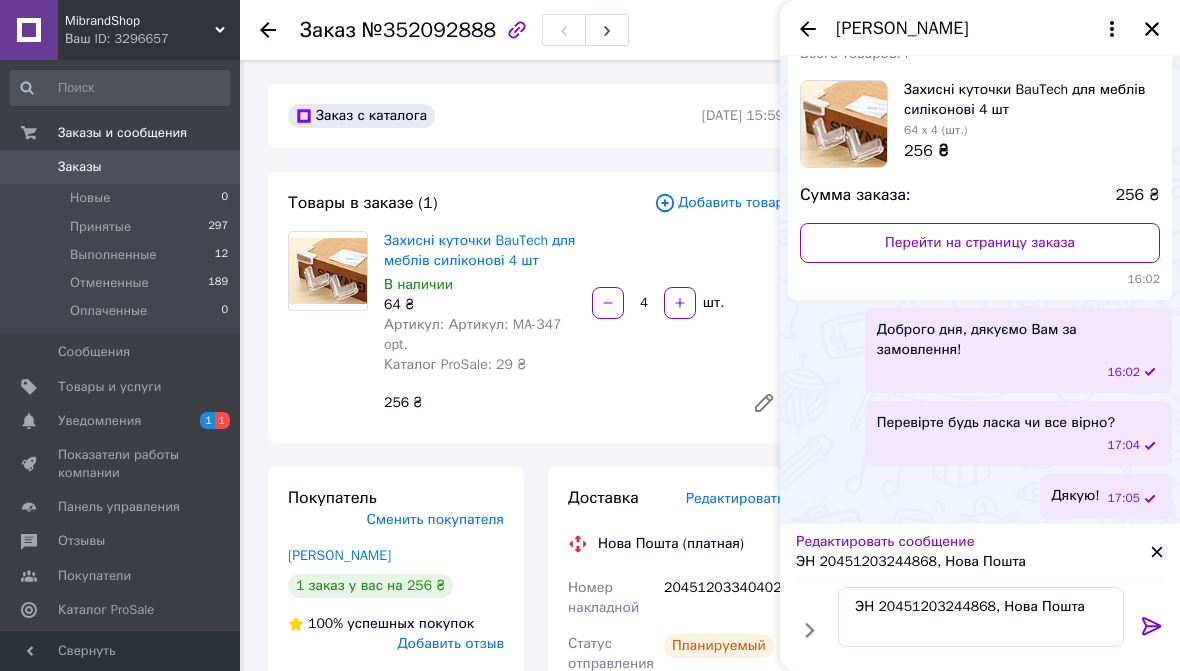 click on "ЭН 20451203244868, Нова Пошта" at bounding box center [973, 562] 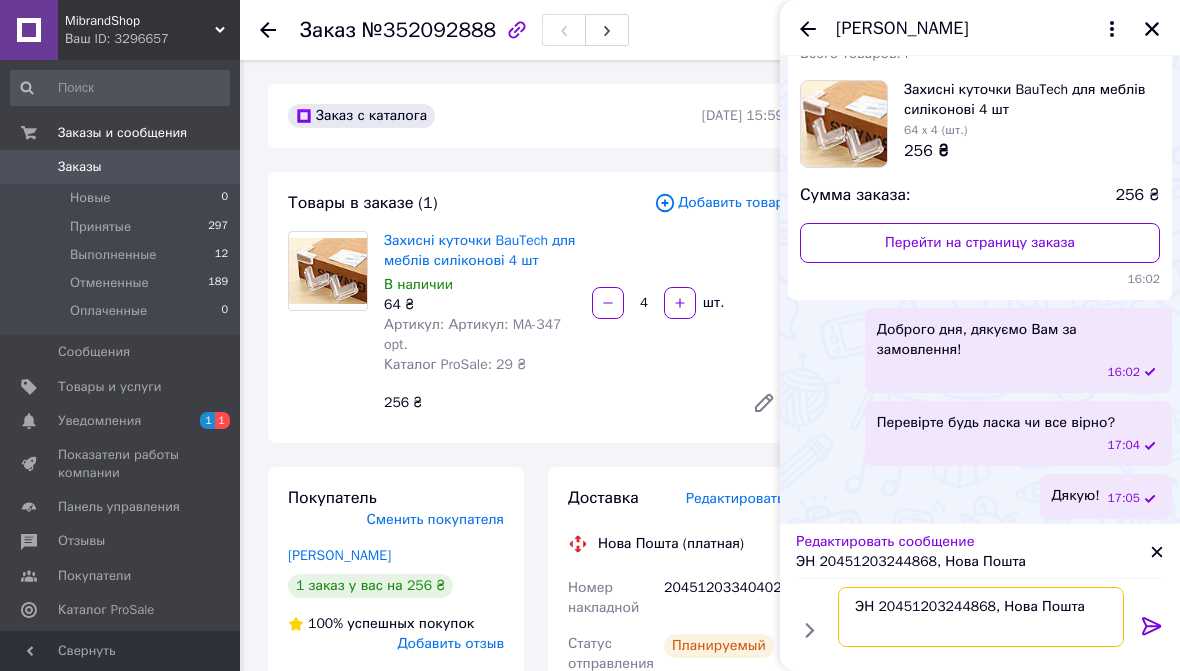 click on "ЭН 20451203244868, Нова Пошта" at bounding box center (981, 617) 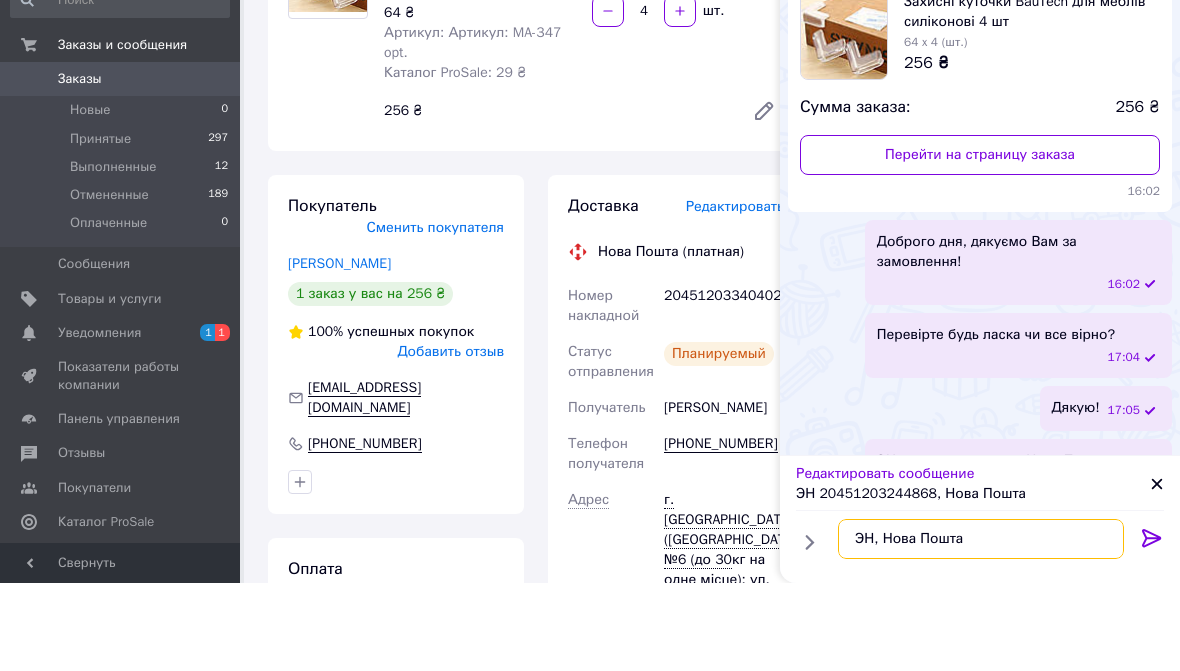click on "ЭН, Нова Пошта" at bounding box center (981, 627) 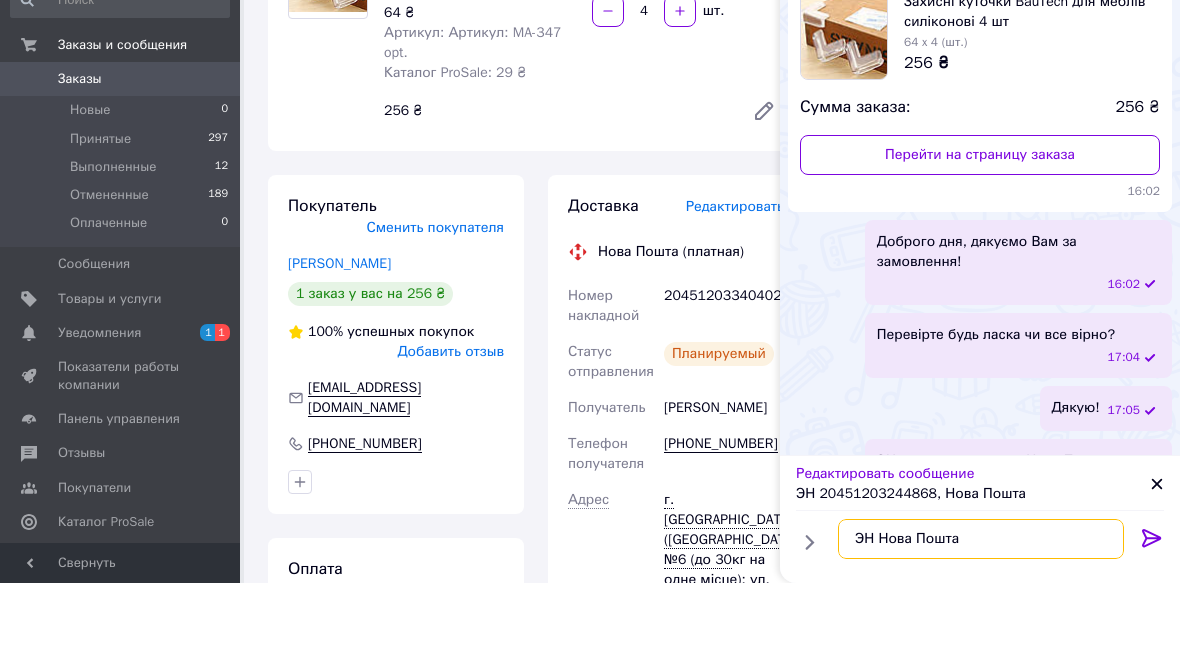 paste on "20451203340402" 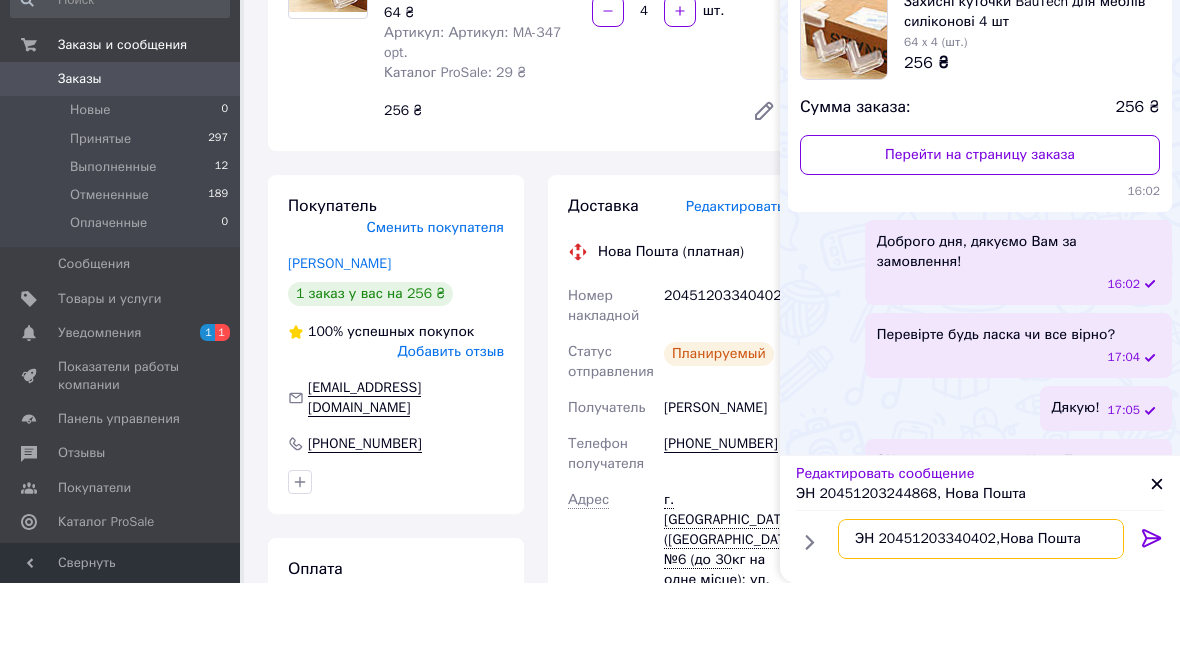 type on "ЭН 20451203340402,Нова Пошта" 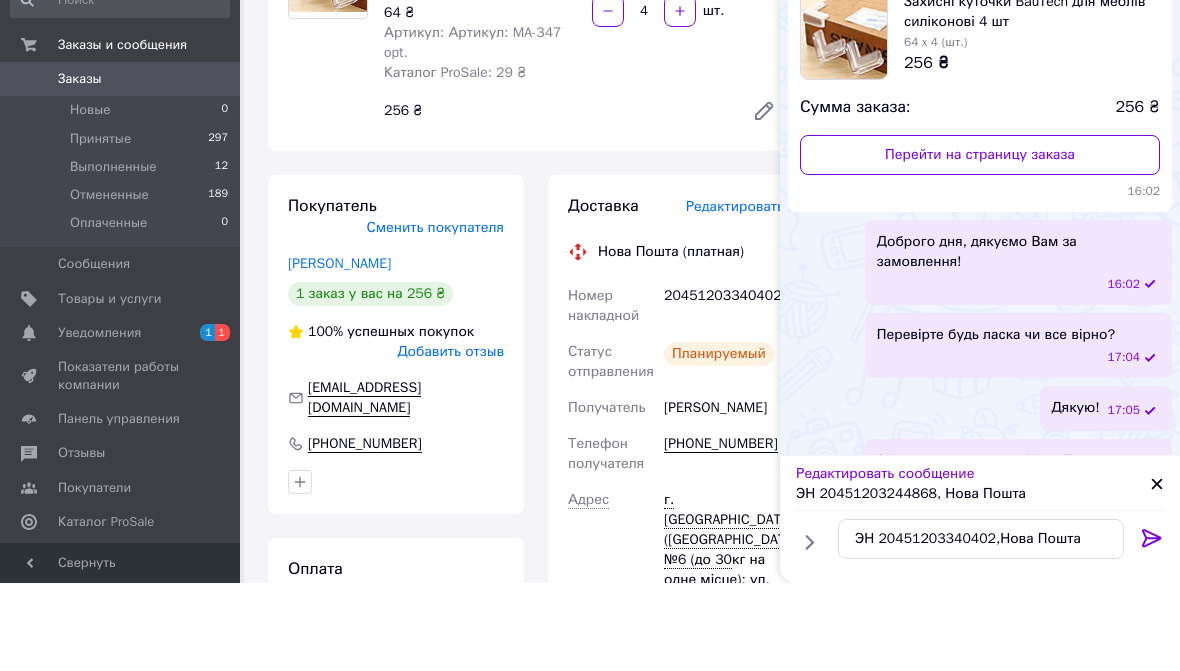 click 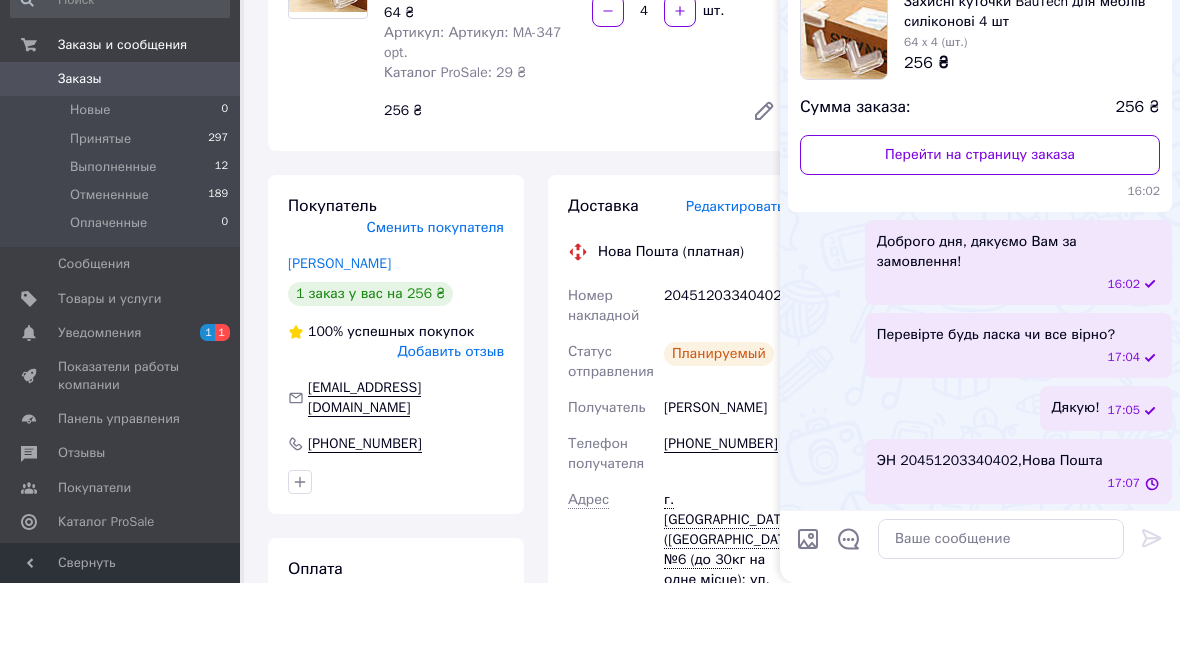 scroll, scrollTop: 293, scrollLeft: 0, axis: vertical 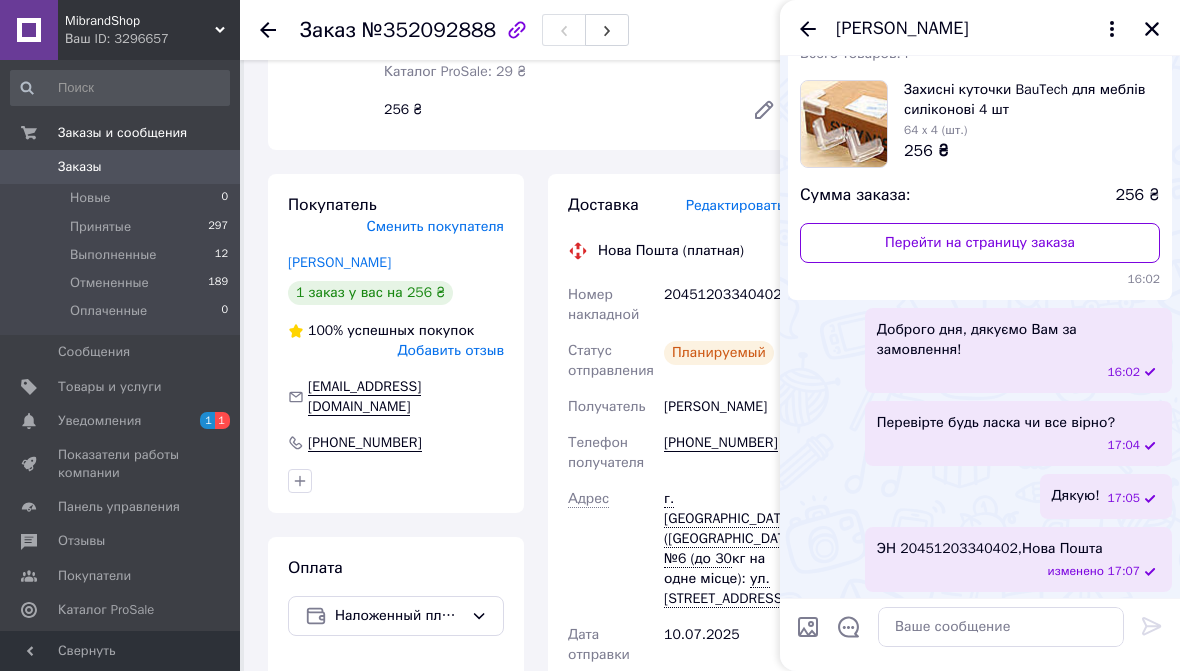 click on "Получатель" at bounding box center (612, 407) 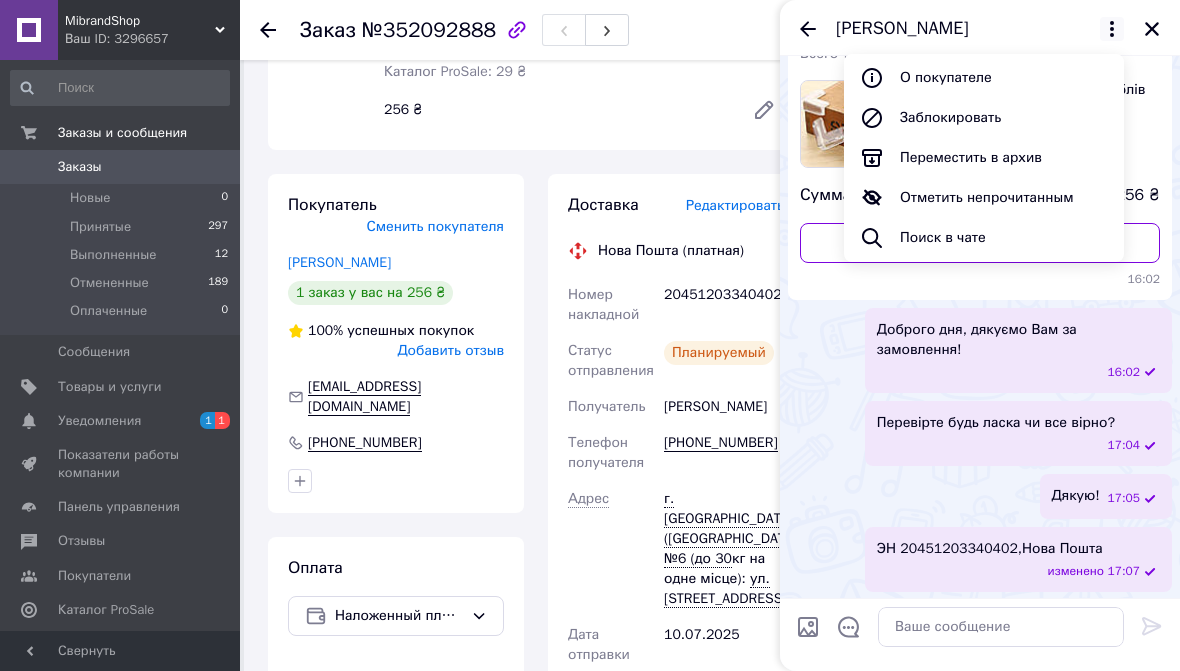 click 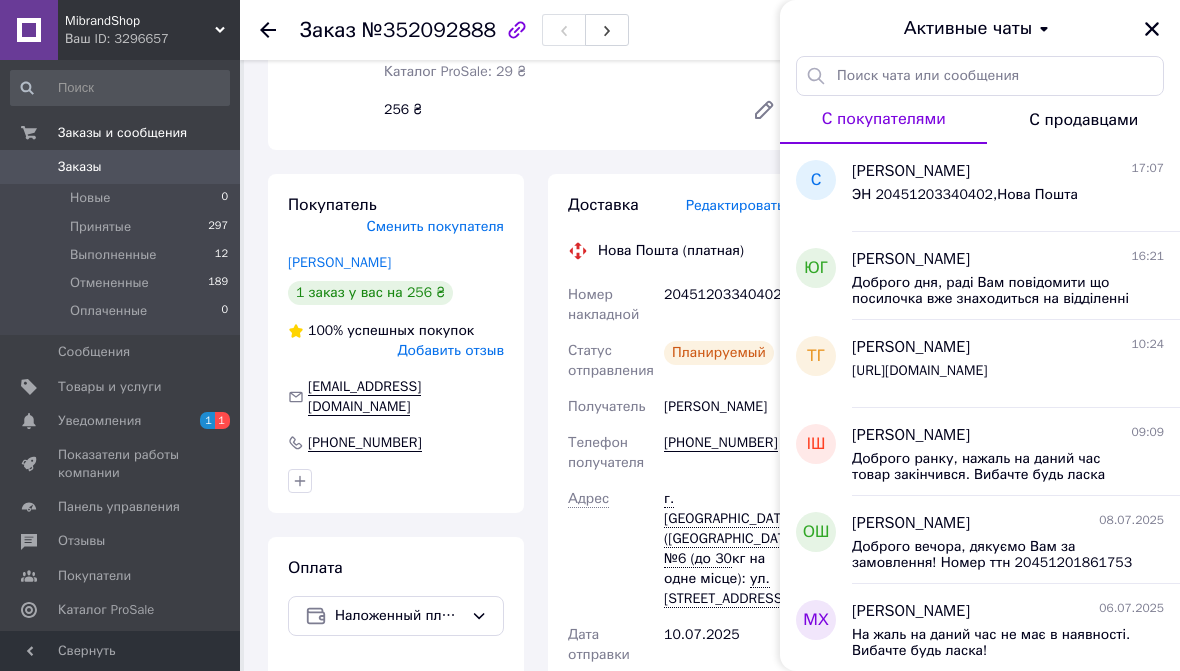 click on "Активные чаты" at bounding box center [980, 28] 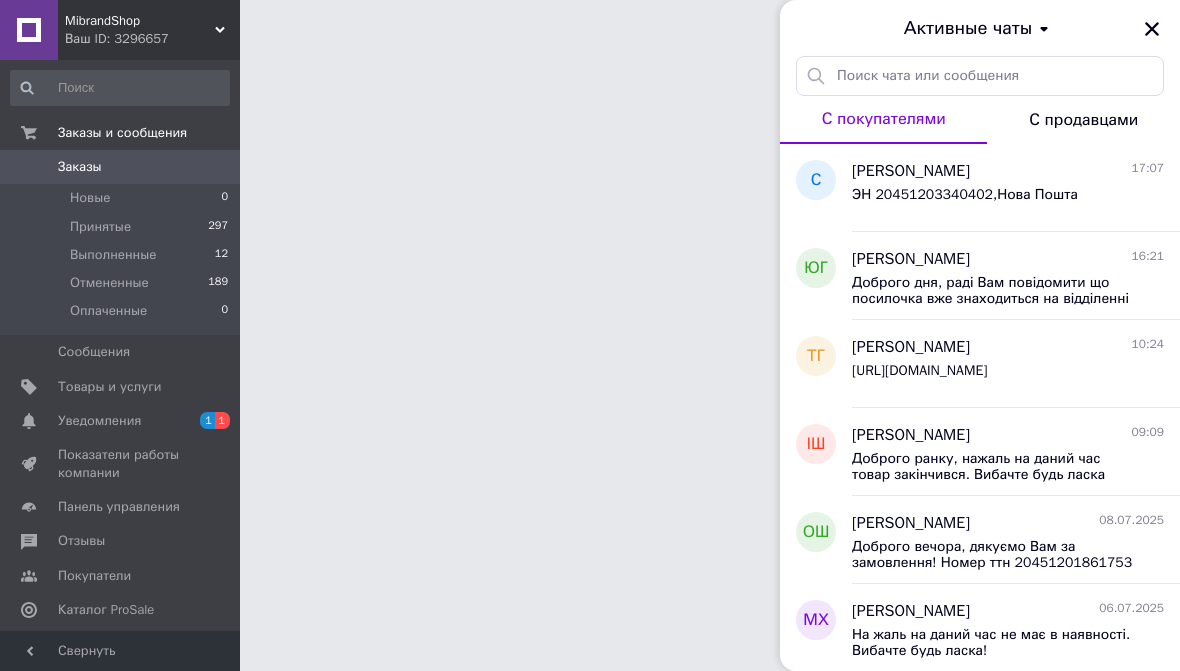 scroll, scrollTop: 0, scrollLeft: 0, axis: both 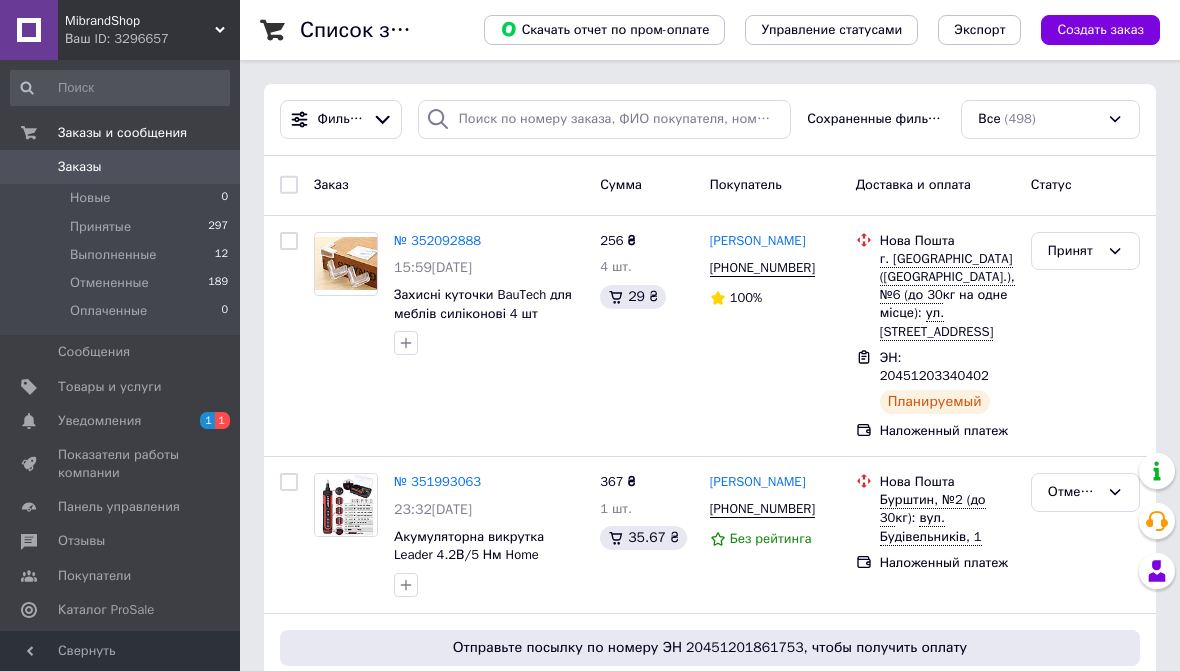 click on "№ 352092888" at bounding box center (437, 240) 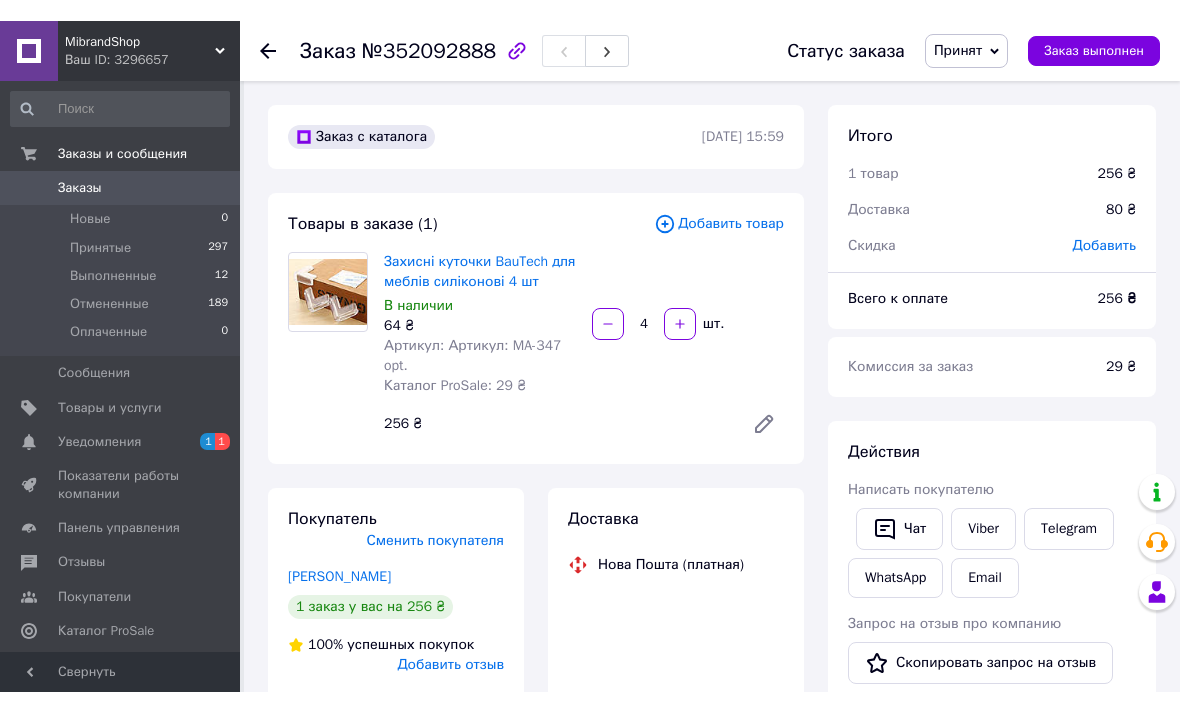 scroll, scrollTop: 740, scrollLeft: 0, axis: vertical 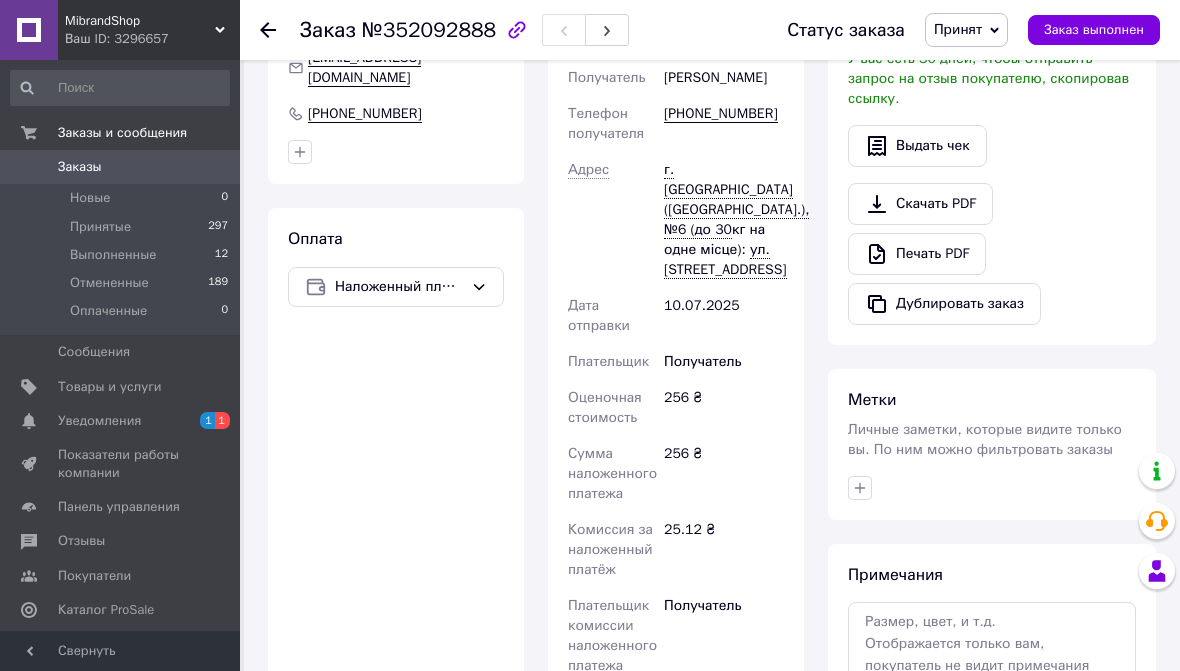 click 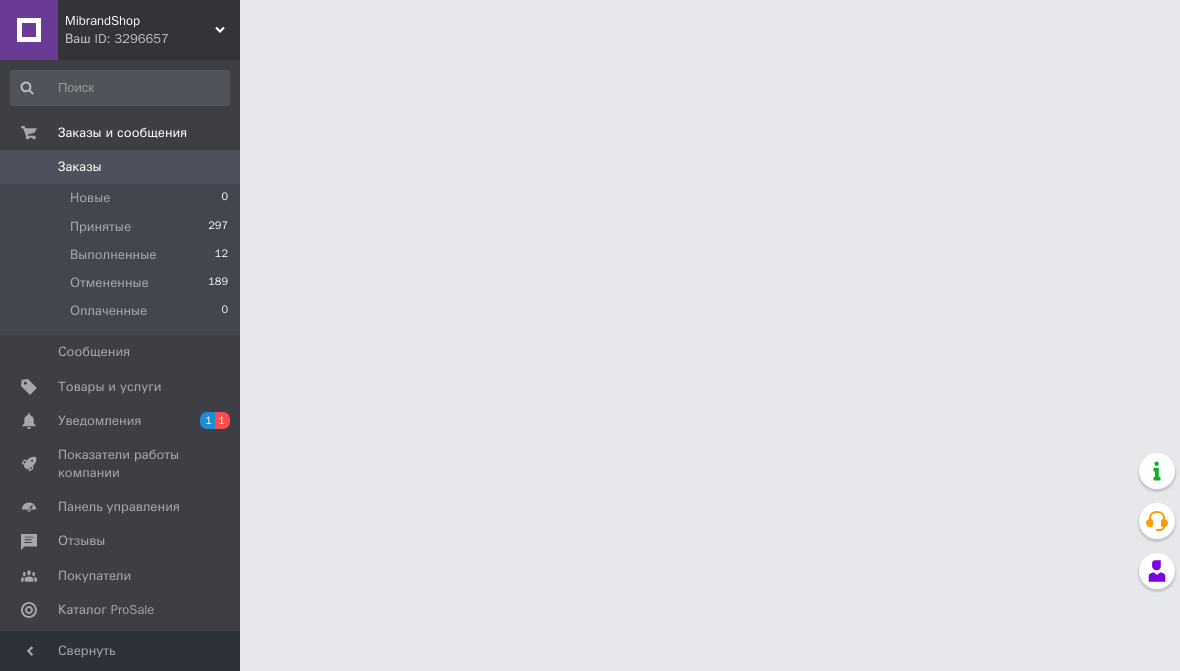 scroll, scrollTop: 0, scrollLeft: 0, axis: both 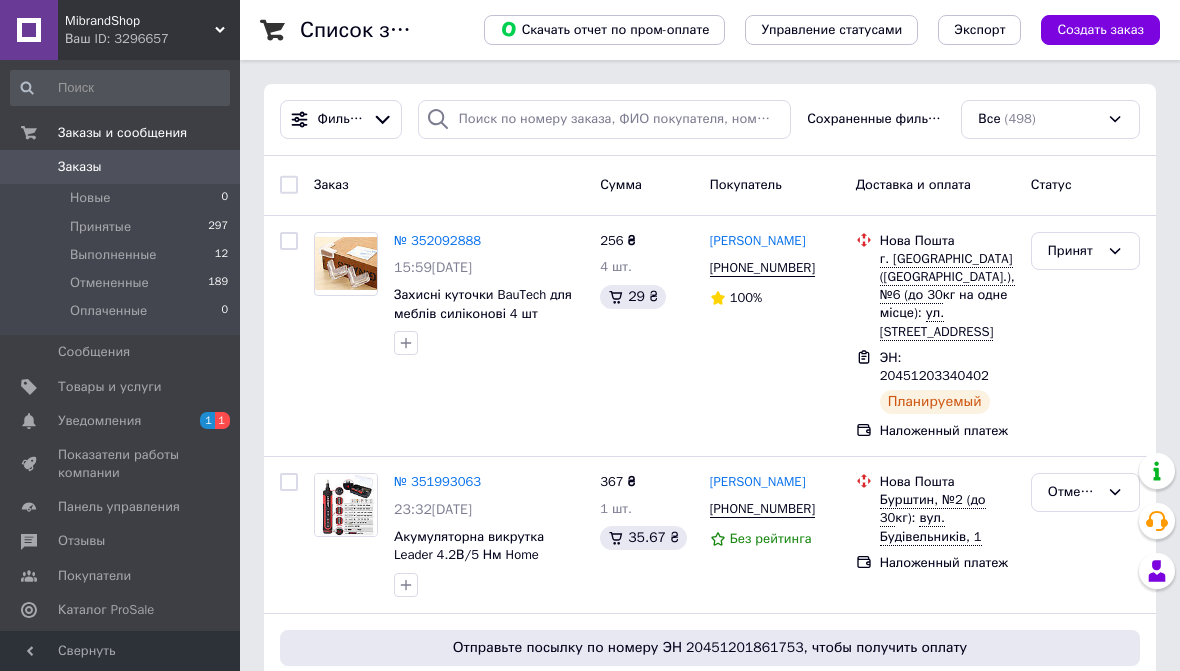 click on "№ 352092888" at bounding box center [437, 240] 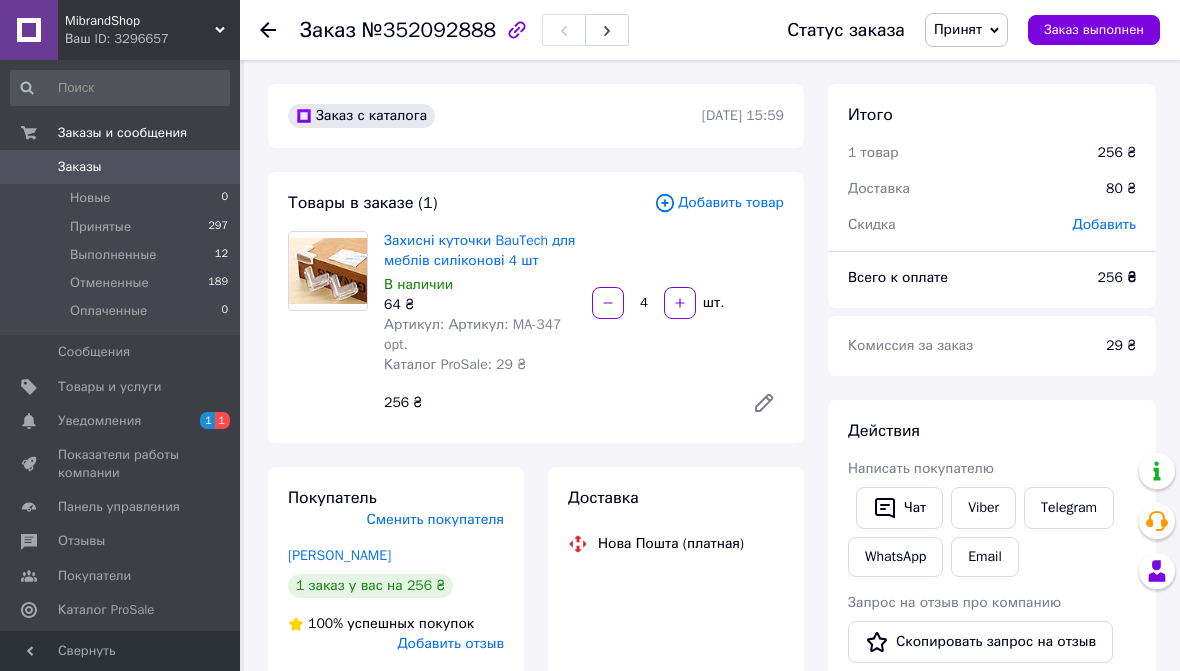 scroll, scrollTop: 740, scrollLeft: 0, axis: vertical 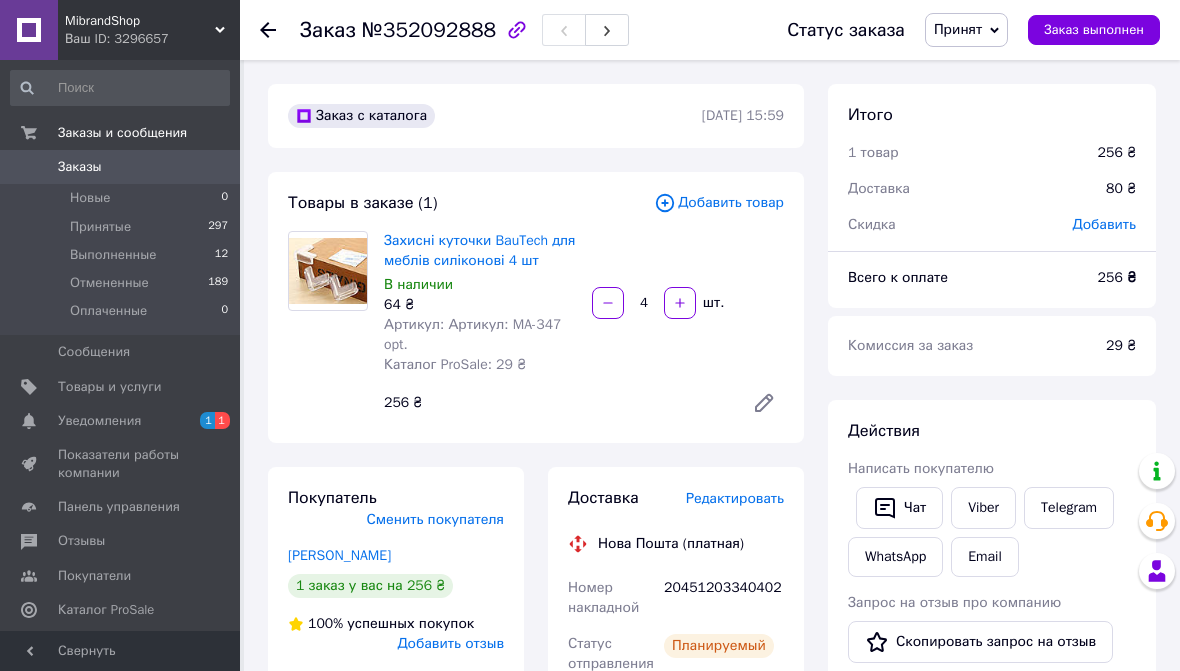click on "Чат" at bounding box center [899, 508] 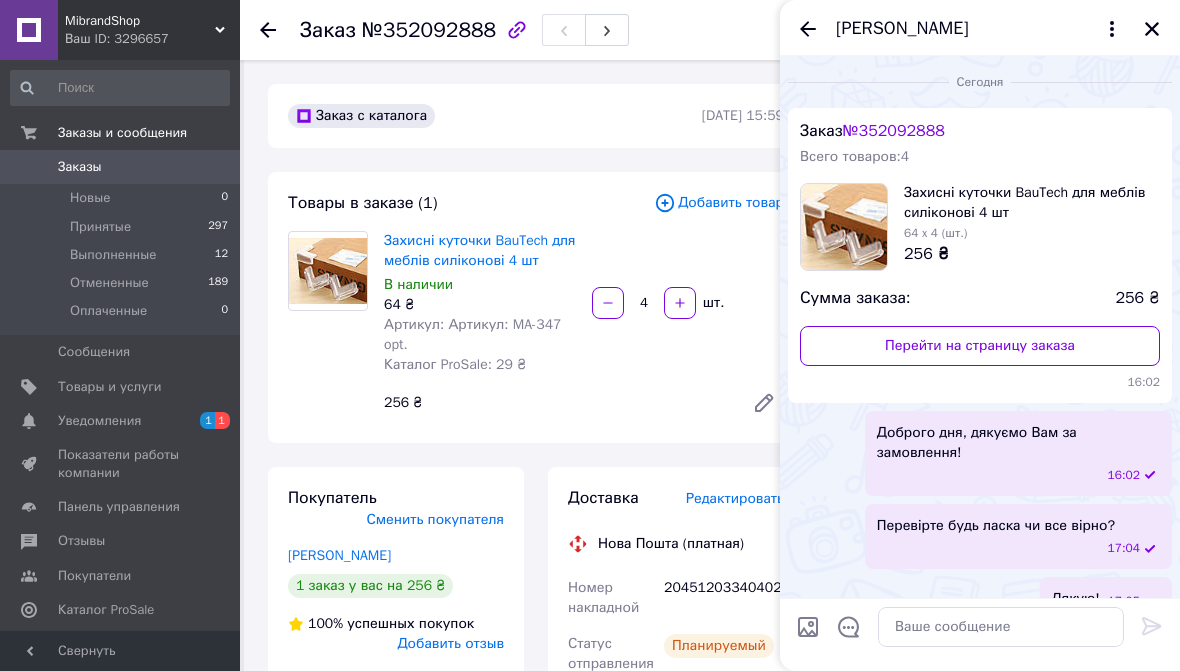 scroll, scrollTop: 103, scrollLeft: 0, axis: vertical 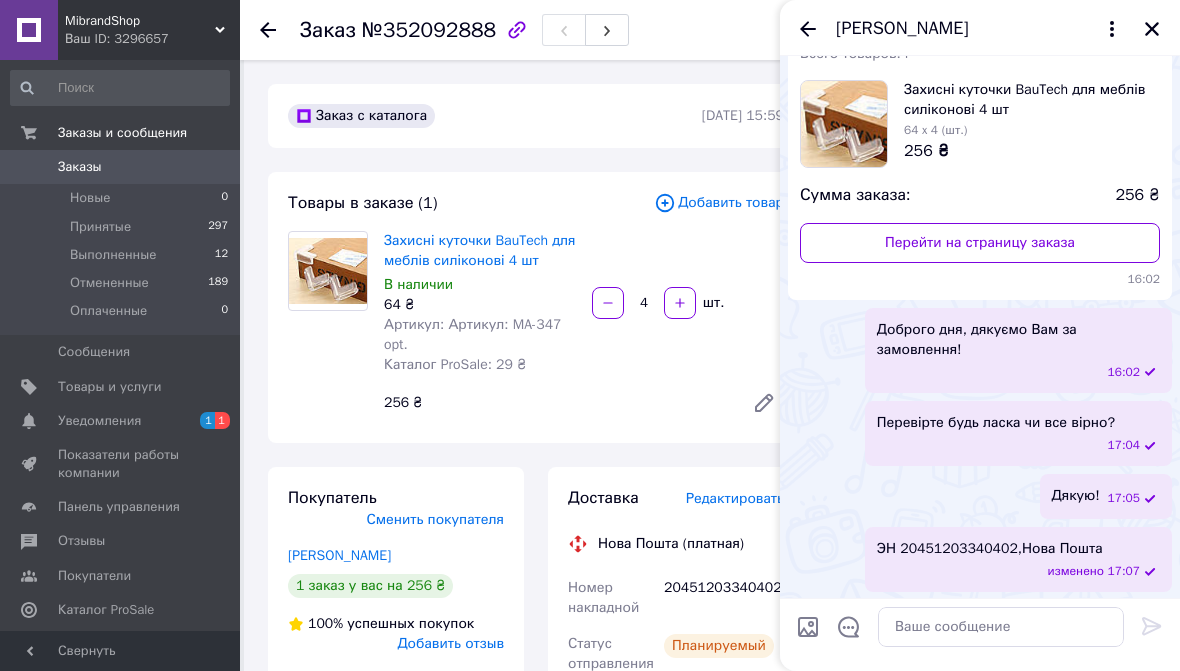 click 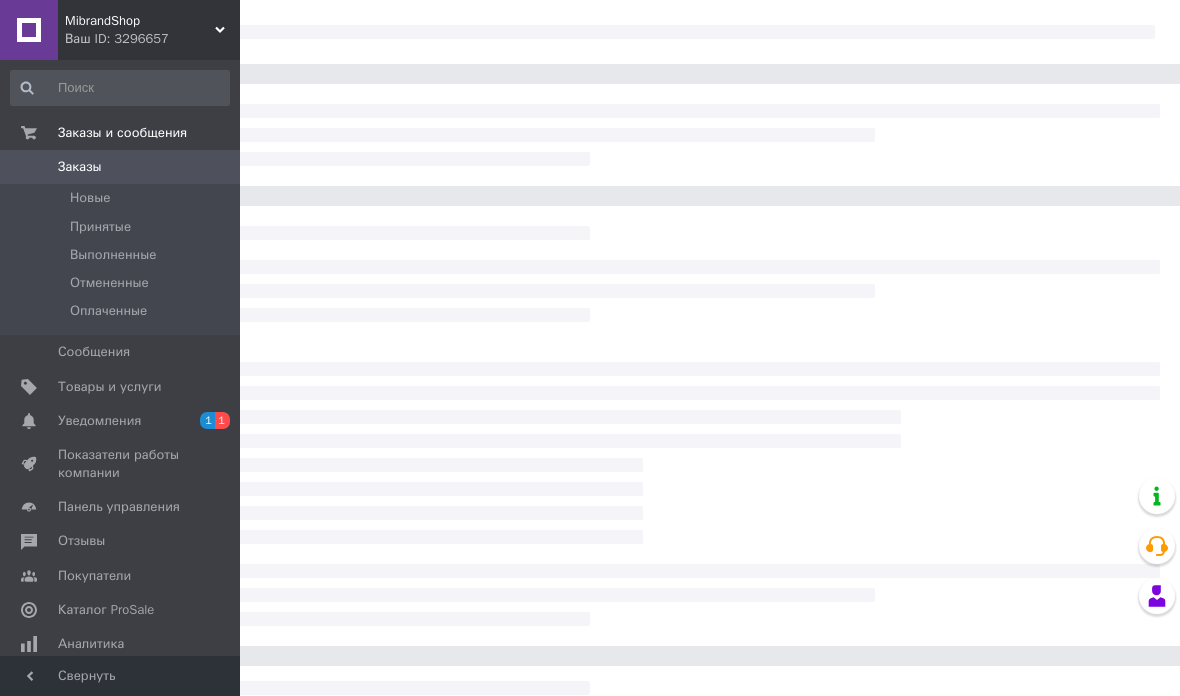 scroll, scrollTop: 0, scrollLeft: 0, axis: both 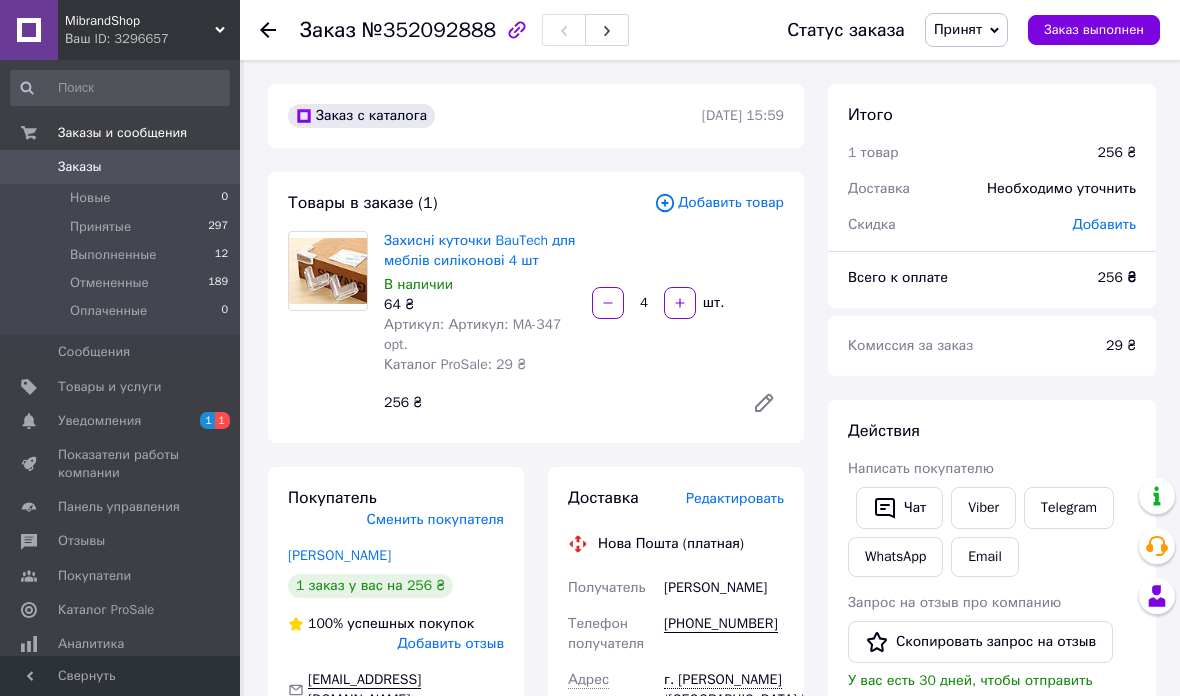 click on "Заказы" at bounding box center [80, 167] 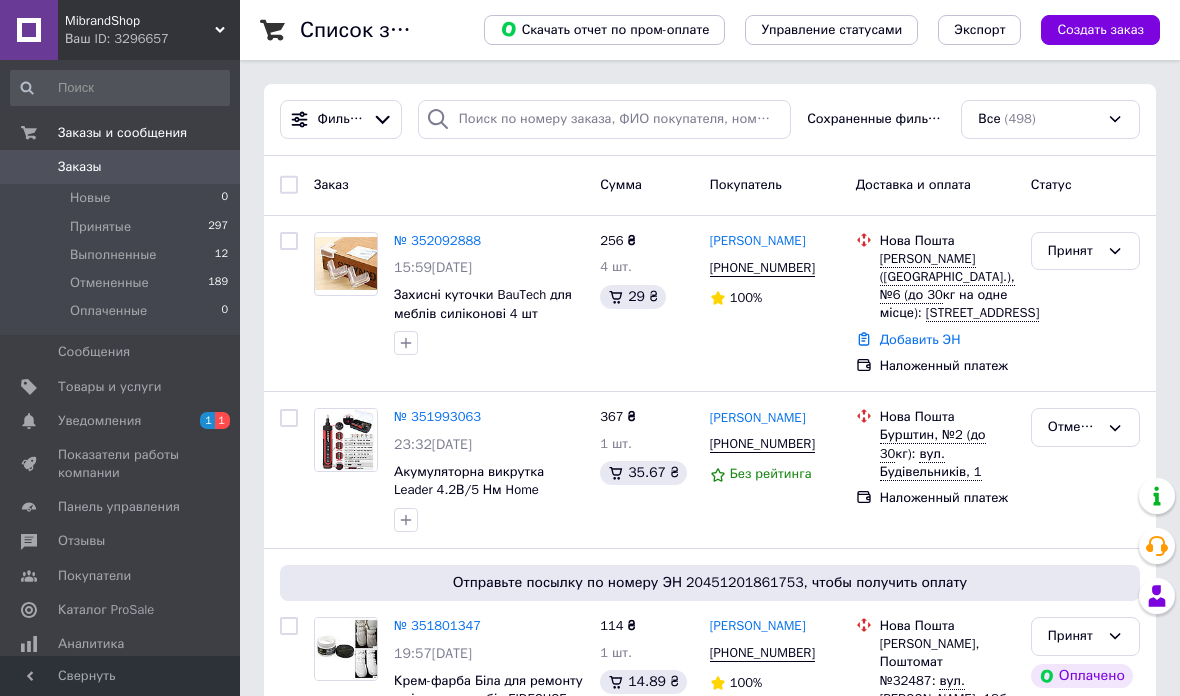 click on "Добавить ЭН" at bounding box center (920, 339) 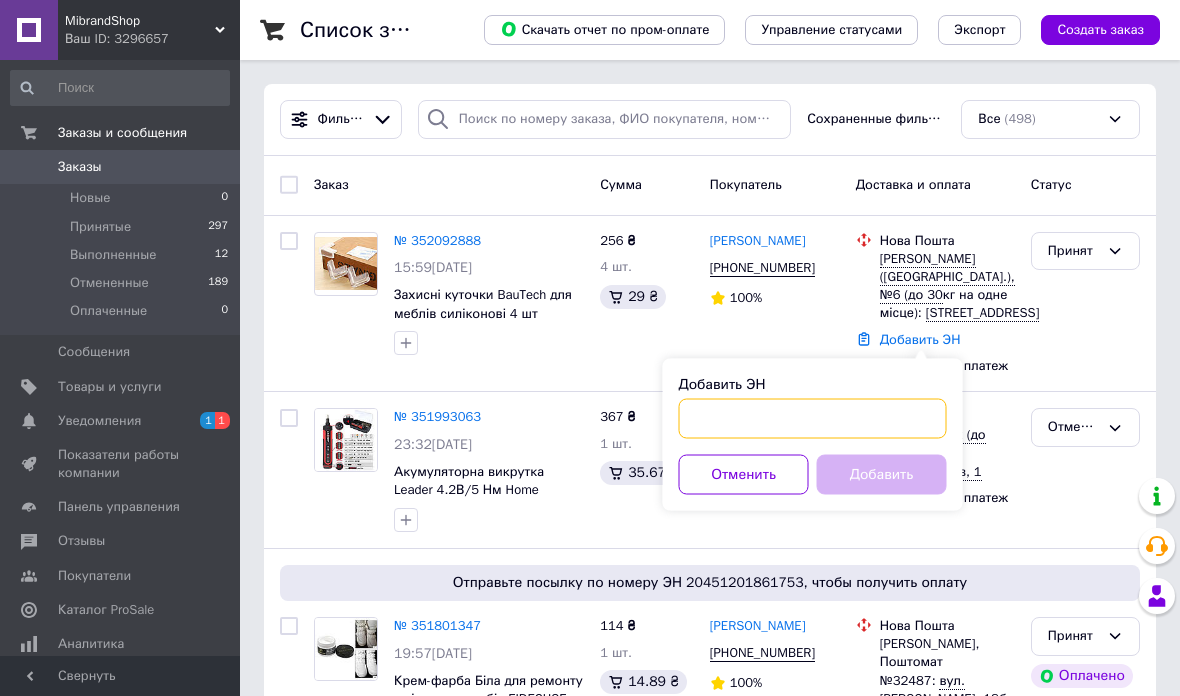 click on "Добавить ЭН" at bounding box center [813, 419] 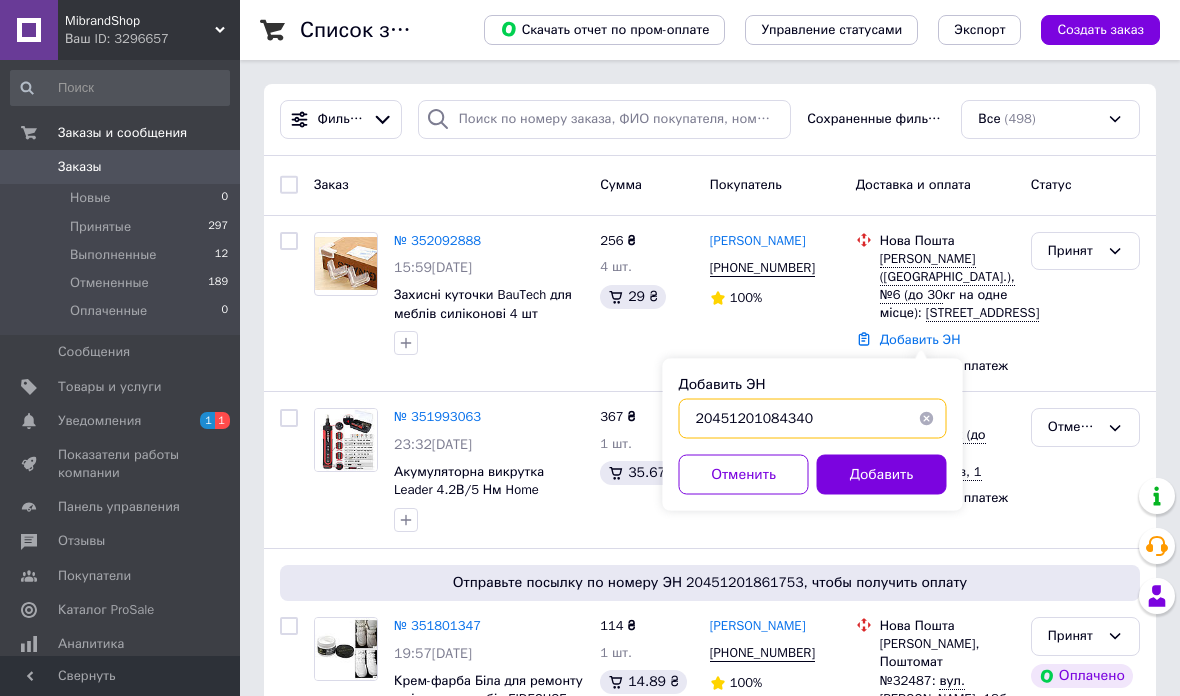 type on "20451201084340" 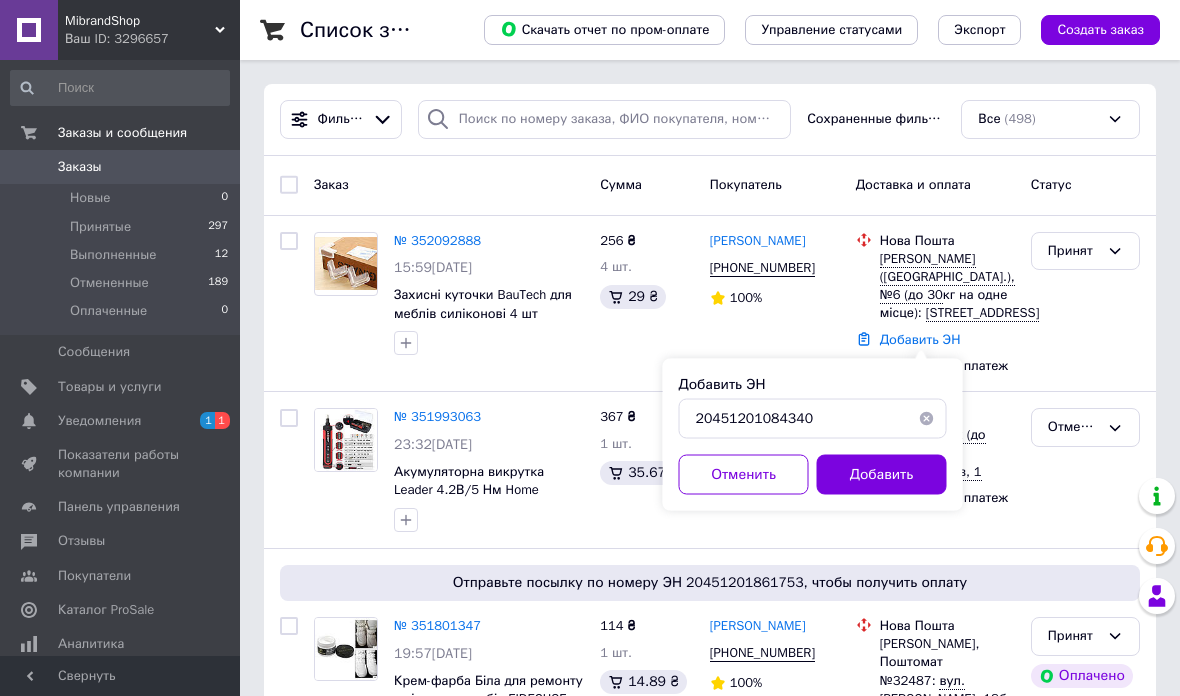 click on "Добавить" at bounding box center [882, 475] 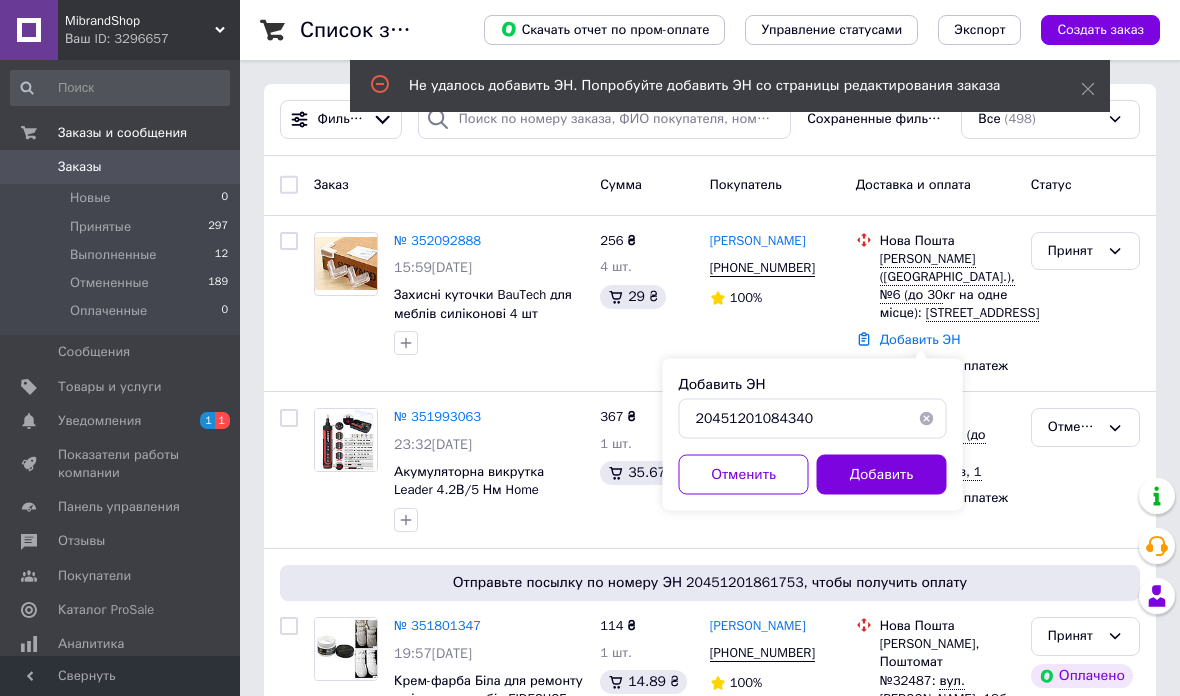 click on "№ 352092888" at bounding box center [437, 240] 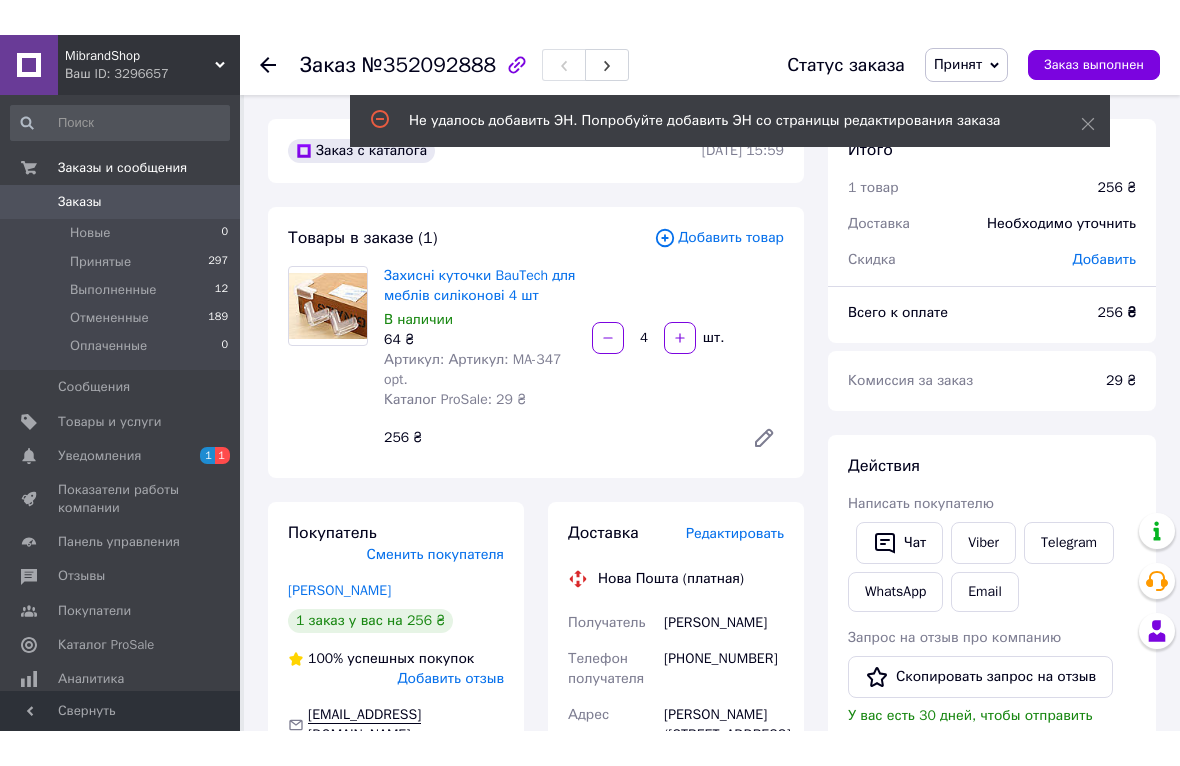 scroll, scrollTop: 692, scrollLeft: 0, axis: vertical 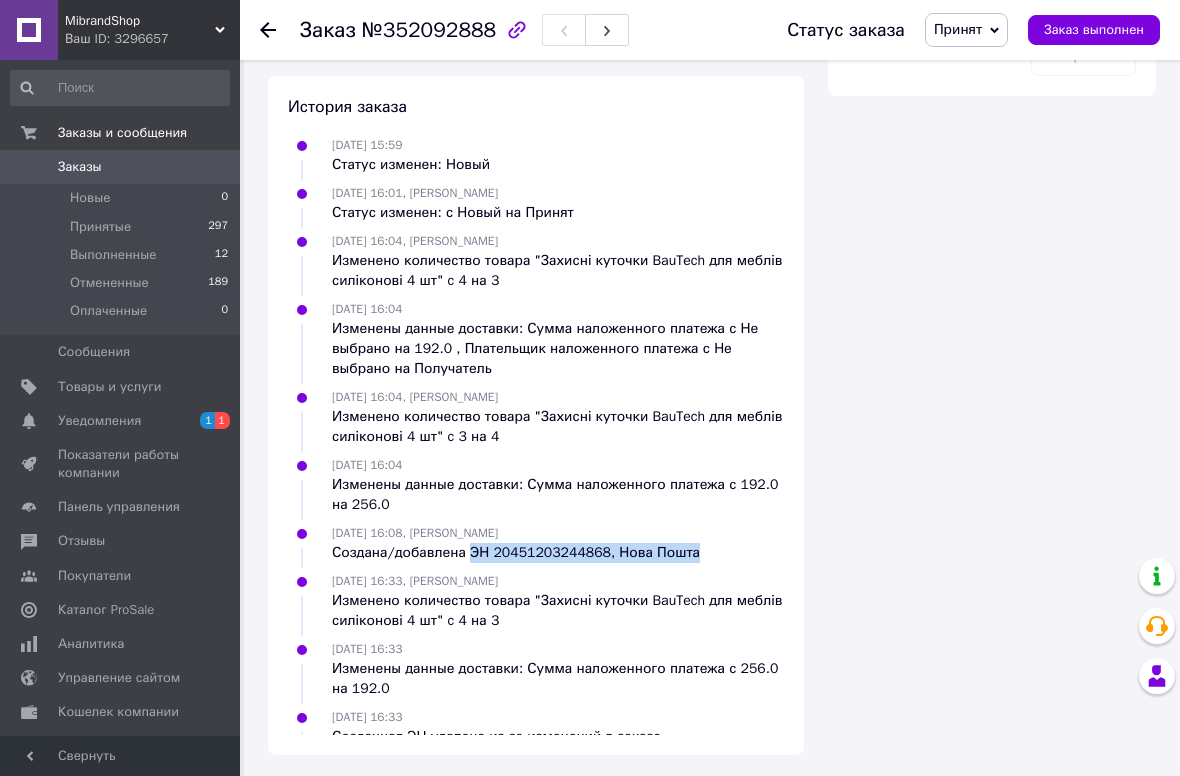 click at bounding box center [29, 167] 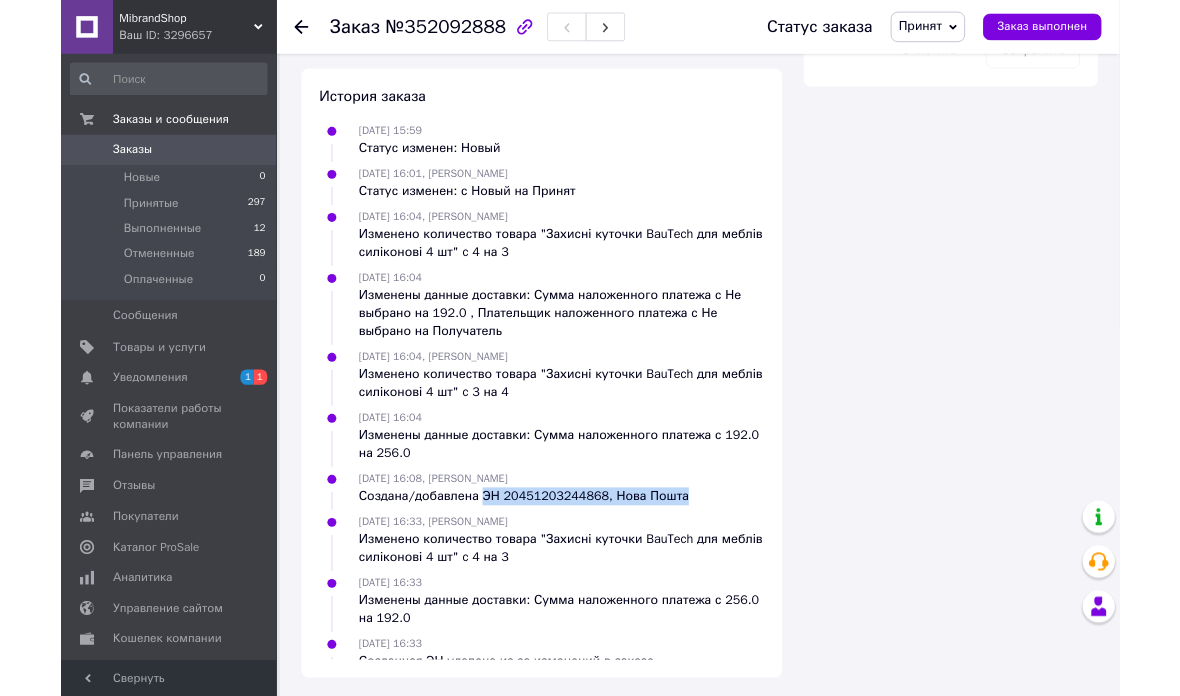 scroll, scrollTop: 0, scrollLeft: 0, axis: both 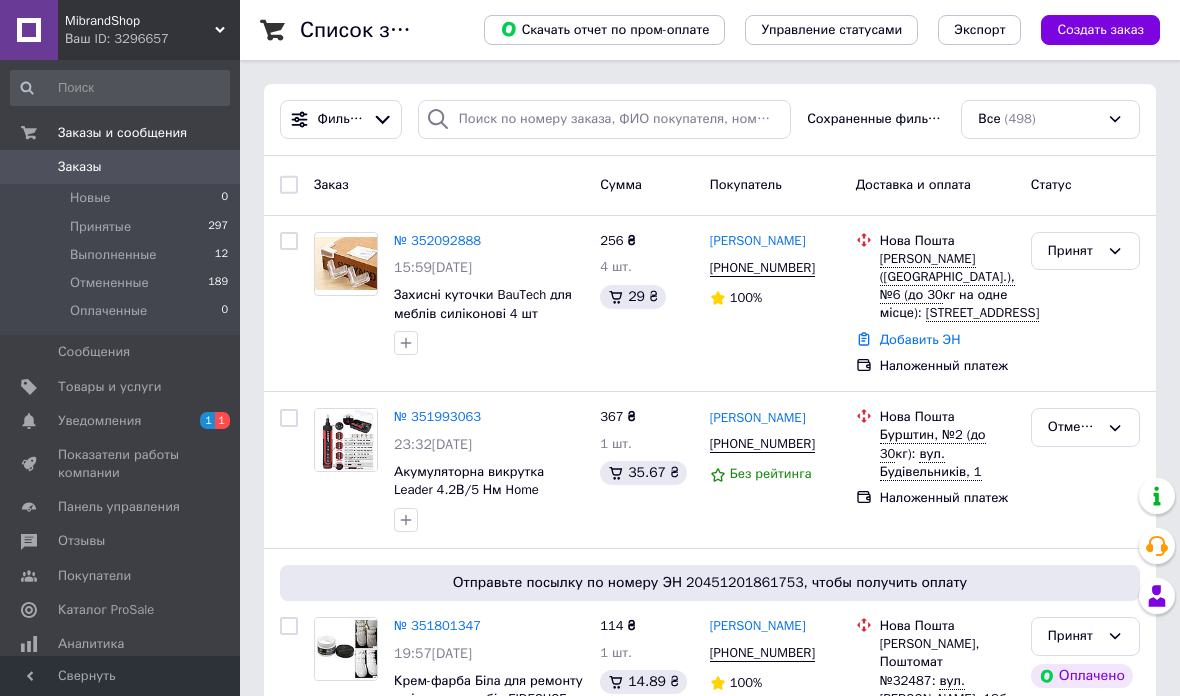 click on "№ 352092888" at bounding box center [437, 240] 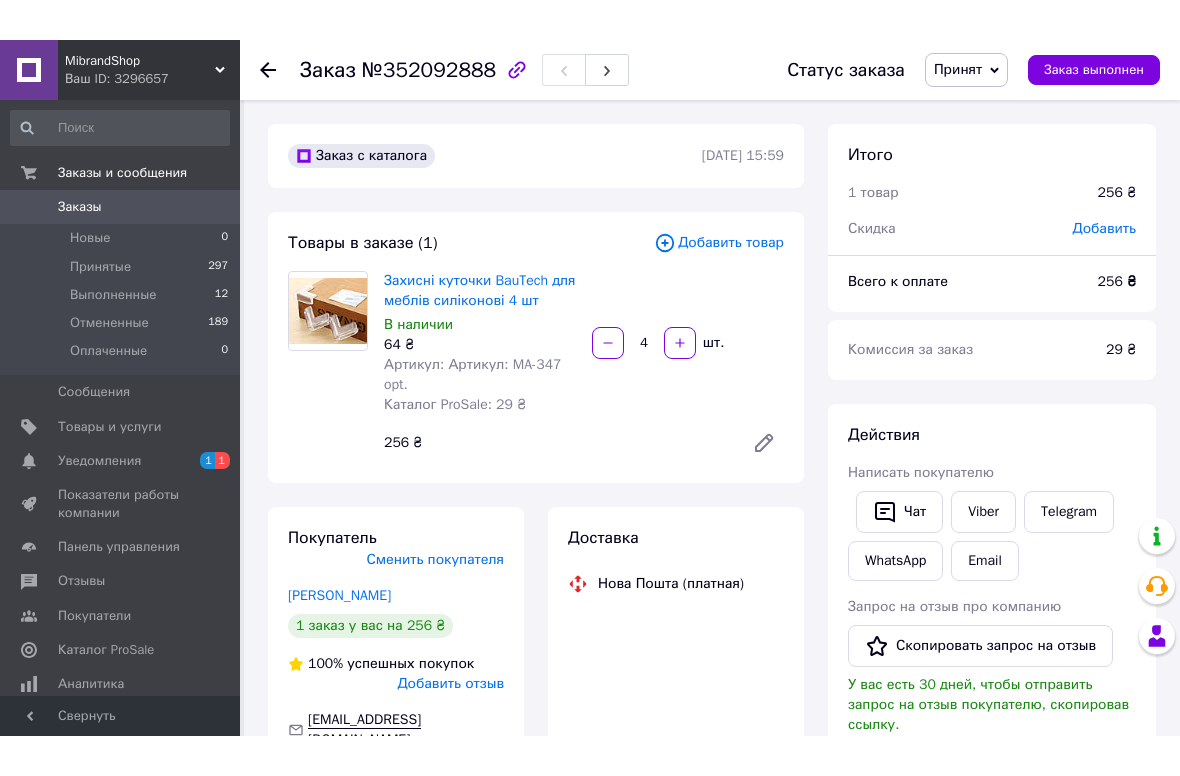 scroll, scrollTop: 692, scrollLeft: 0, axis: vertical 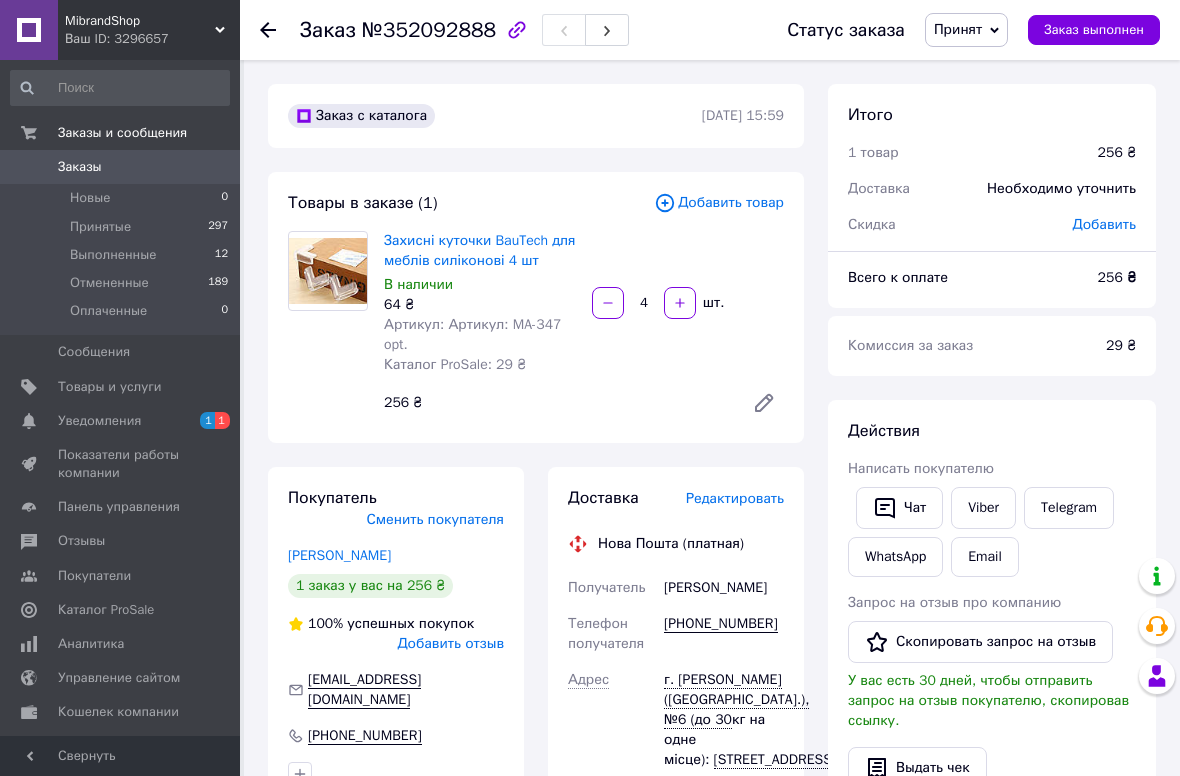 click on "Чат" at bounding box center (899, 508) 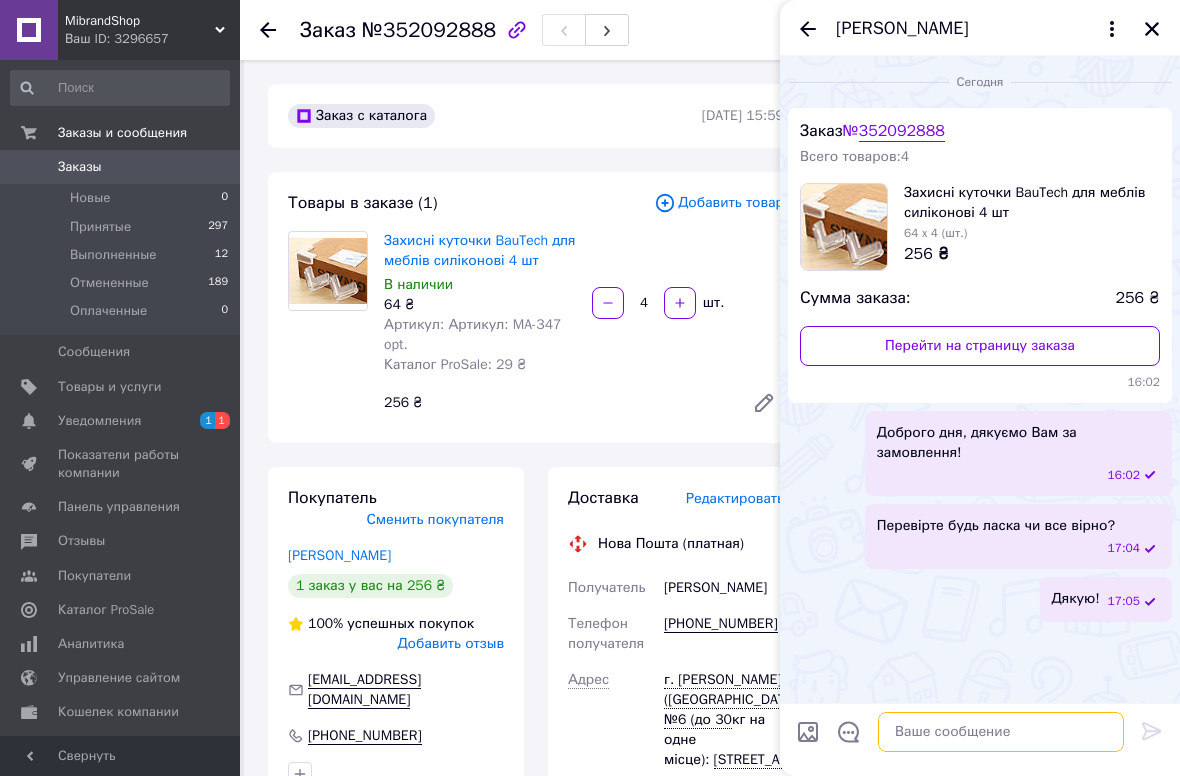 click at bounding box center (1001, 732) 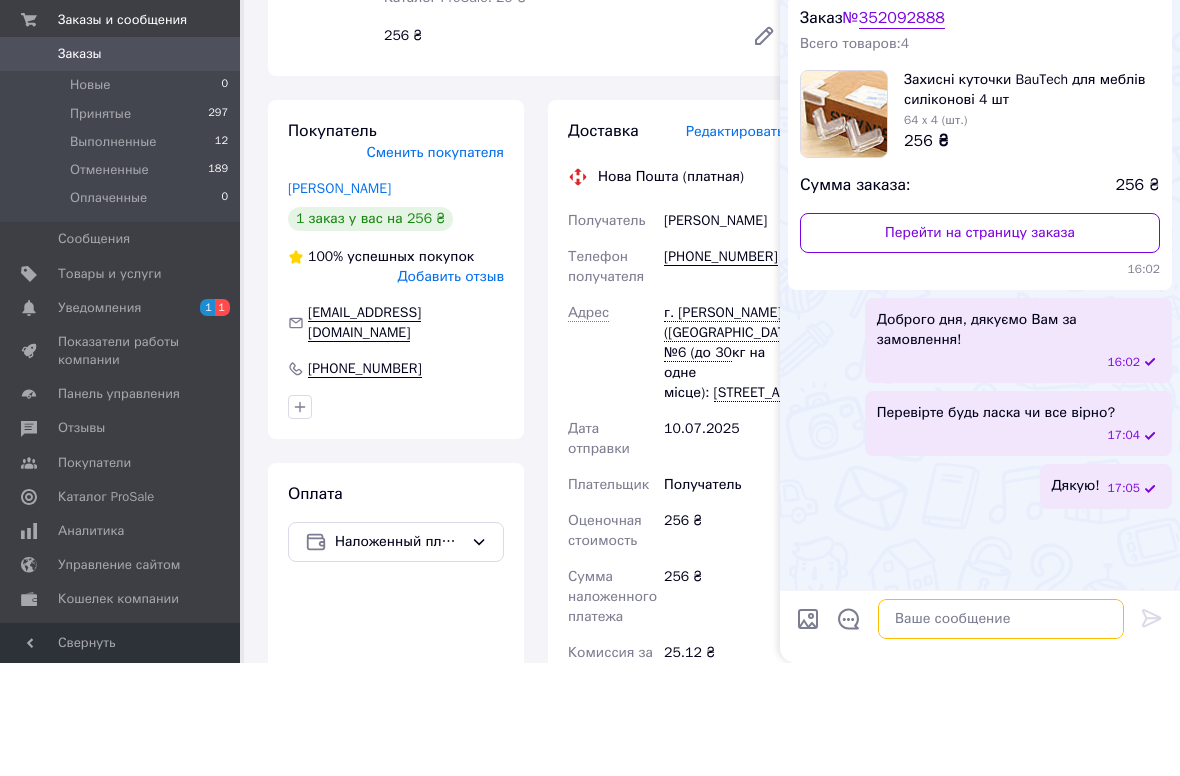 click at bounding box center [1001, 732] 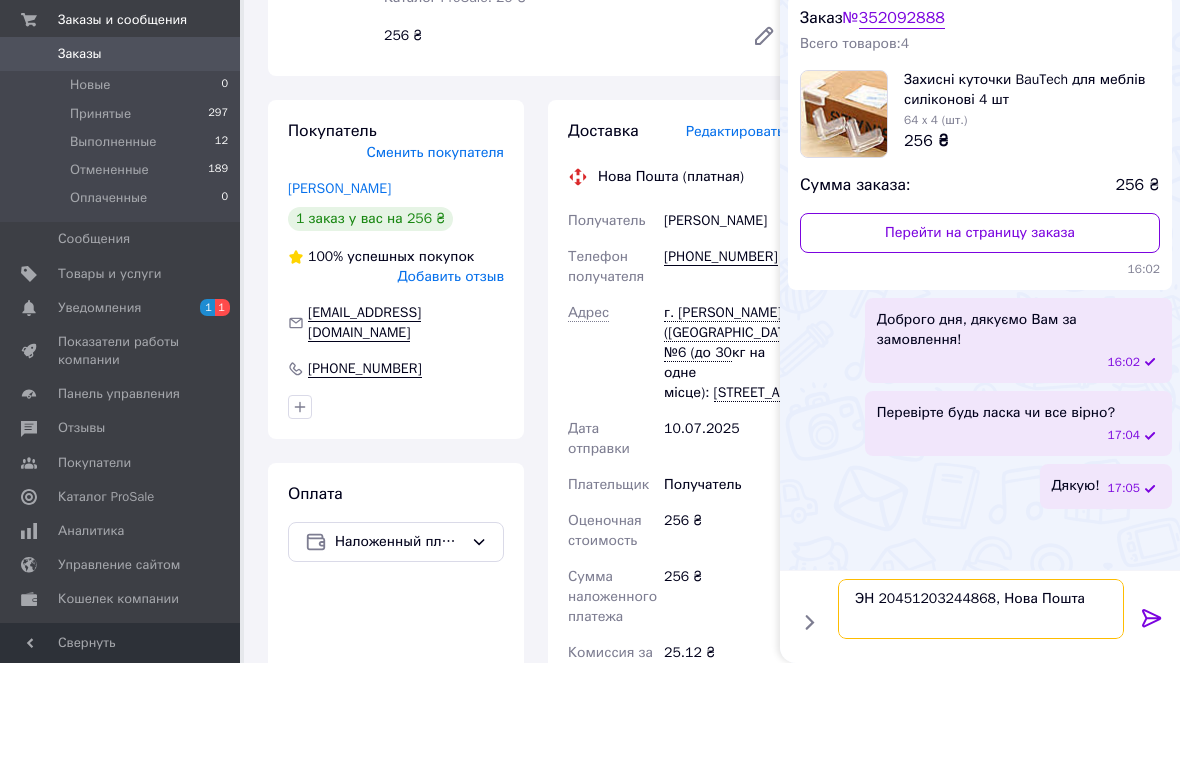 type on "ЭН 20451203244868, Нова Пошта" 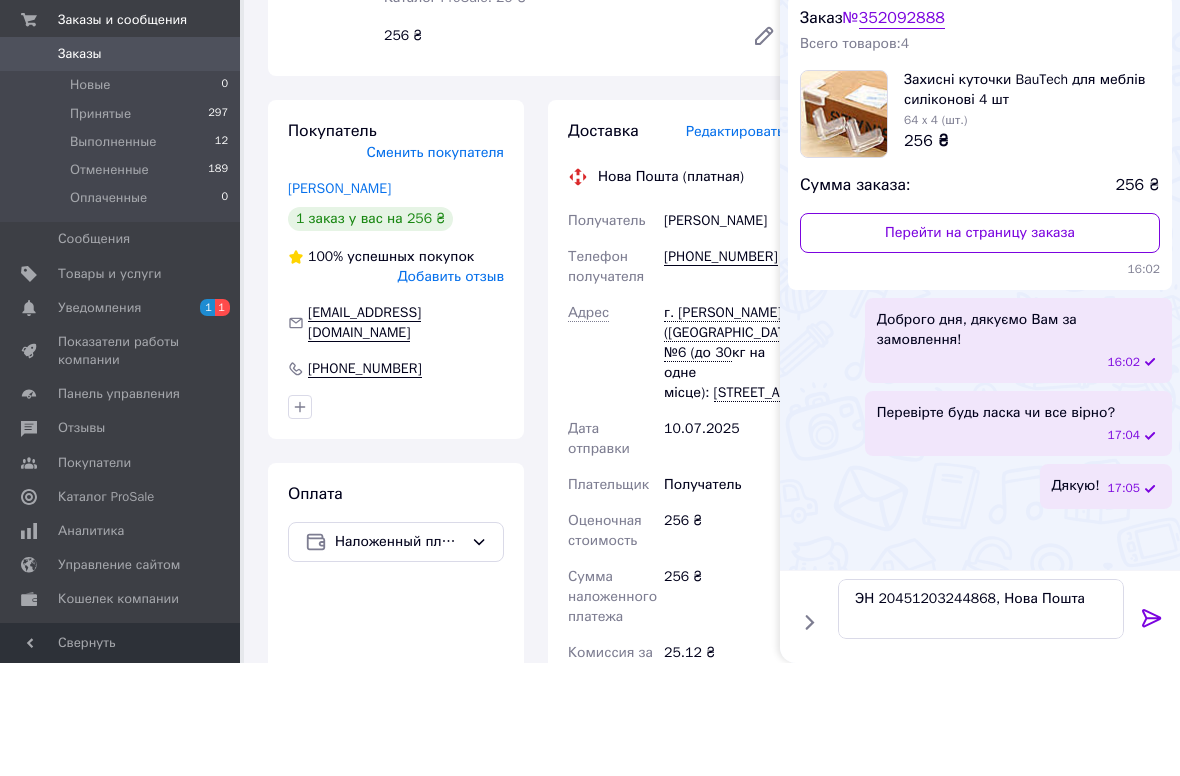 click 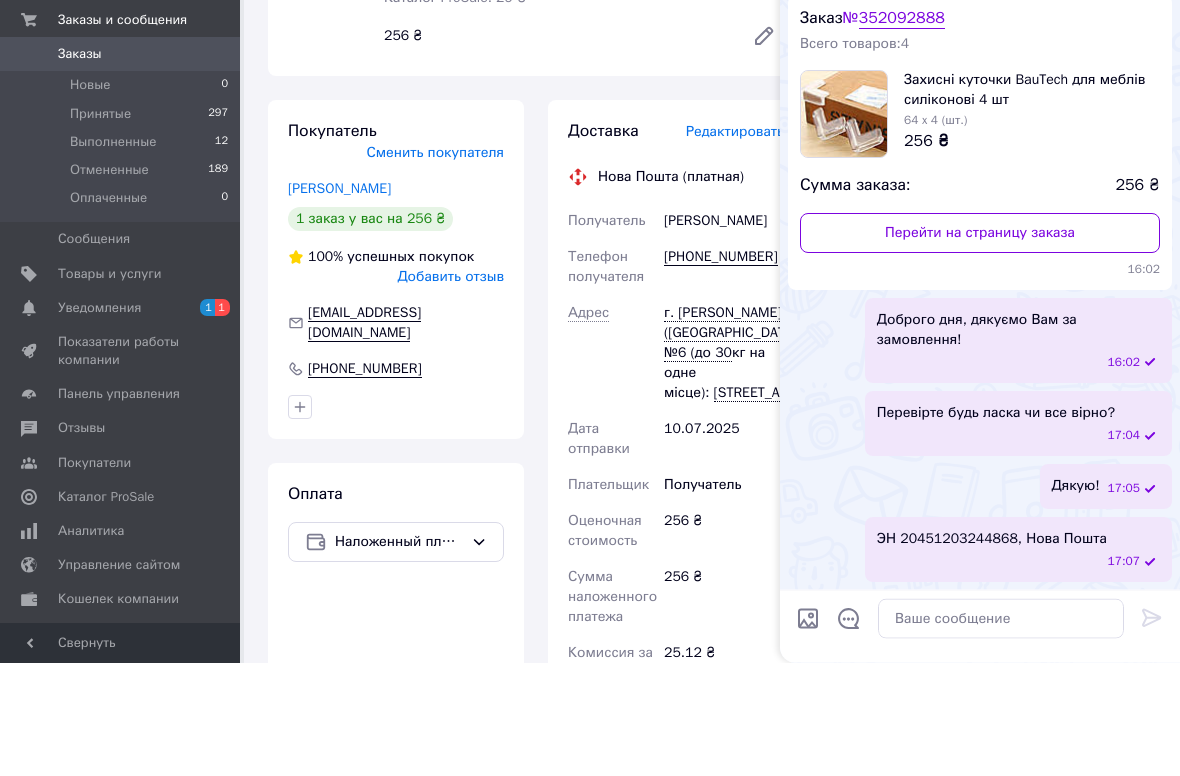 scroll, scrollTop: 368, scrollLeft: 0, axis: vertical 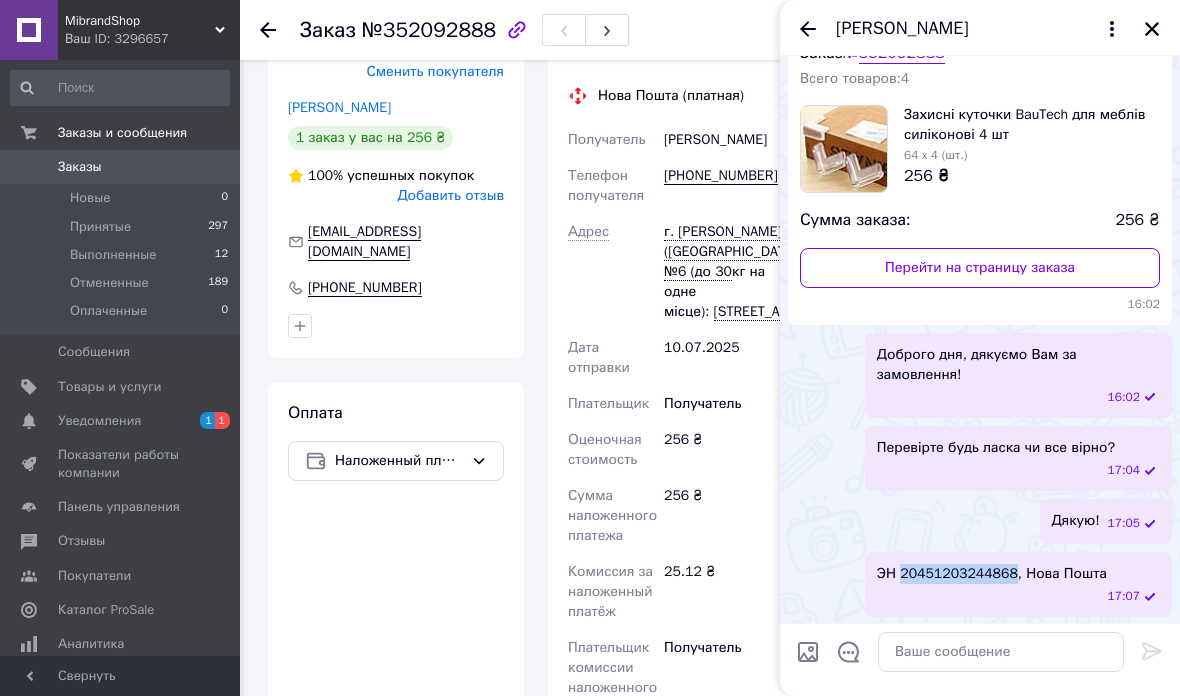 click on "ЭН 20451203244868, Нова Пошта 17:07" at bounding box center (1018, 584) 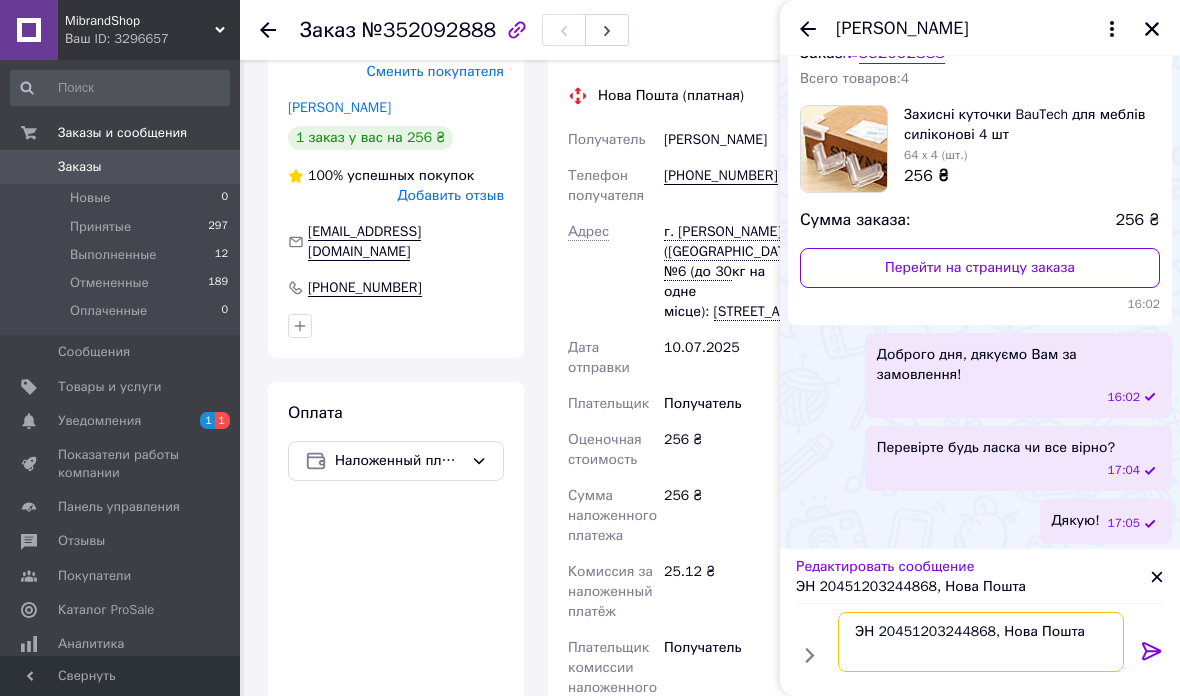 click on "ЭН 20451203244868, Нова Пошта" at bounding box center [981, 642] 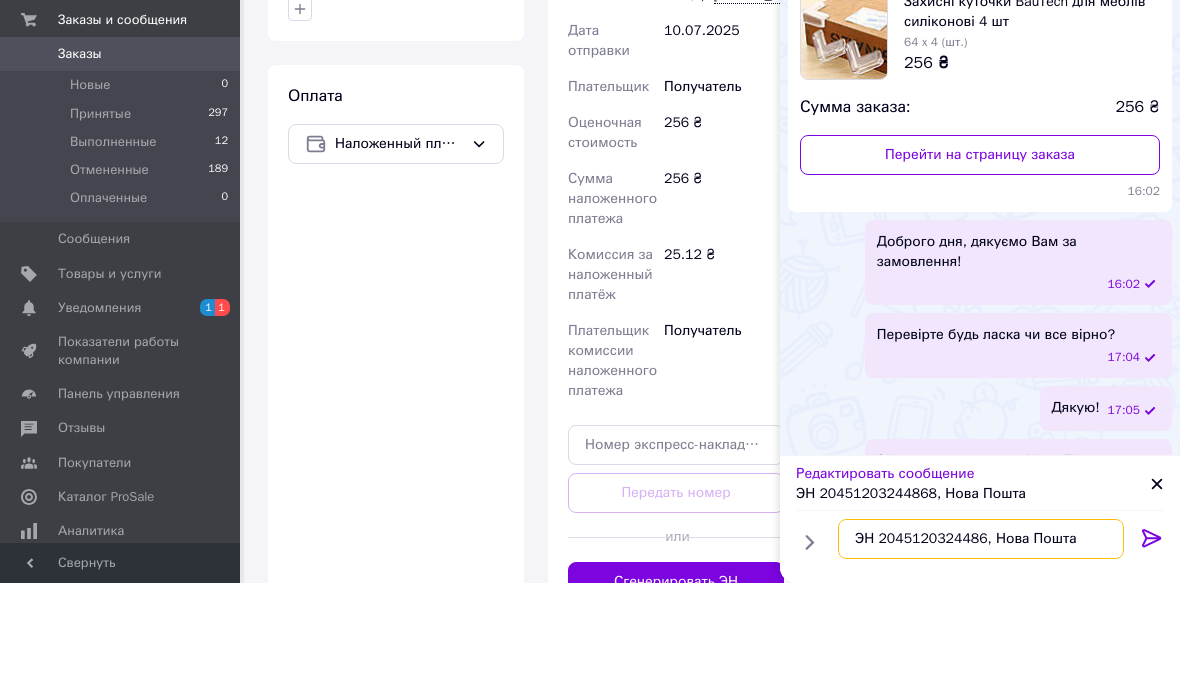 type on "ЭН 20451203244868, Нова Пошта" 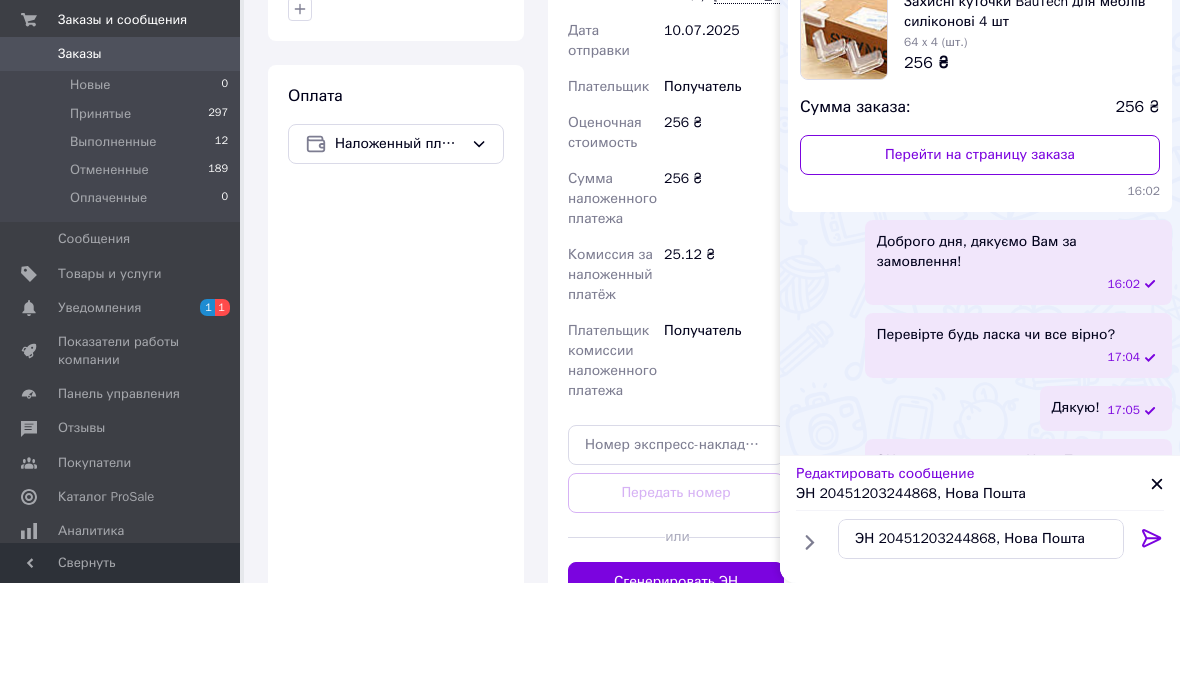 click 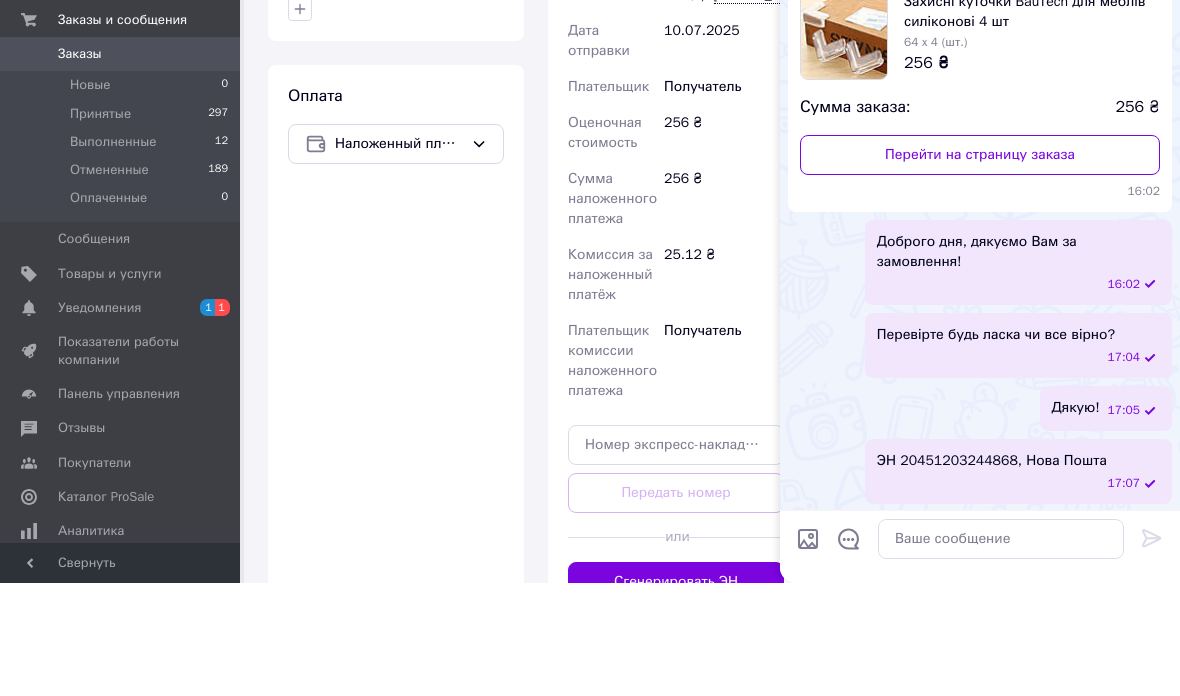 scroll, scrollTop: 766, scrollLeft: 0, axis: vertical 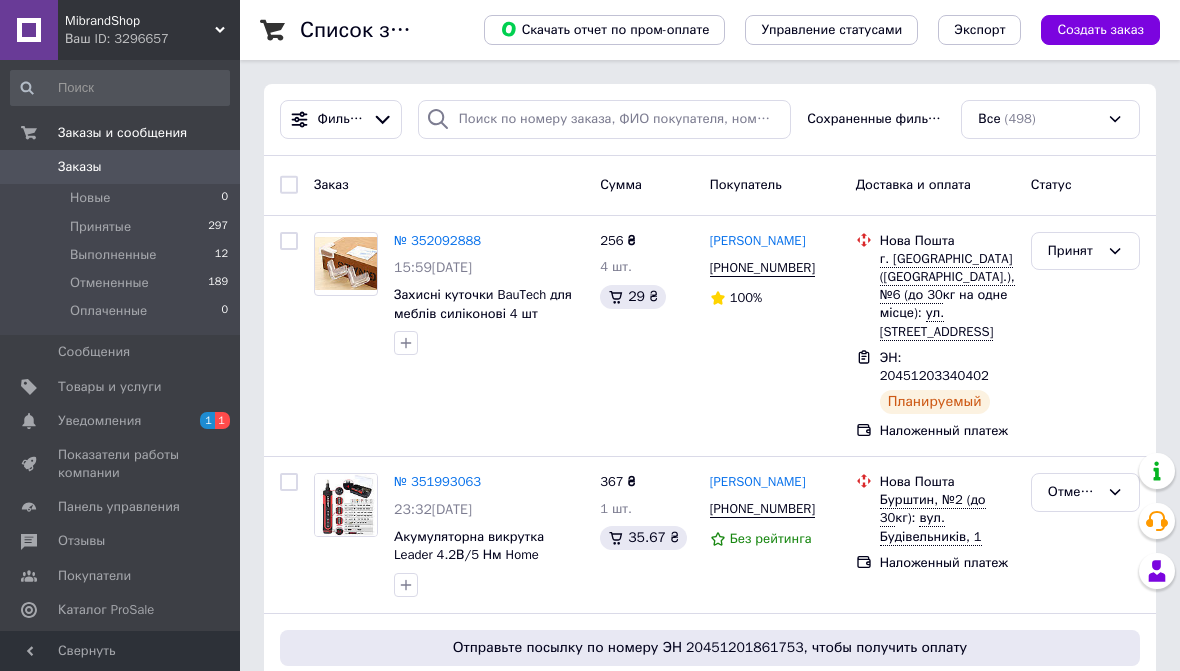 click on "1" at bounding box center (222, 420) 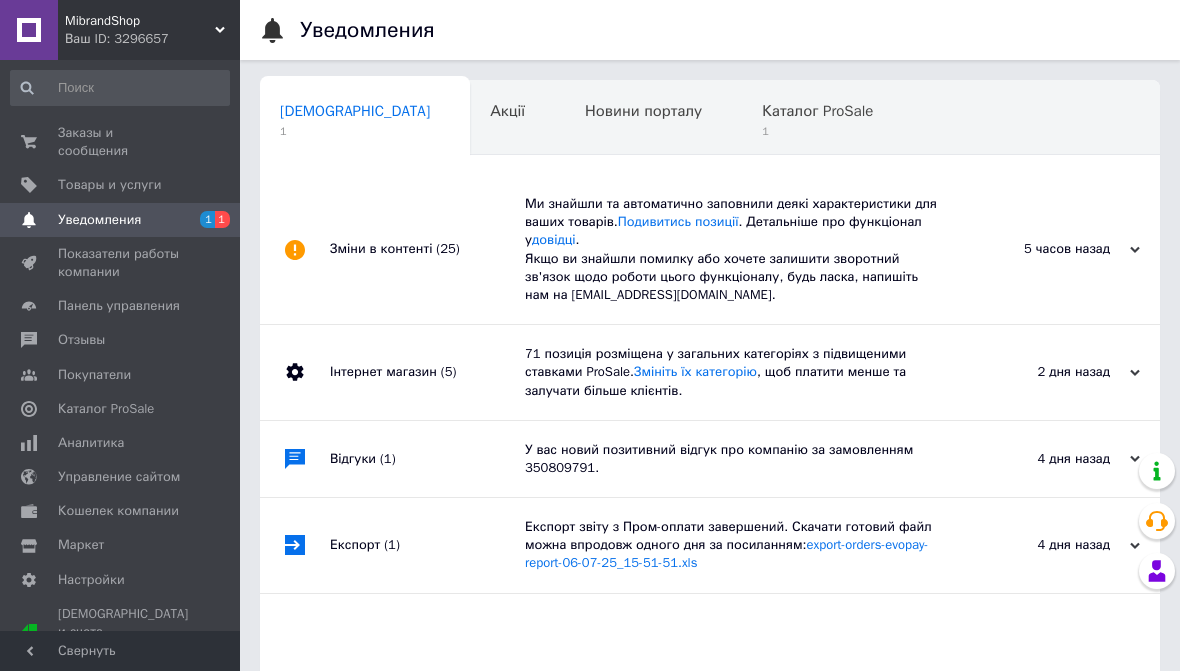 scroll, scrollTop: 0, scrollLeft: 10, axis: horizontal 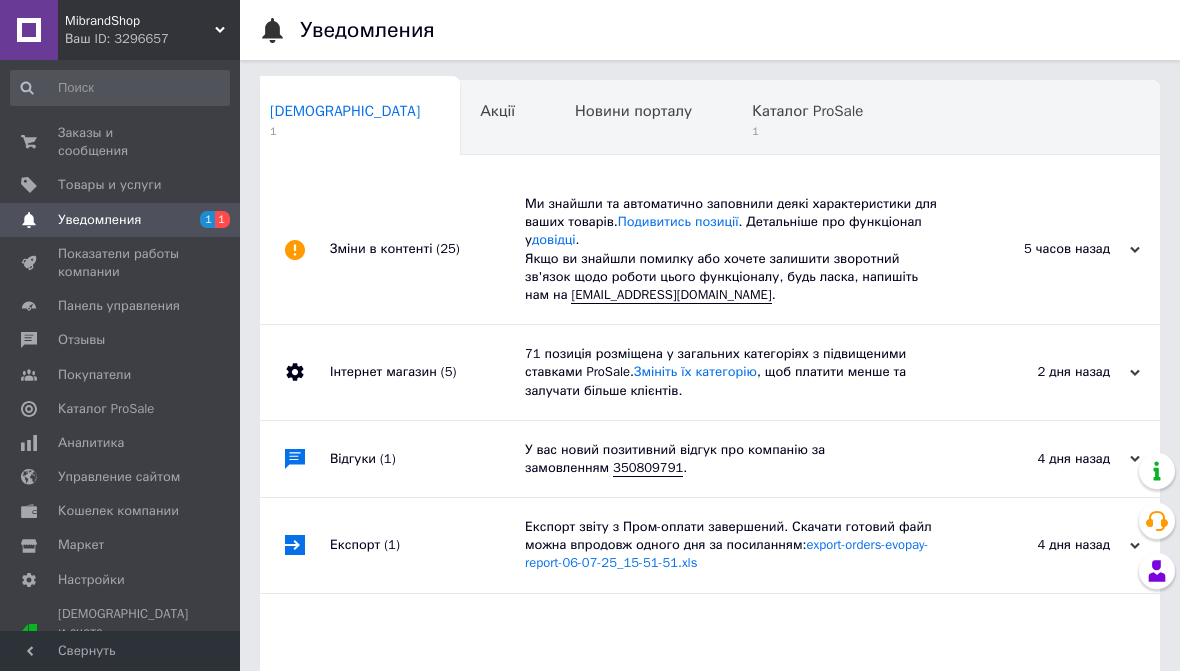 click on "Товары и услуги" at bounding box center (110, 185) 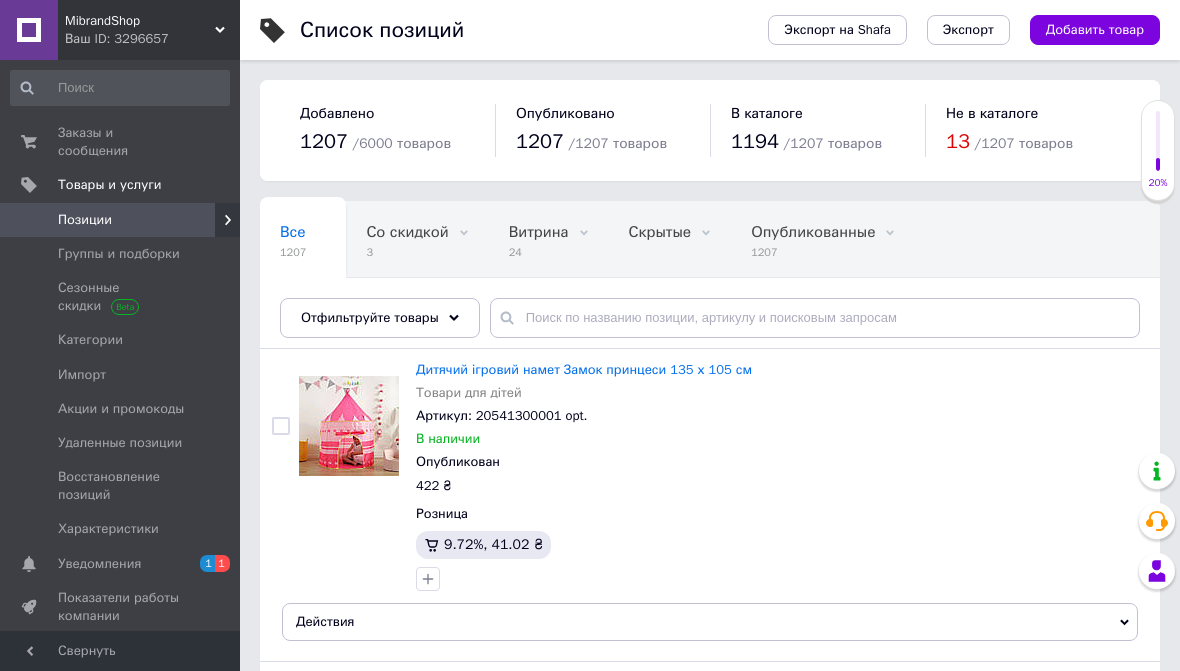 click on "Заказы и сообщения 0 0" at bounding box center (120, 142) 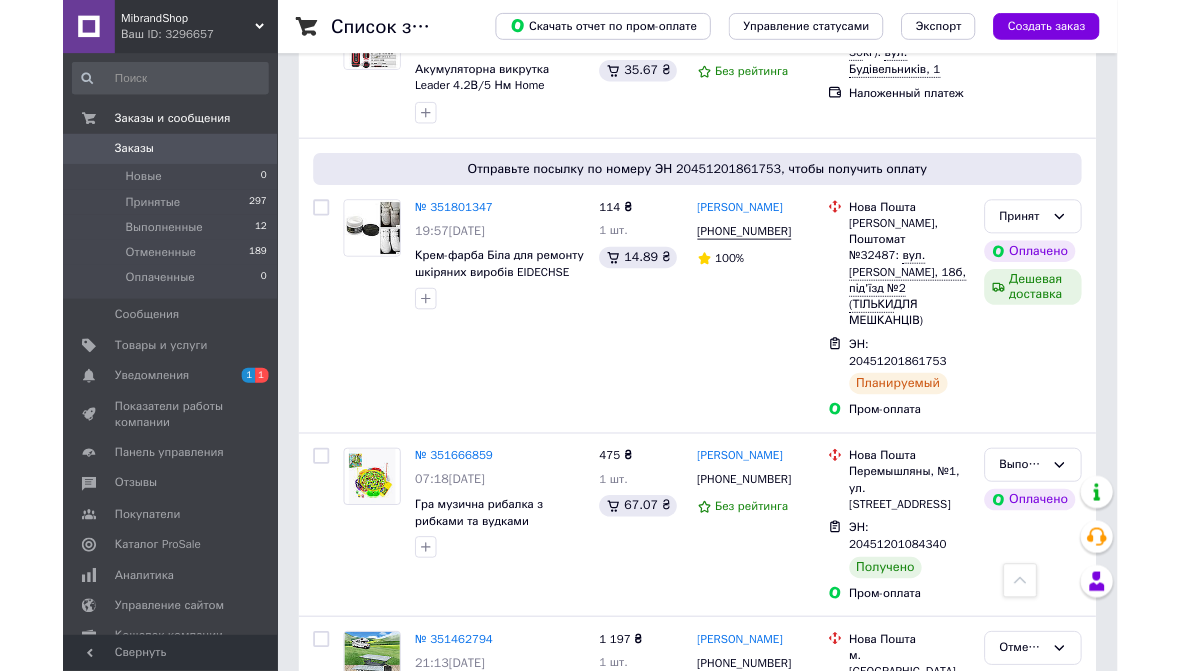 scroll, scrollTop: 539, scrollLeft: 0, axis: vertical 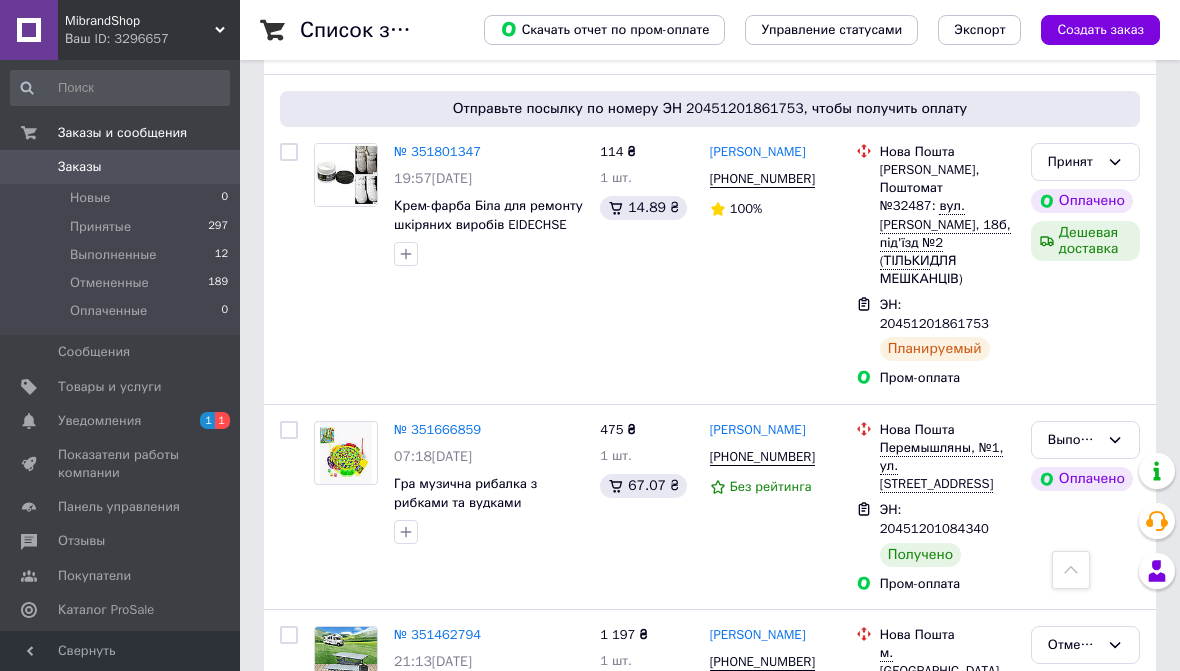 click on "№ 351801347" at bounding box center (437, 151) 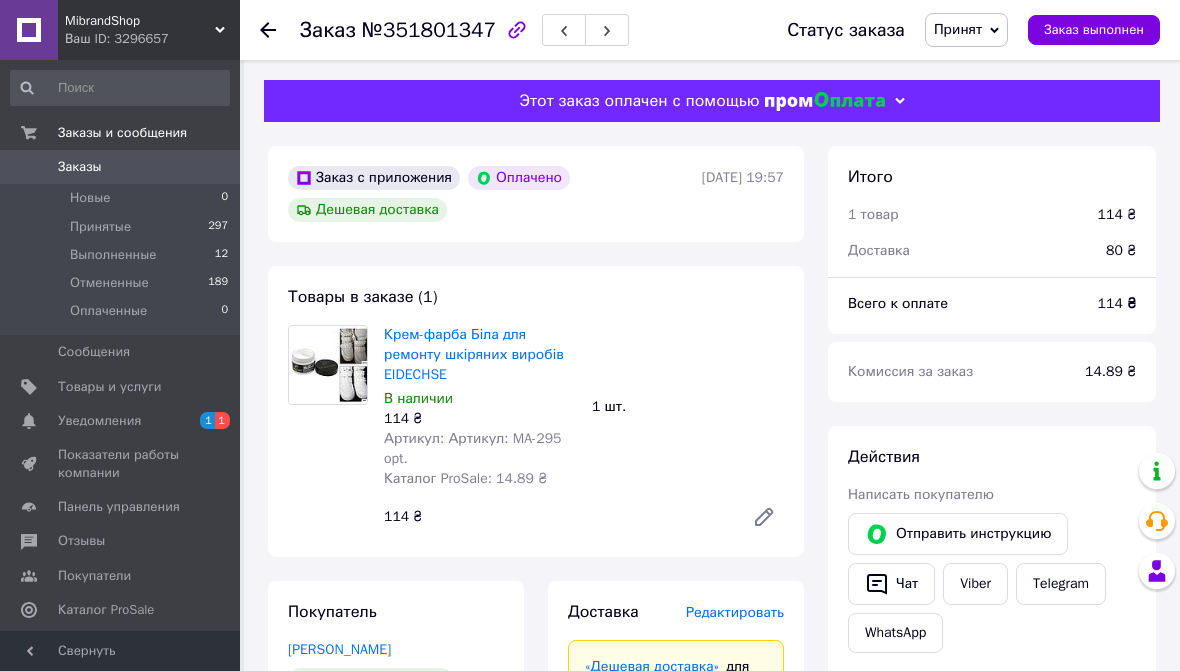 click 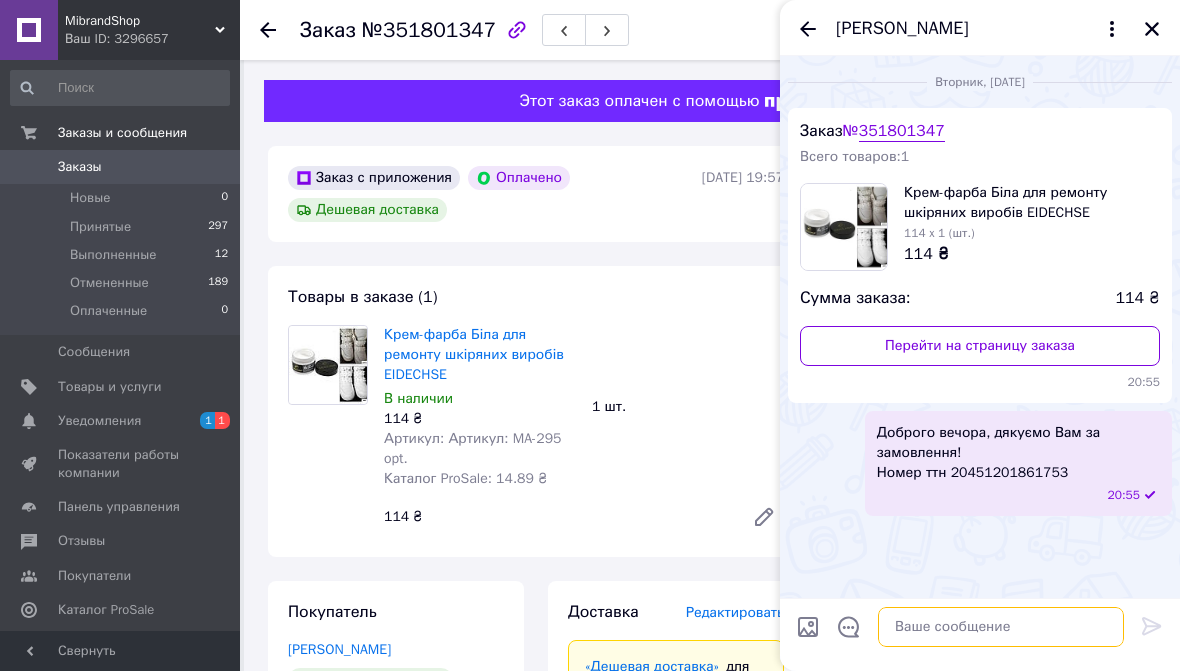 click at bounding box center [1001, 627] 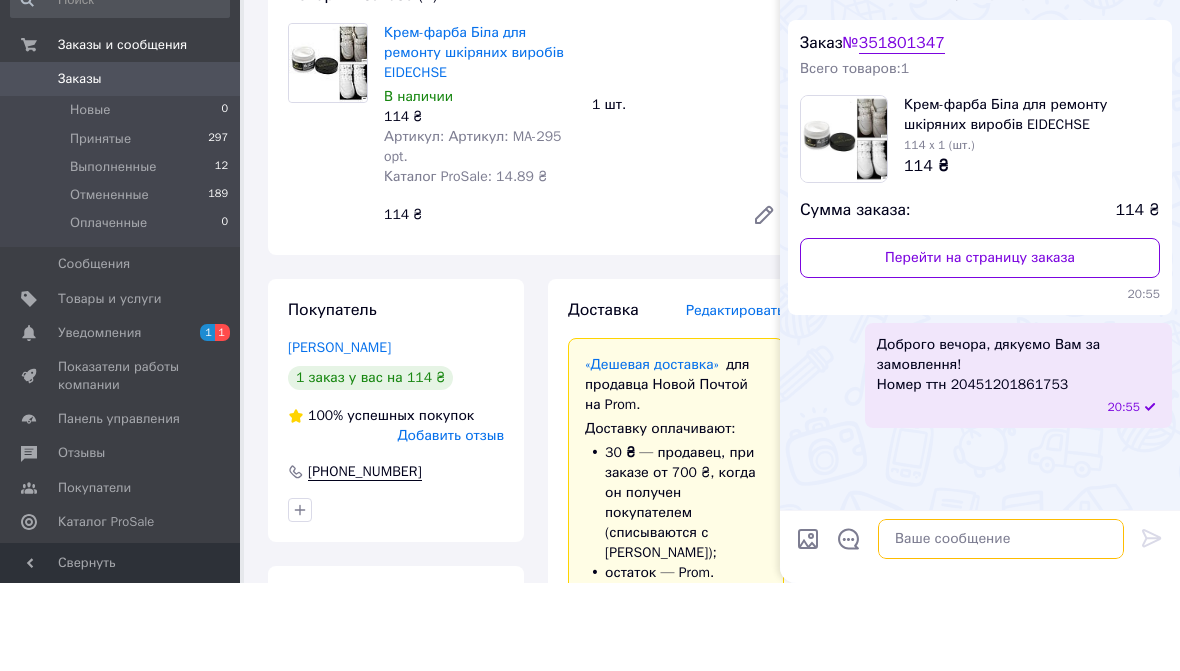 type on "д" 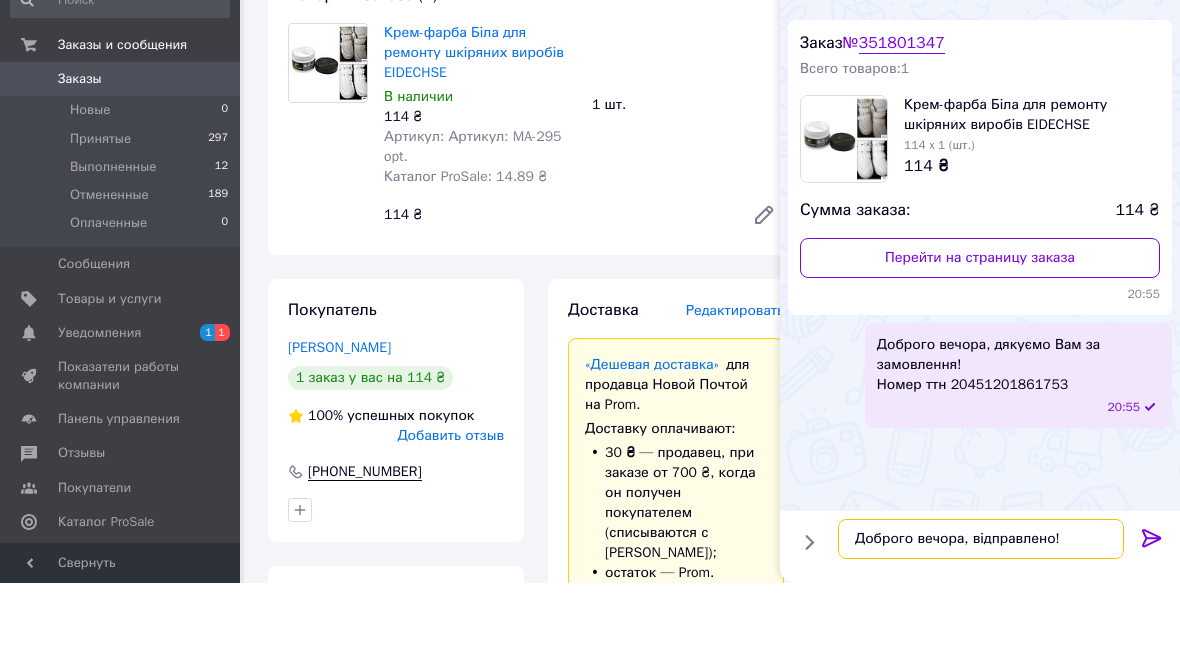 type on "Доброго вечора, відправлено!" 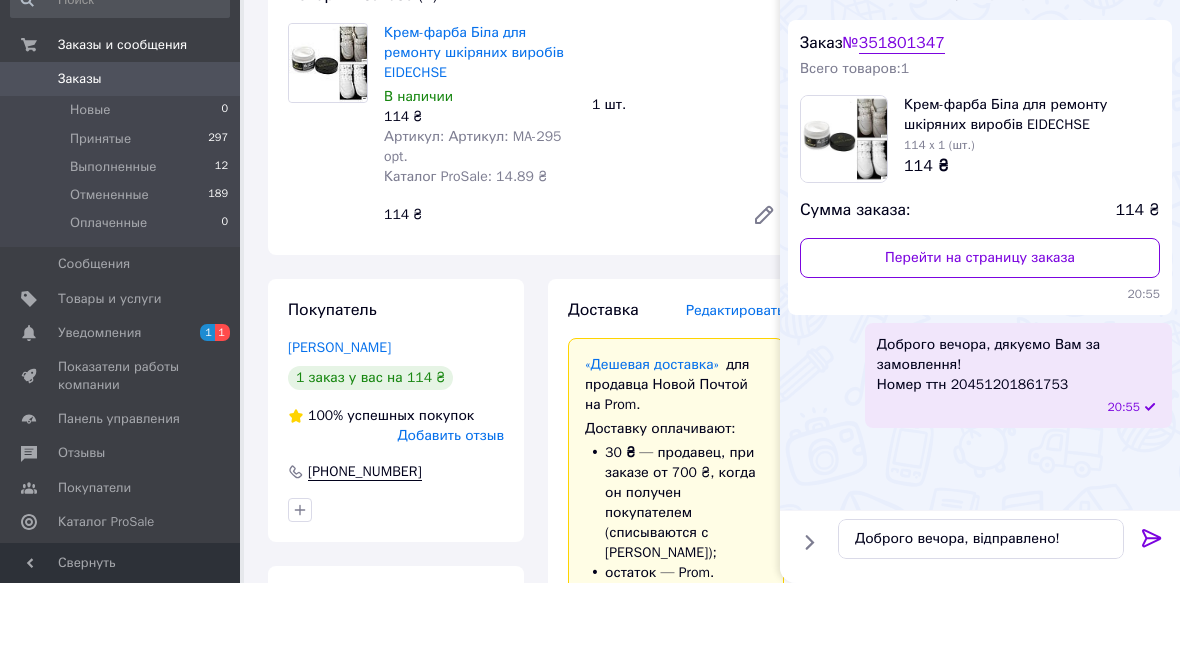 click 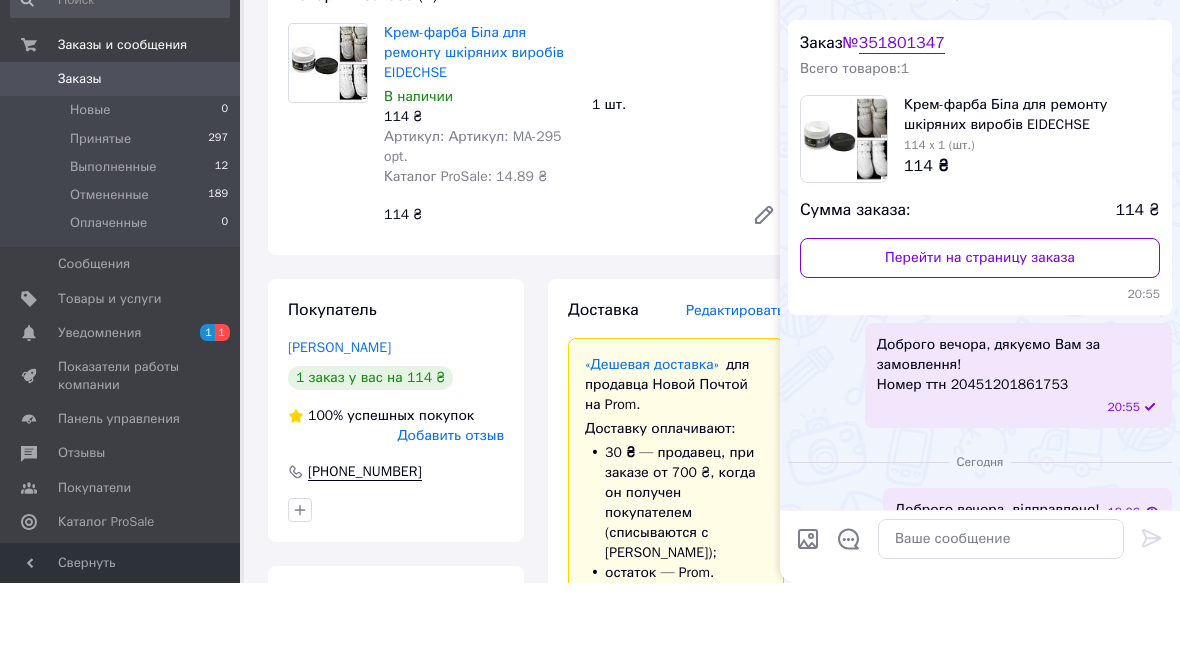 scroll, scrollTop: 303, scrollLeft: 0, axis: vertical 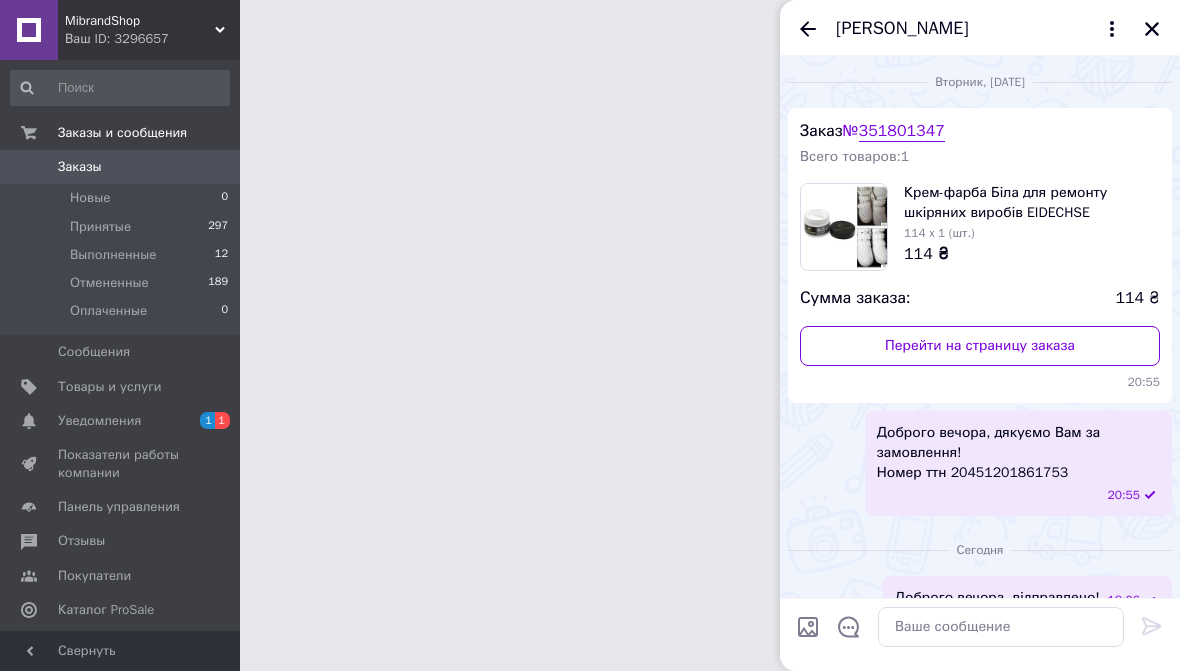 click 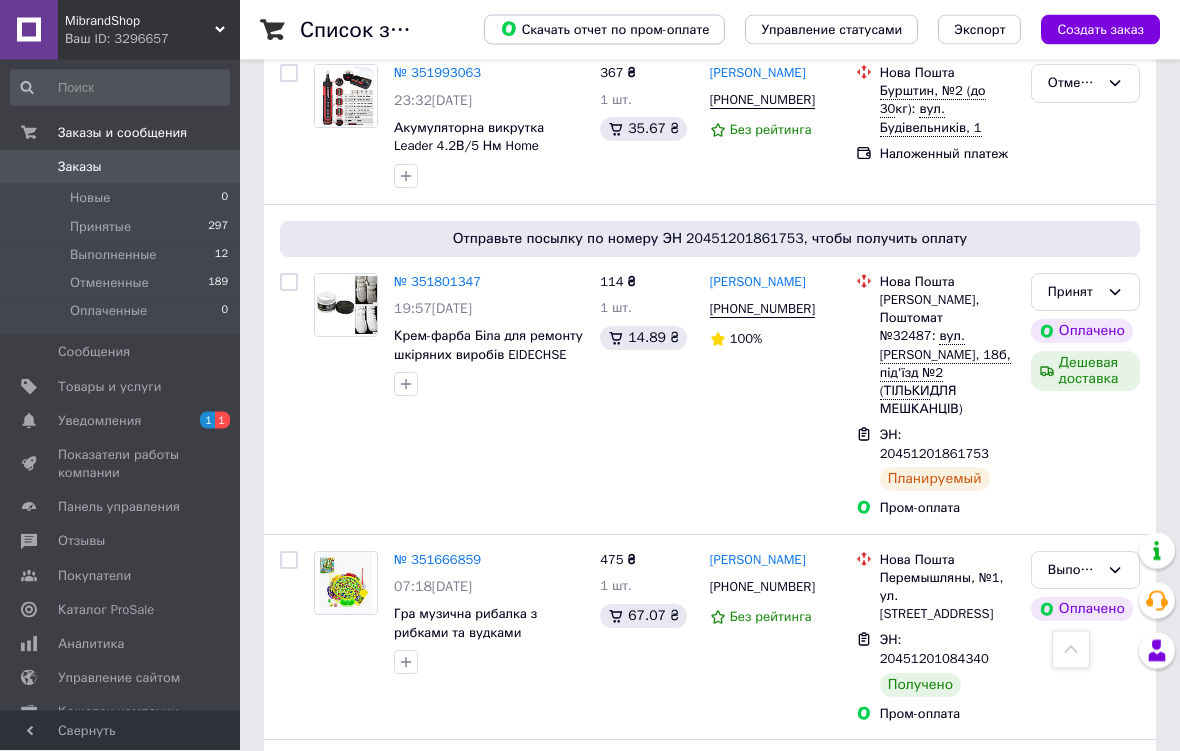 scroll, scrollTop: 409, scrollLeft: 0, axis: vertical 